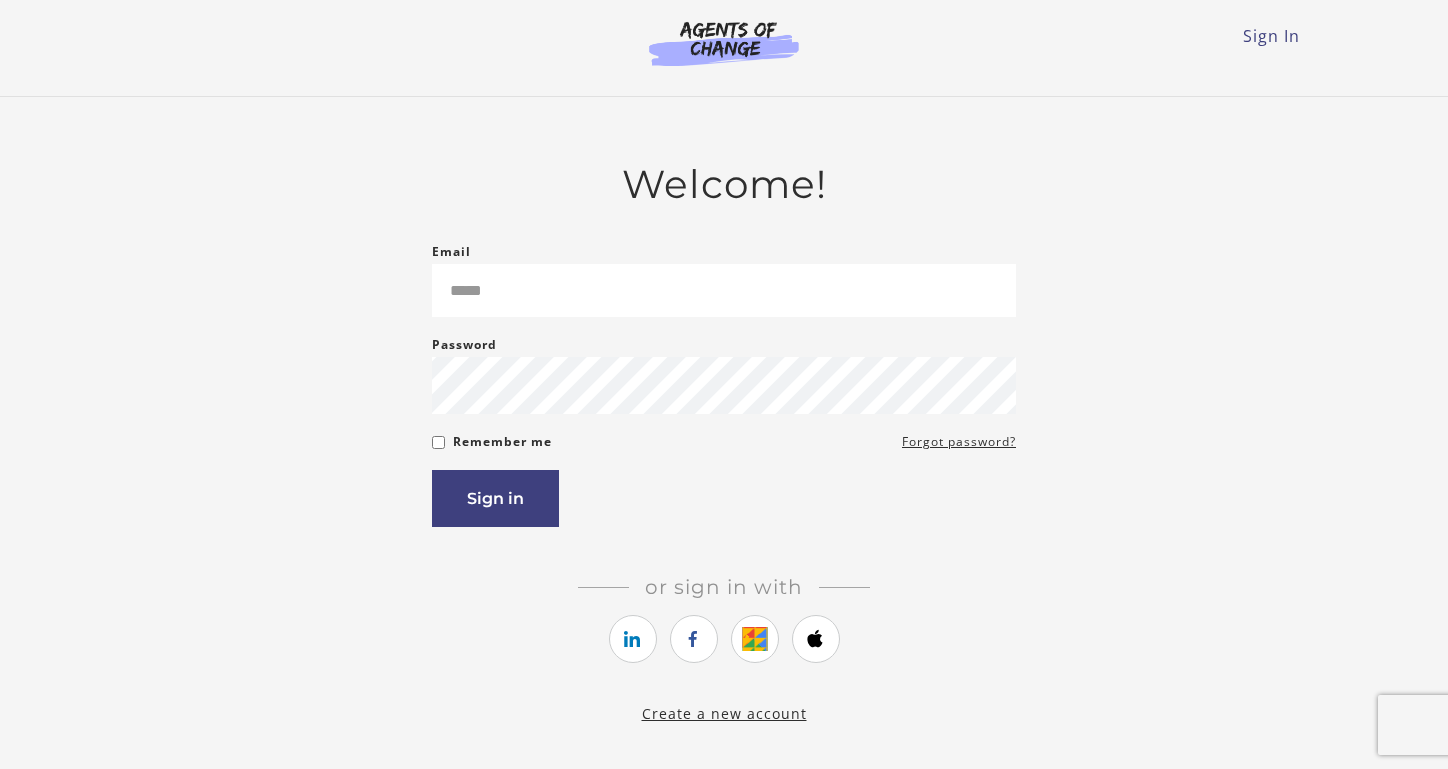 scroll, scrollTop: 0, scrollLeft: 0, axis: both 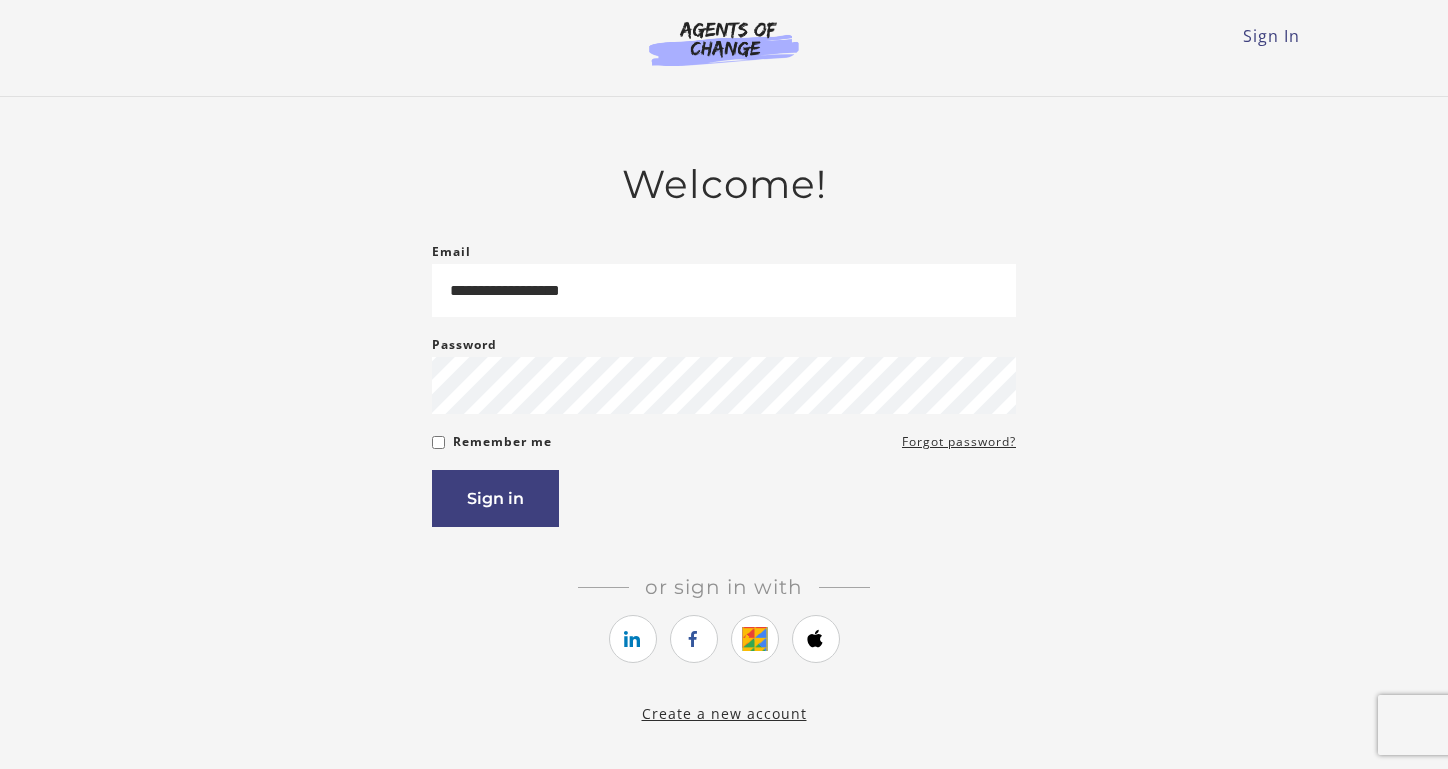 type on "**********" 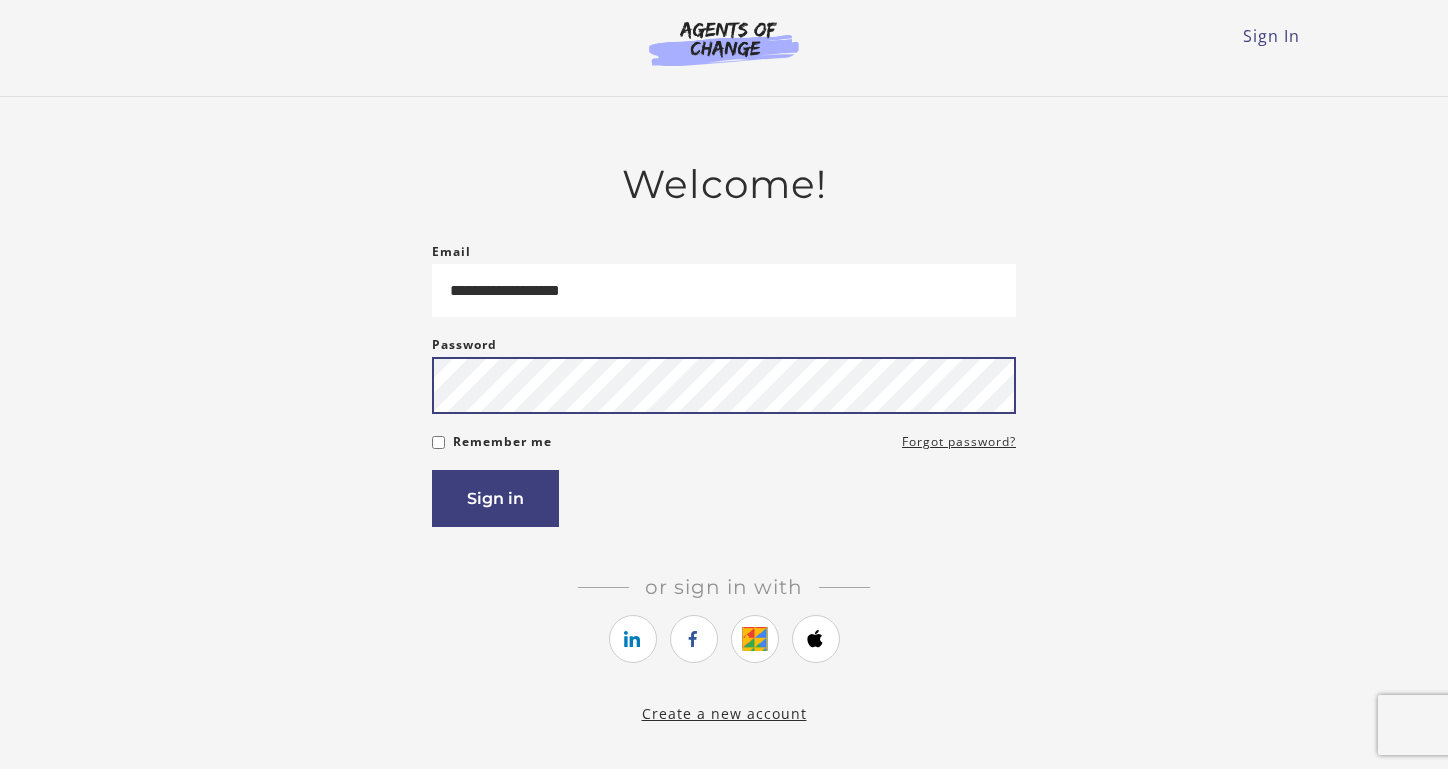 click on "Sign in" at bounding box center (495, 498) 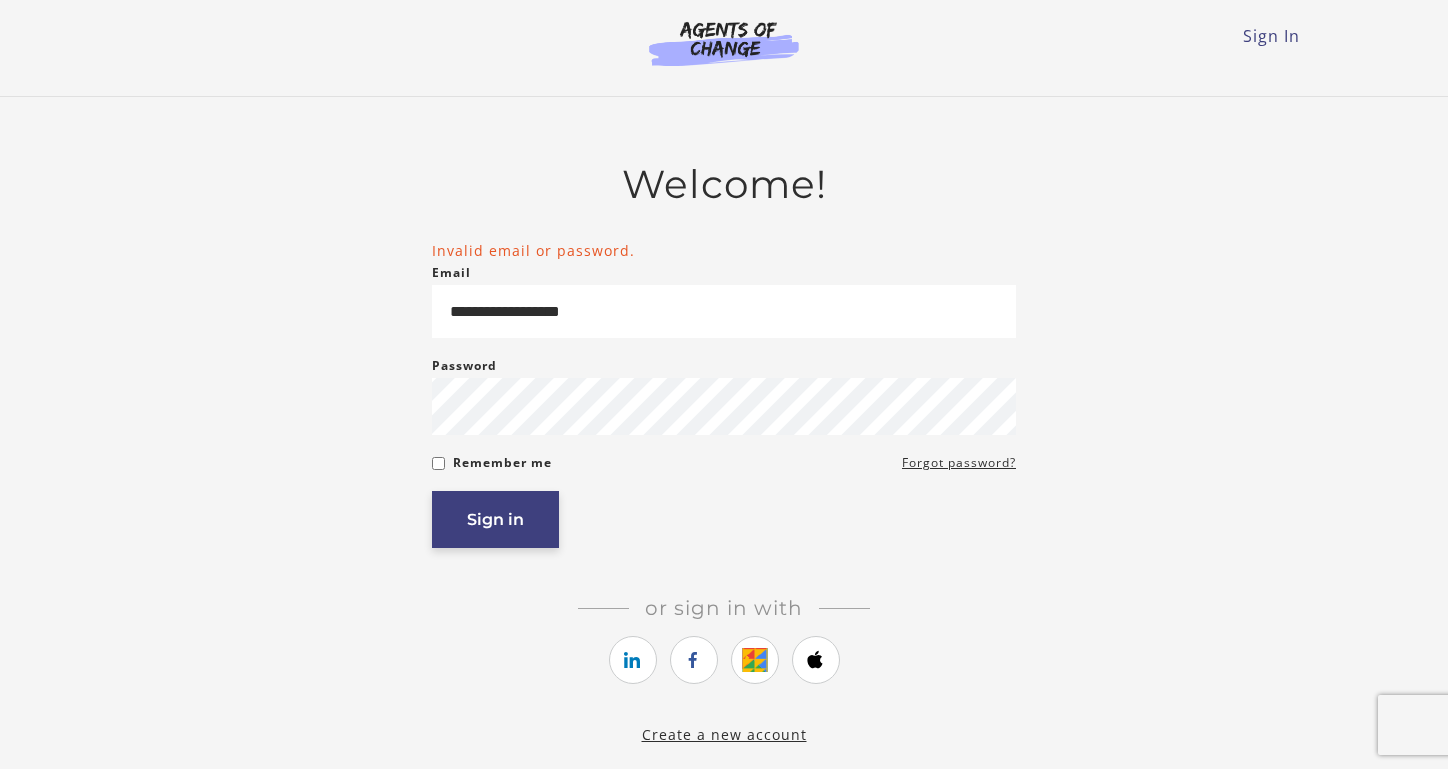 scroll, scrollTop: 0, scrollLeft: 0, axis: both 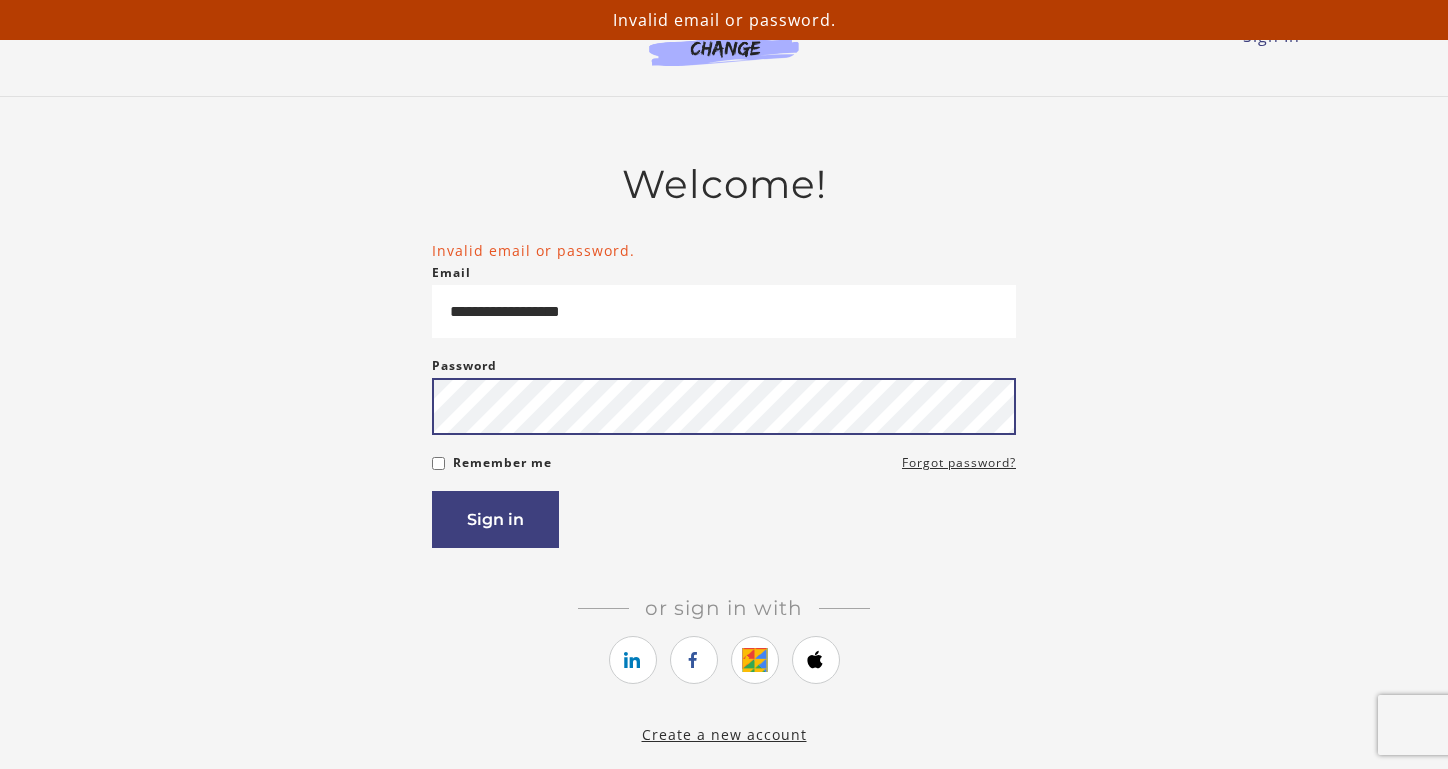 click on "Sign in" at bounding box center (495, 519) 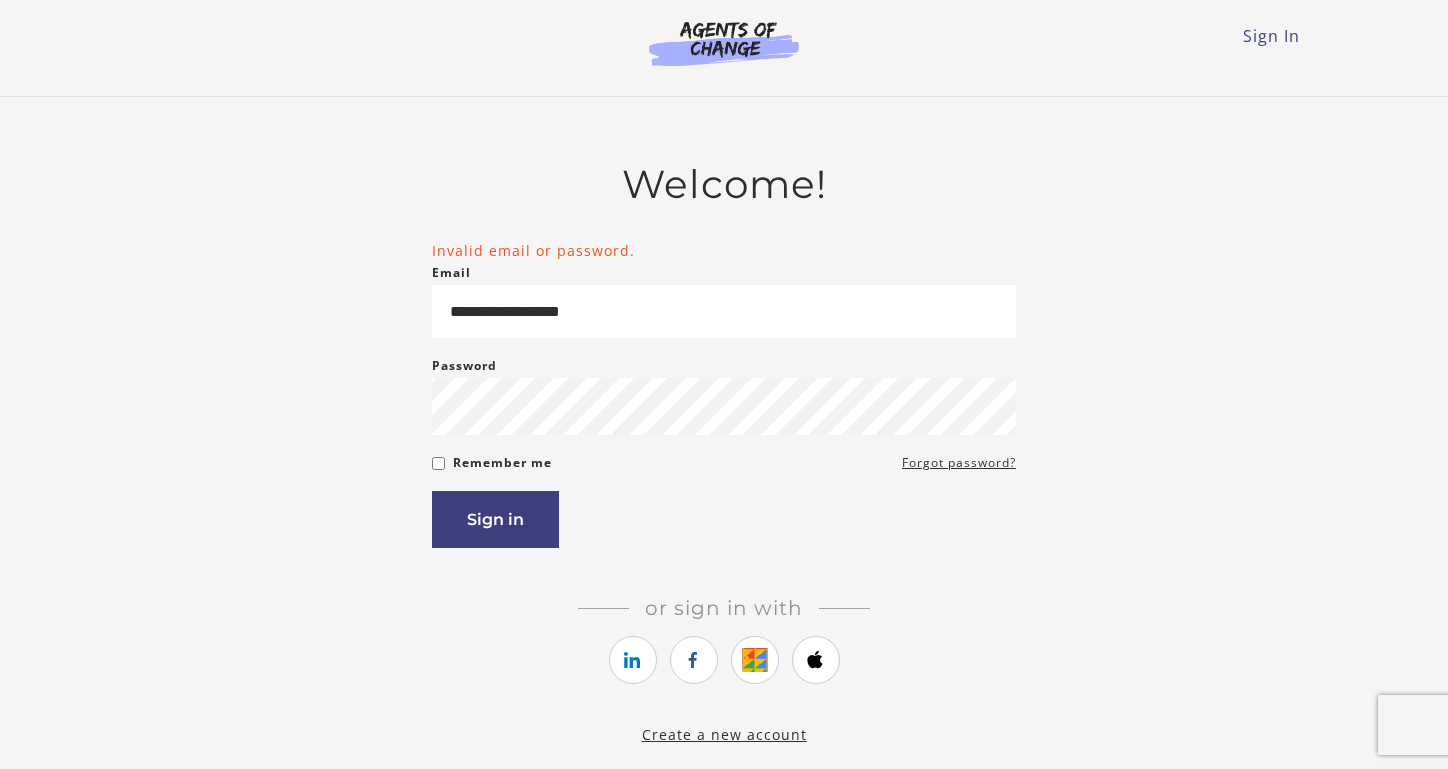 scroll, scrollTop: 0, scrollLeft: 0, axis: both 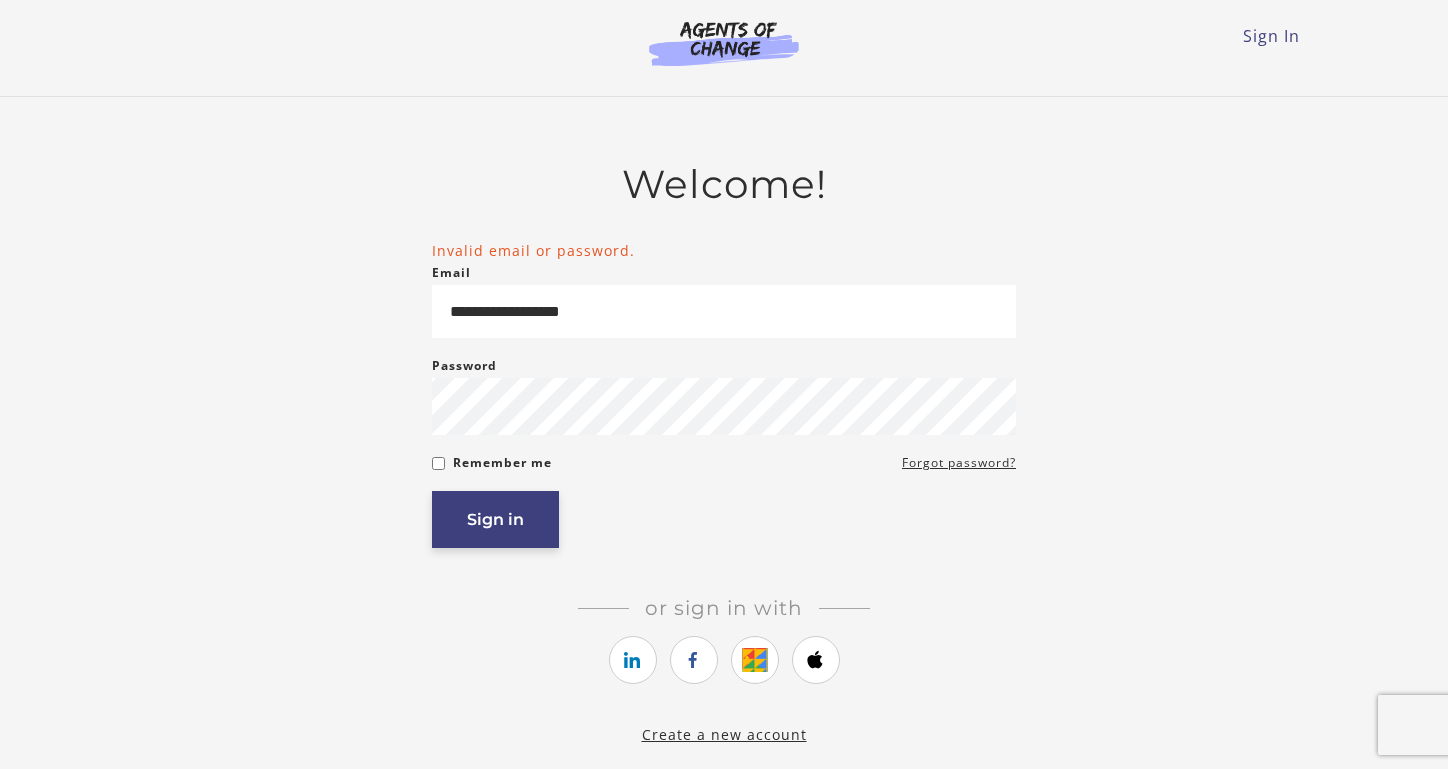 click on "Sign in" at bounding box center (495, 519) 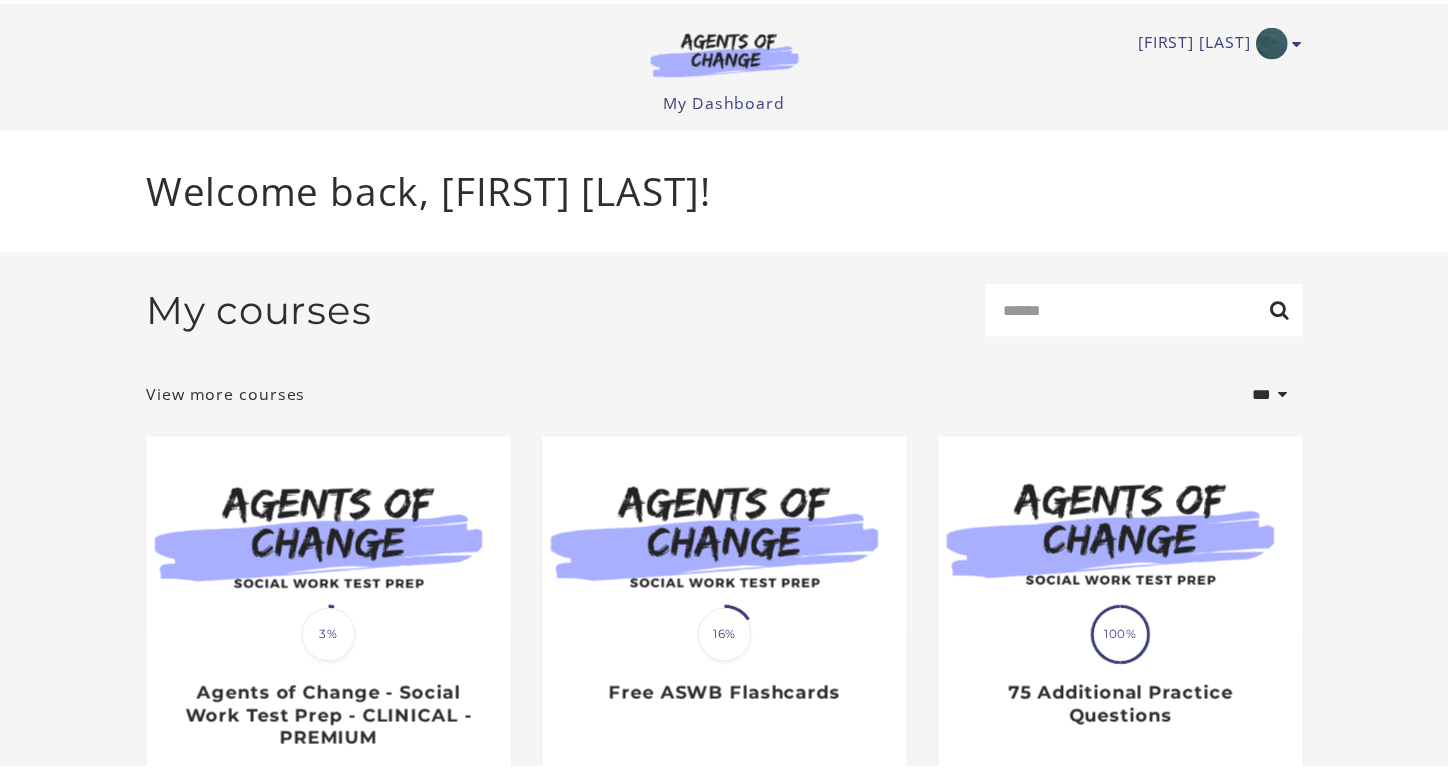 scroll, scrollTop: 0, scrollLeft: 0, axis: both 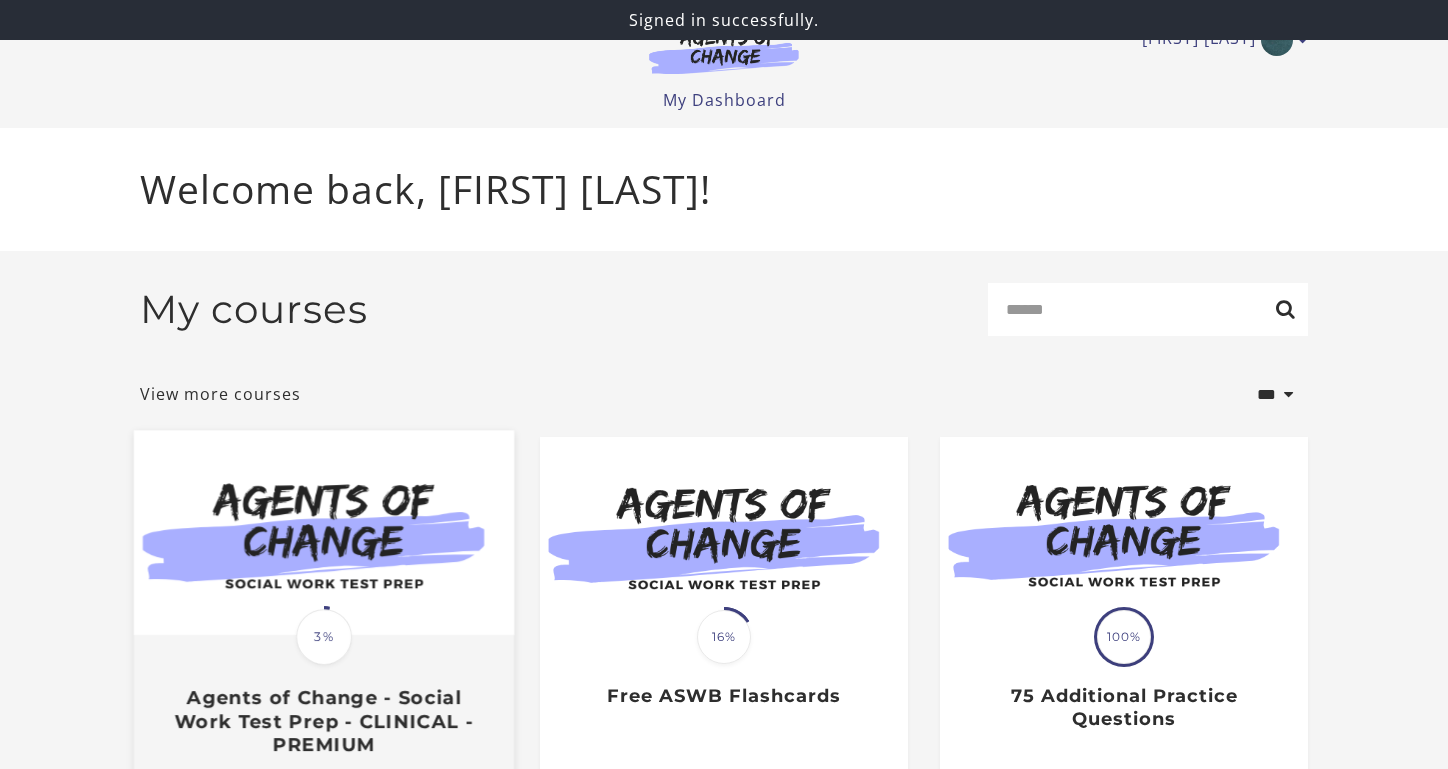 click on "Translation missing: en.liquid.partials.dashboard_course_card.progress_description: 3%
3%" at bounding box center [324, 637] 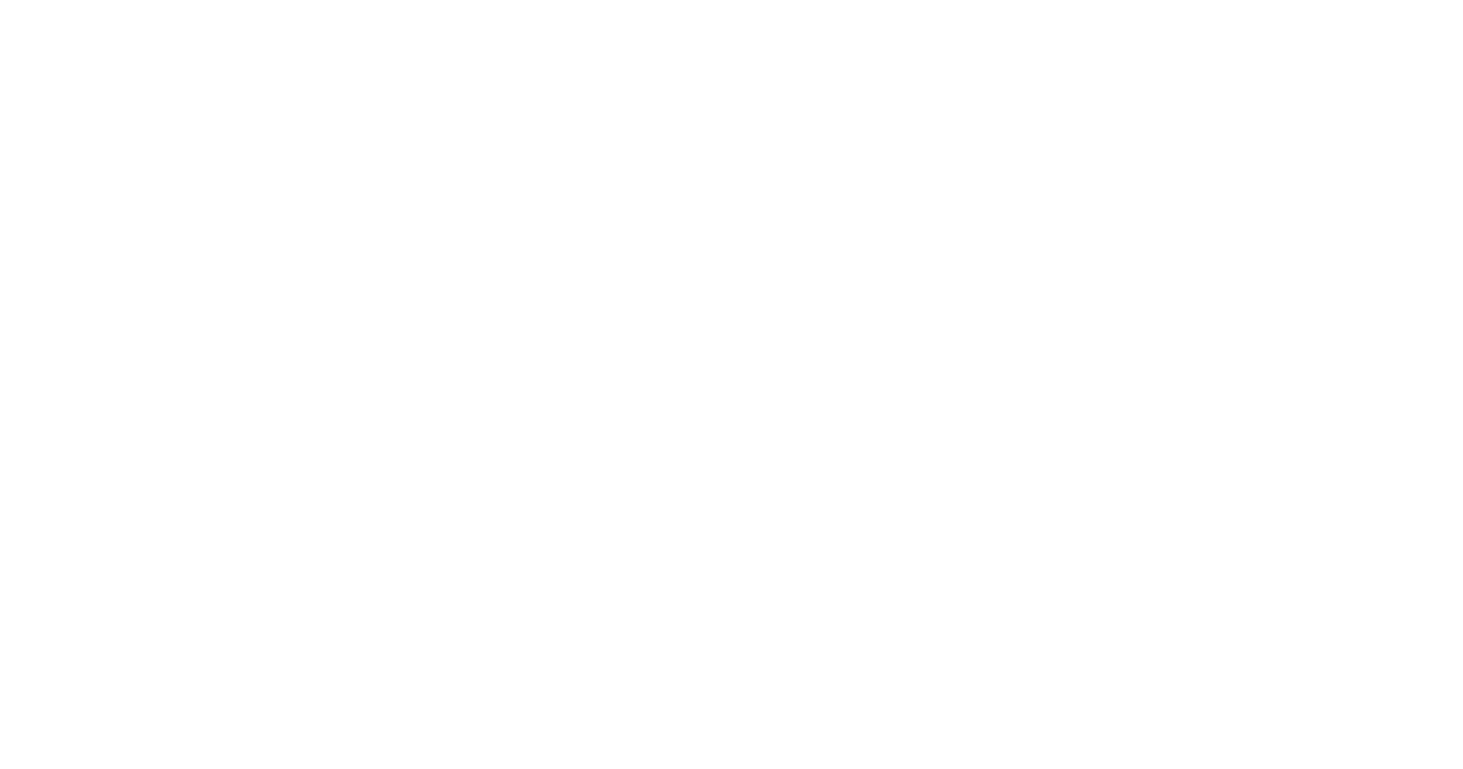 scroll, scrollTop: 0, scrollLeft: 0, axis: both 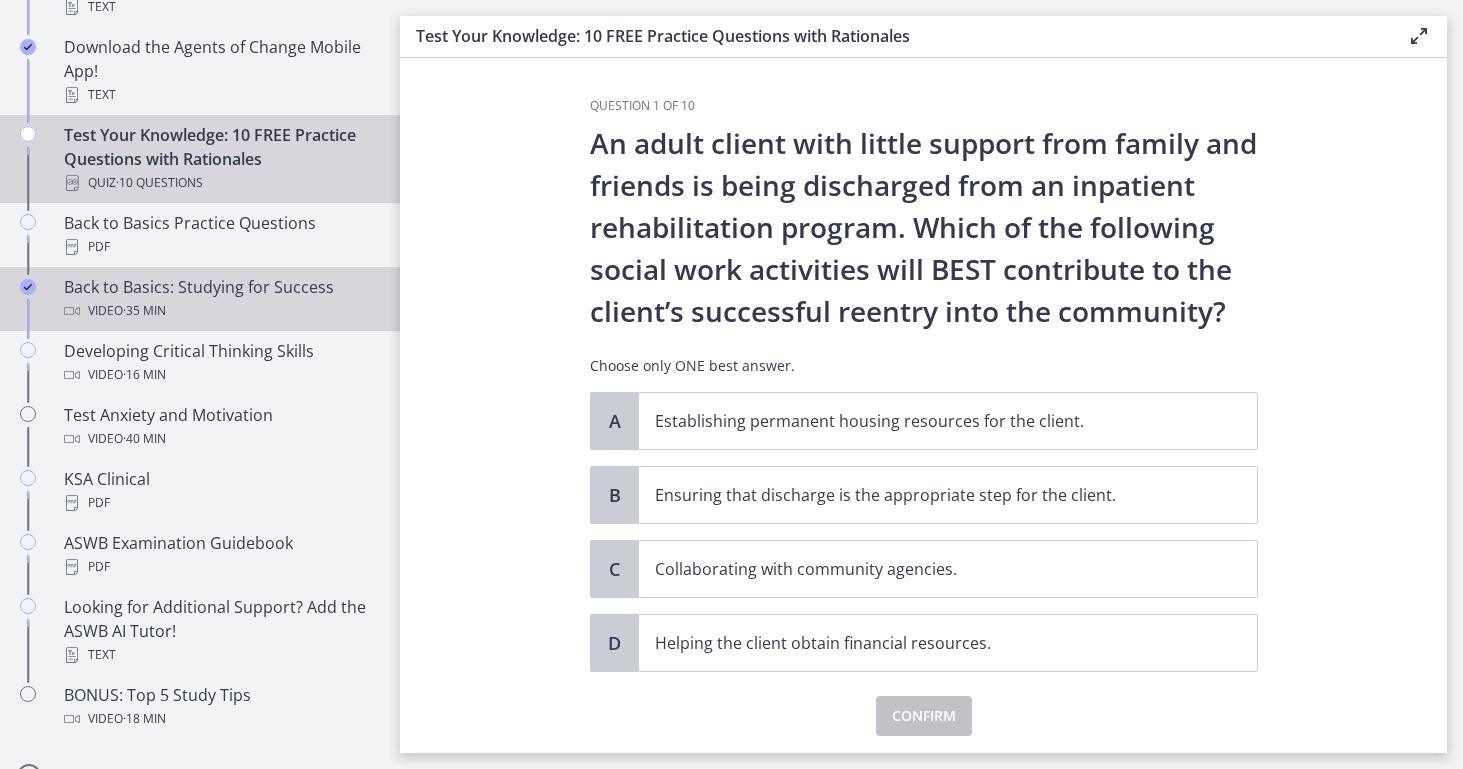 click on "Back to Basics: Studying for Success
Video
·  35 min" at bounding box center (220, 299) 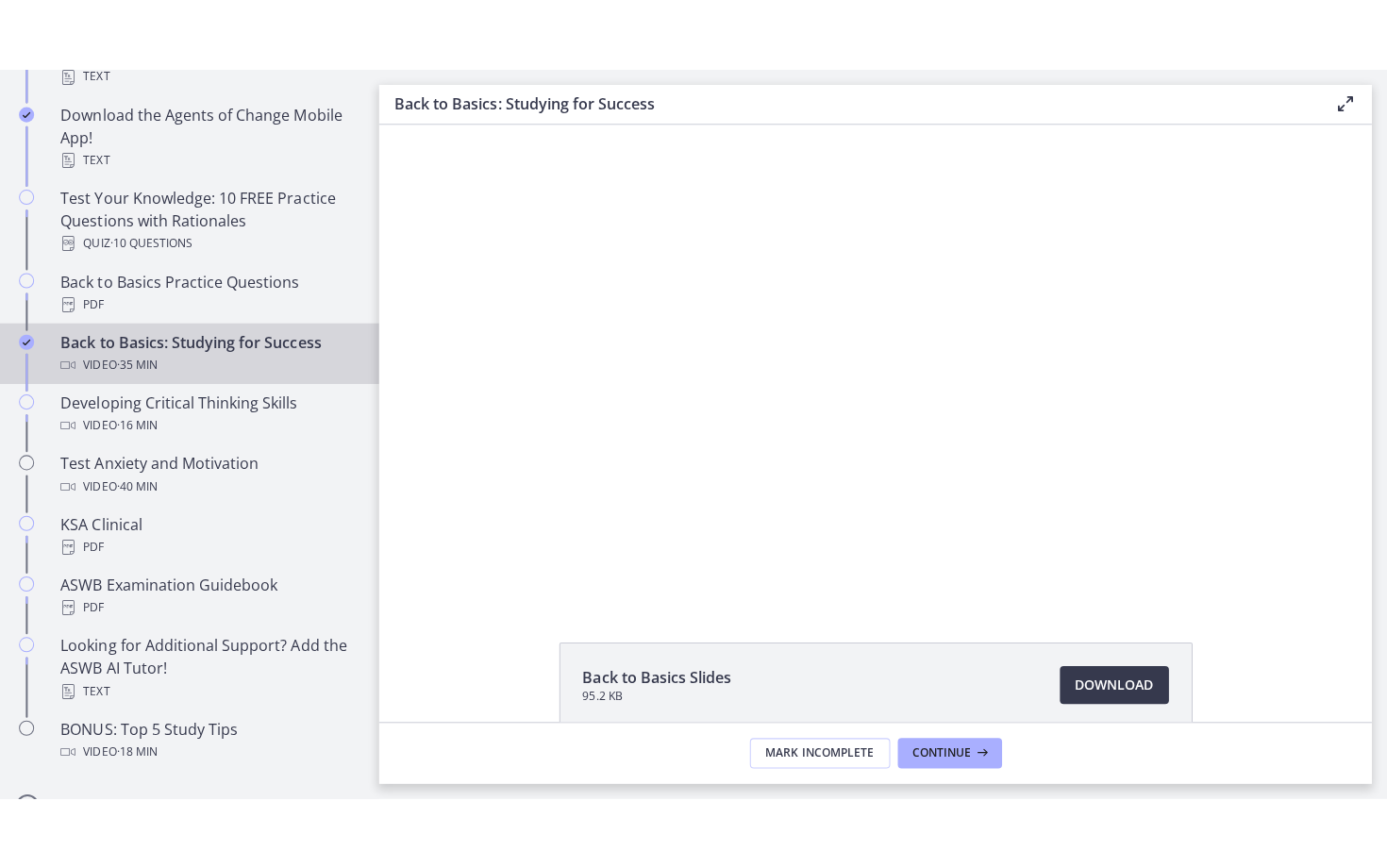 scroll, scrollTop: 0, scrollLeft: 0, axis: both 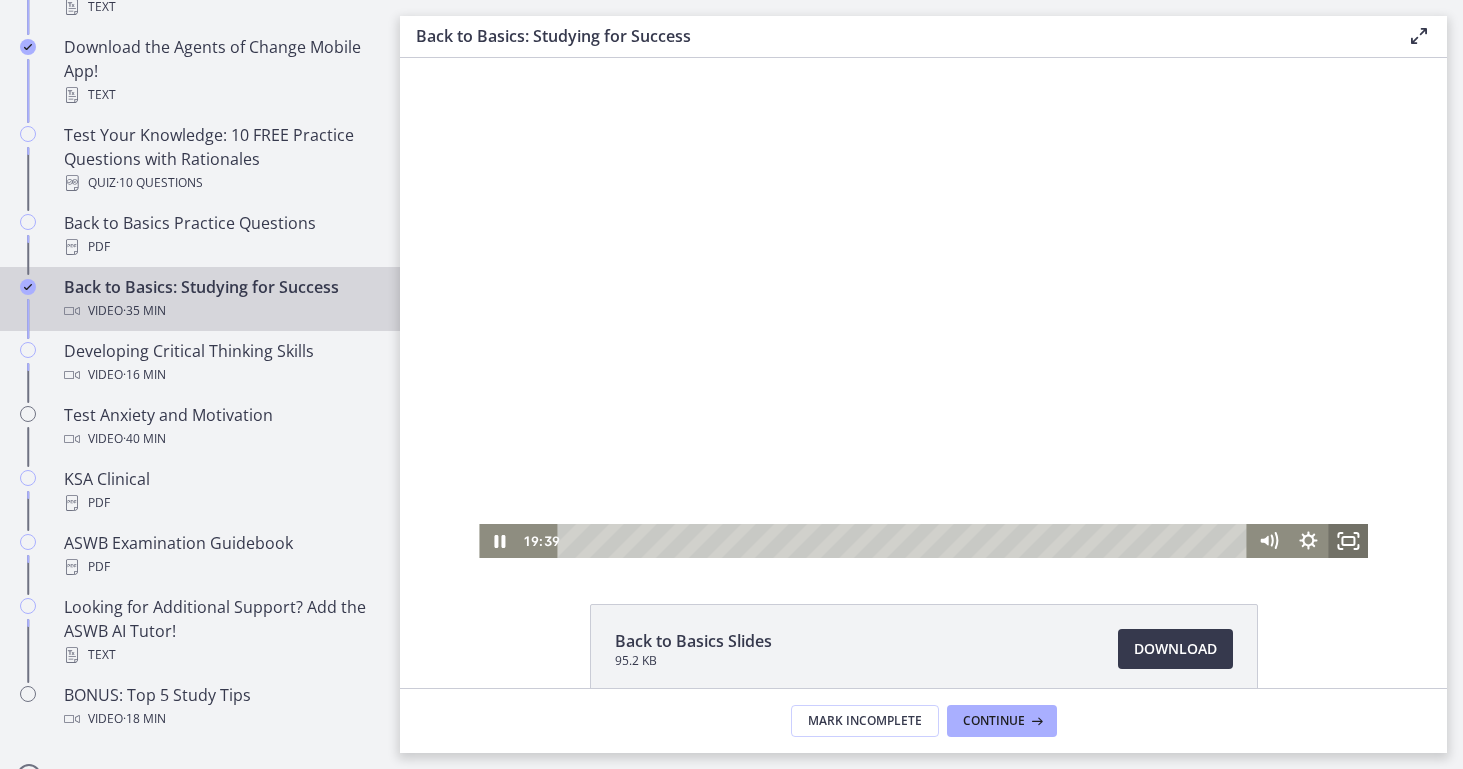 click 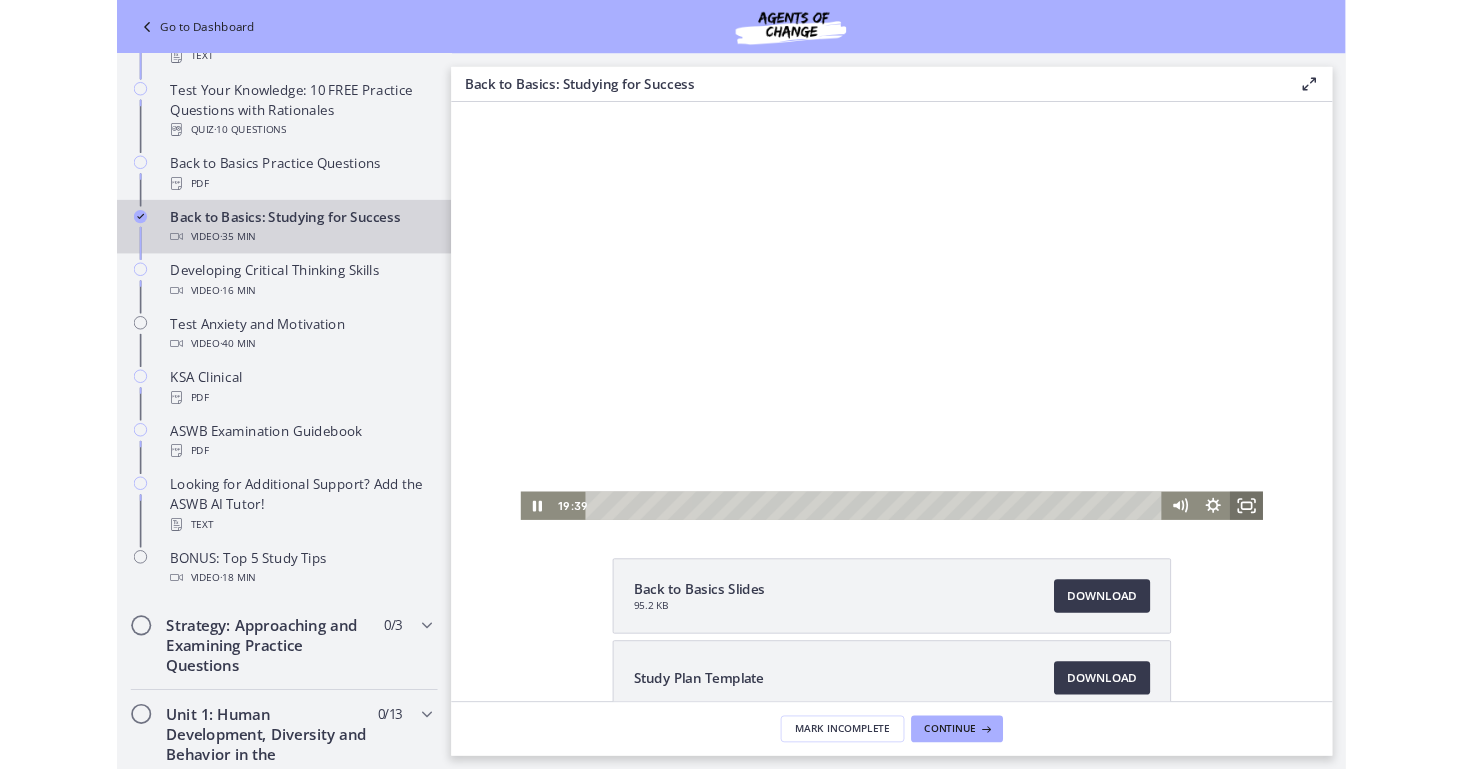 scroll, scrollTop: 416, scrollLeft: 0, axis: vertical 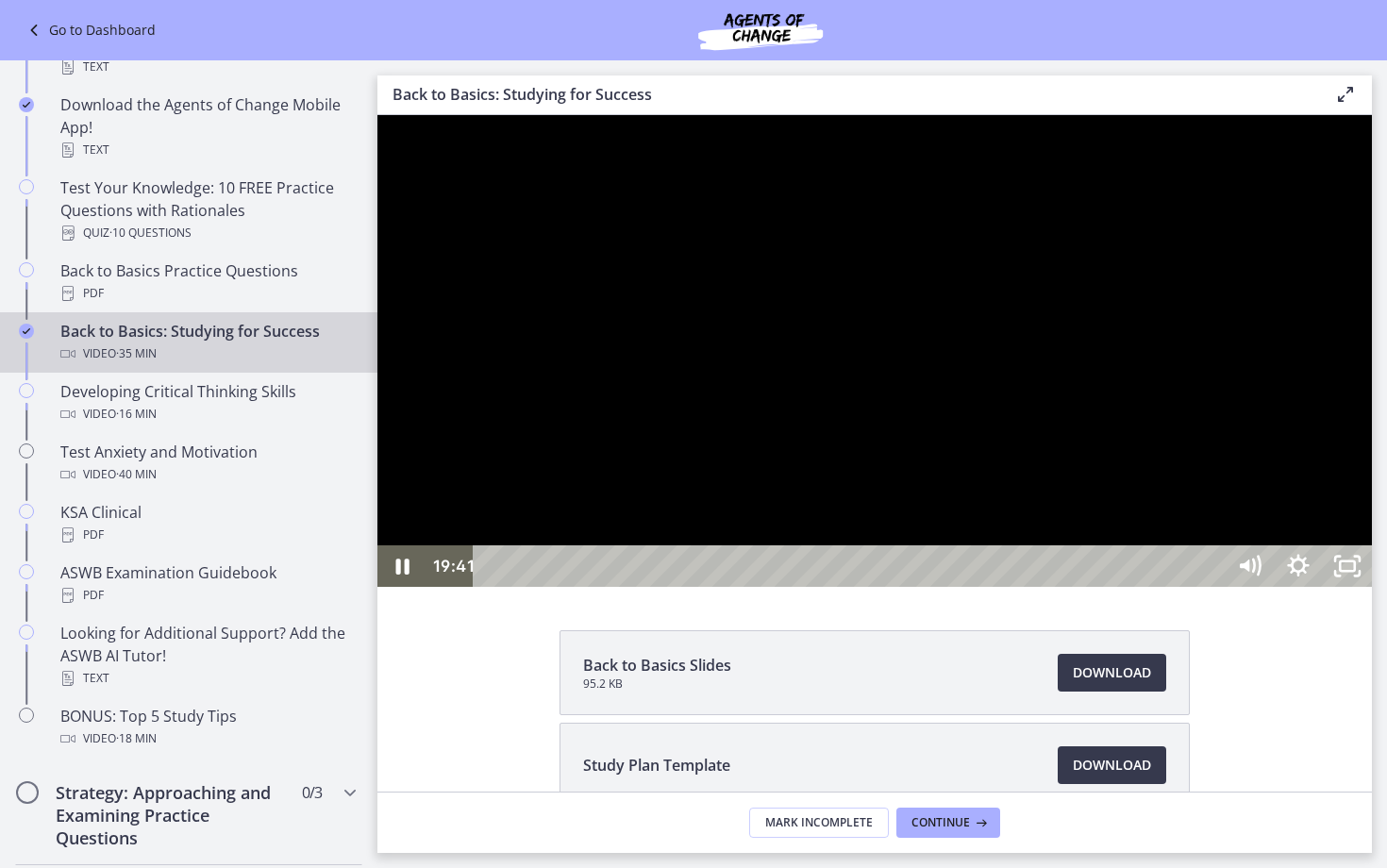 click at bounding box center [875, 351] 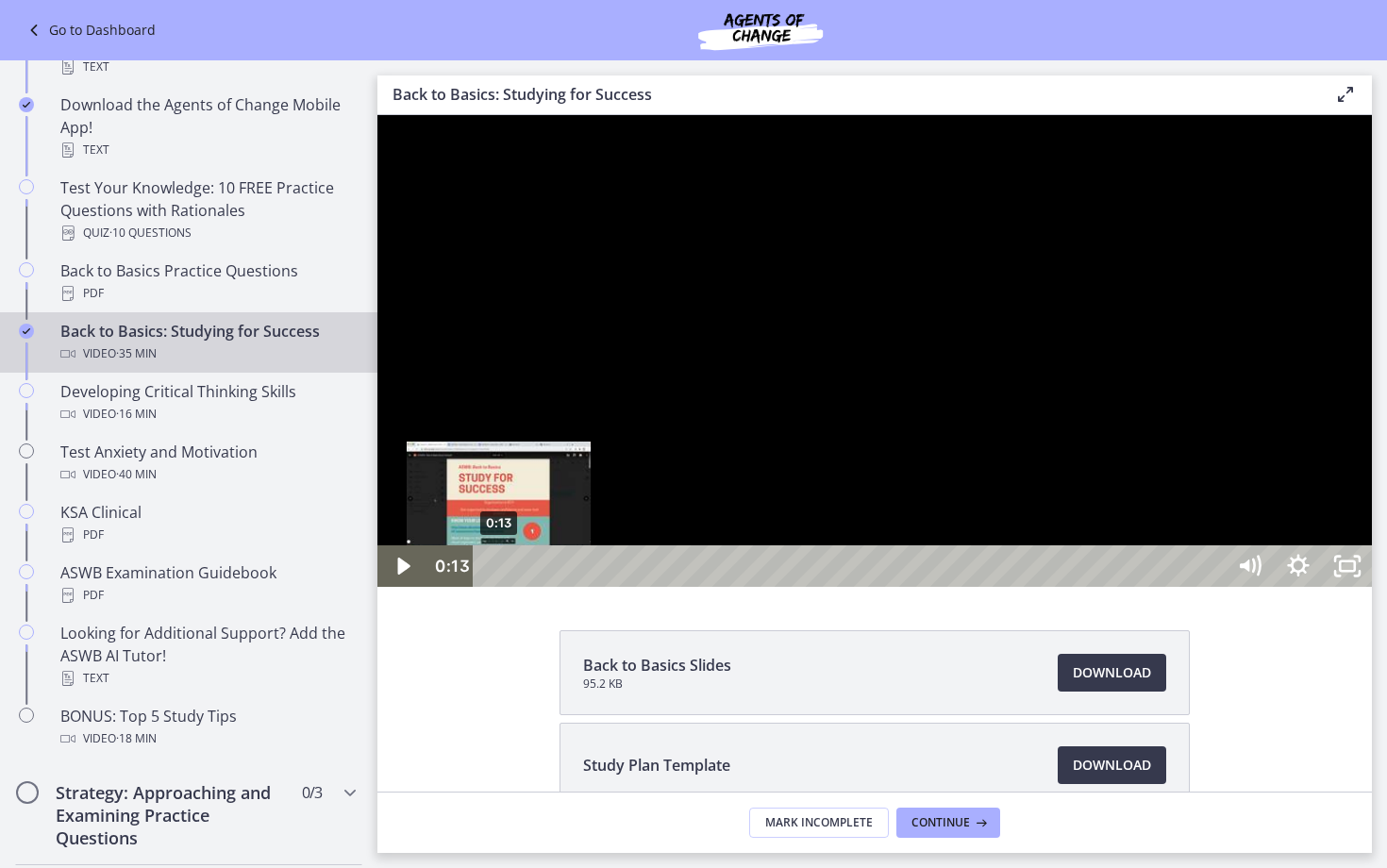 click on "0:13" at bounding box center (852, 566) 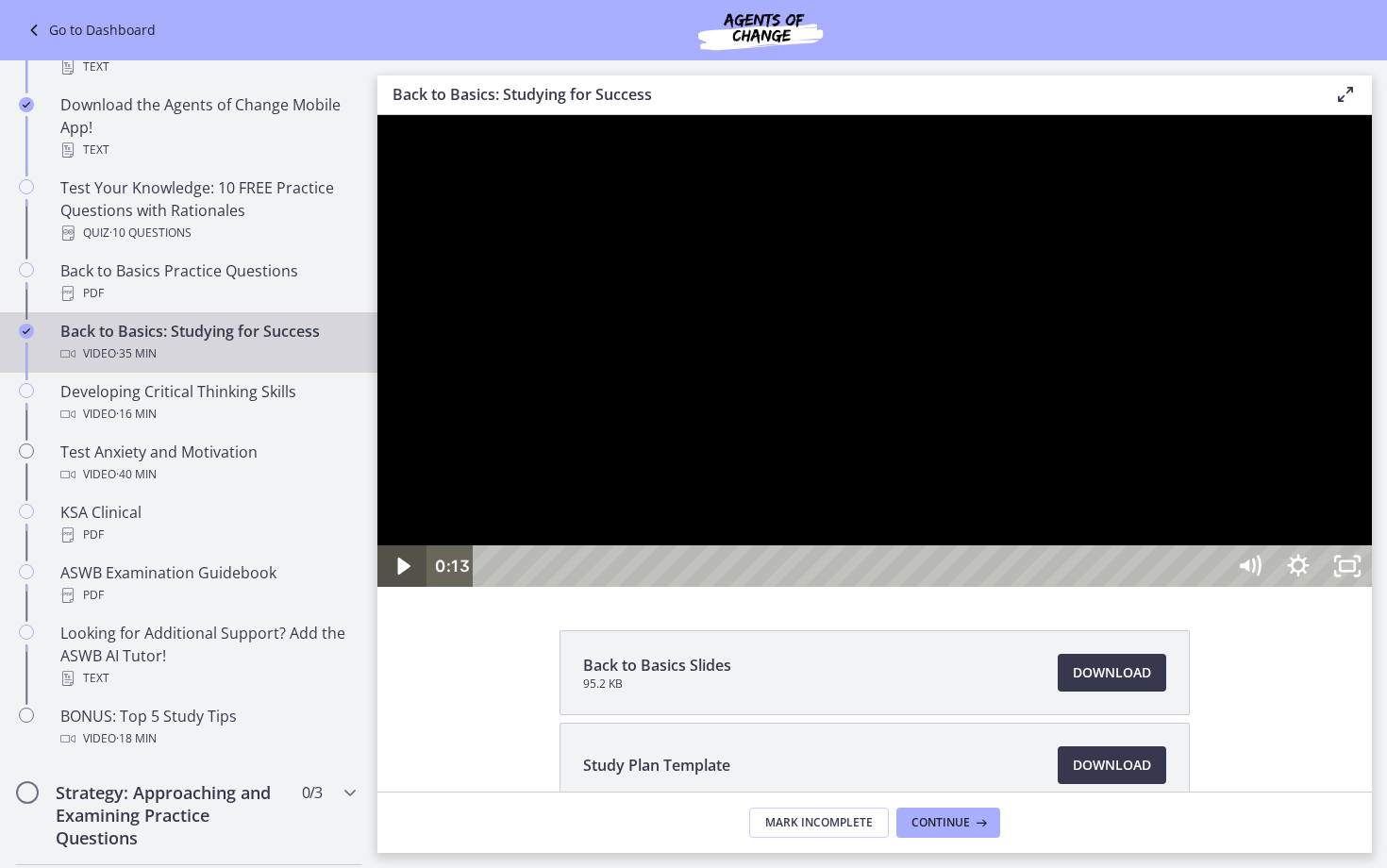 click 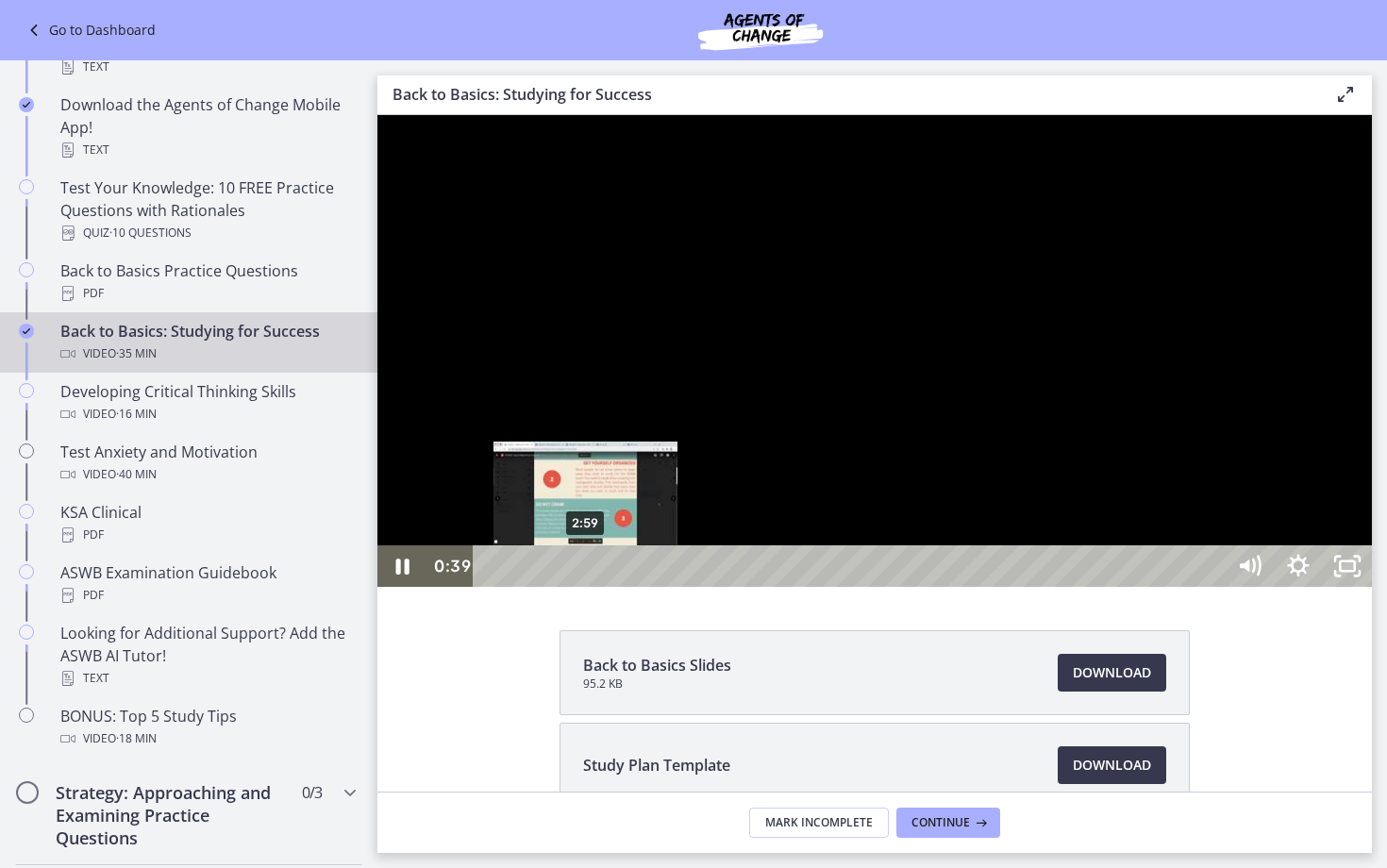 click on "2:59" at bounding box center [852, 566] 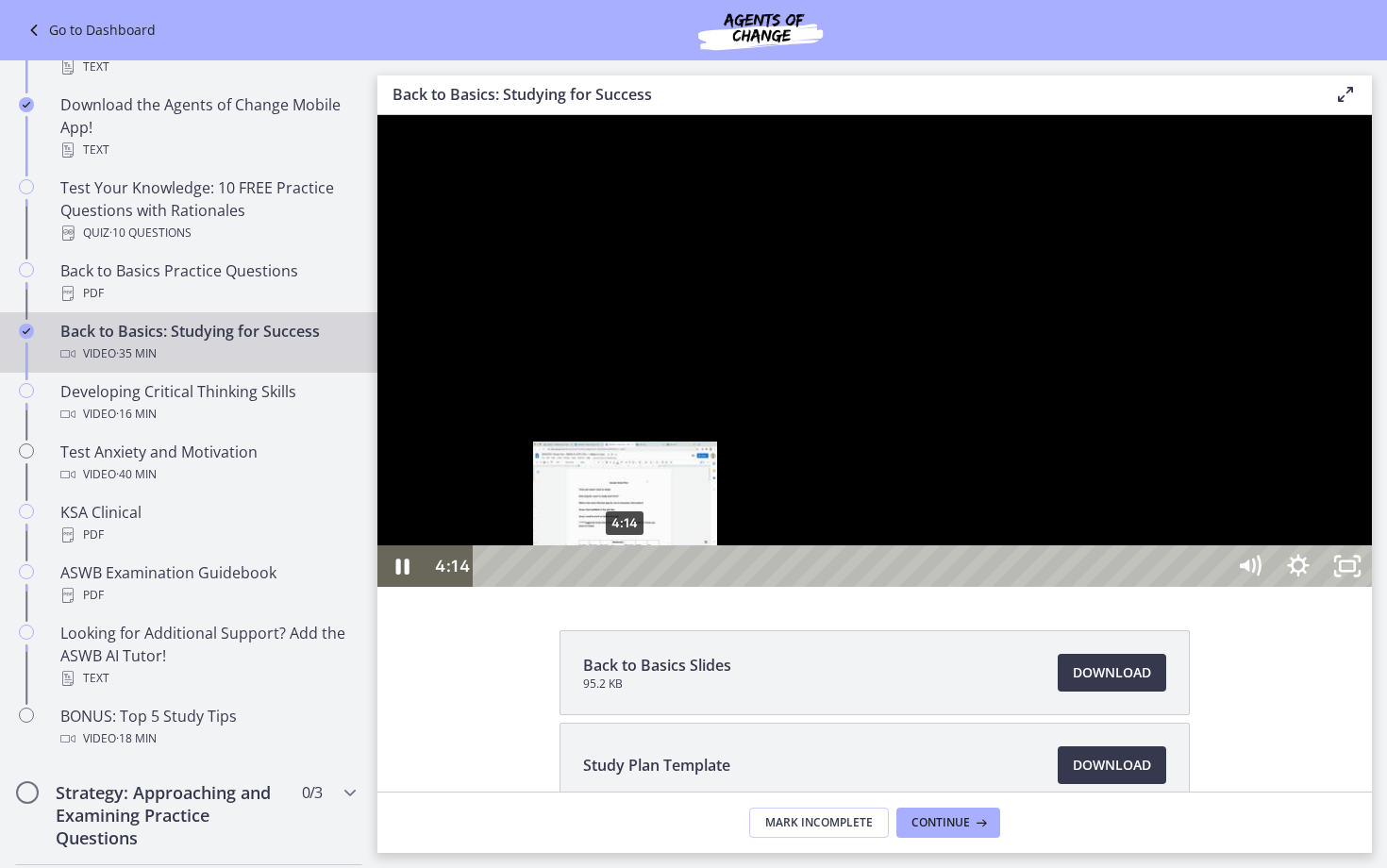 click on "4:14" at bounding box center [852, 566] 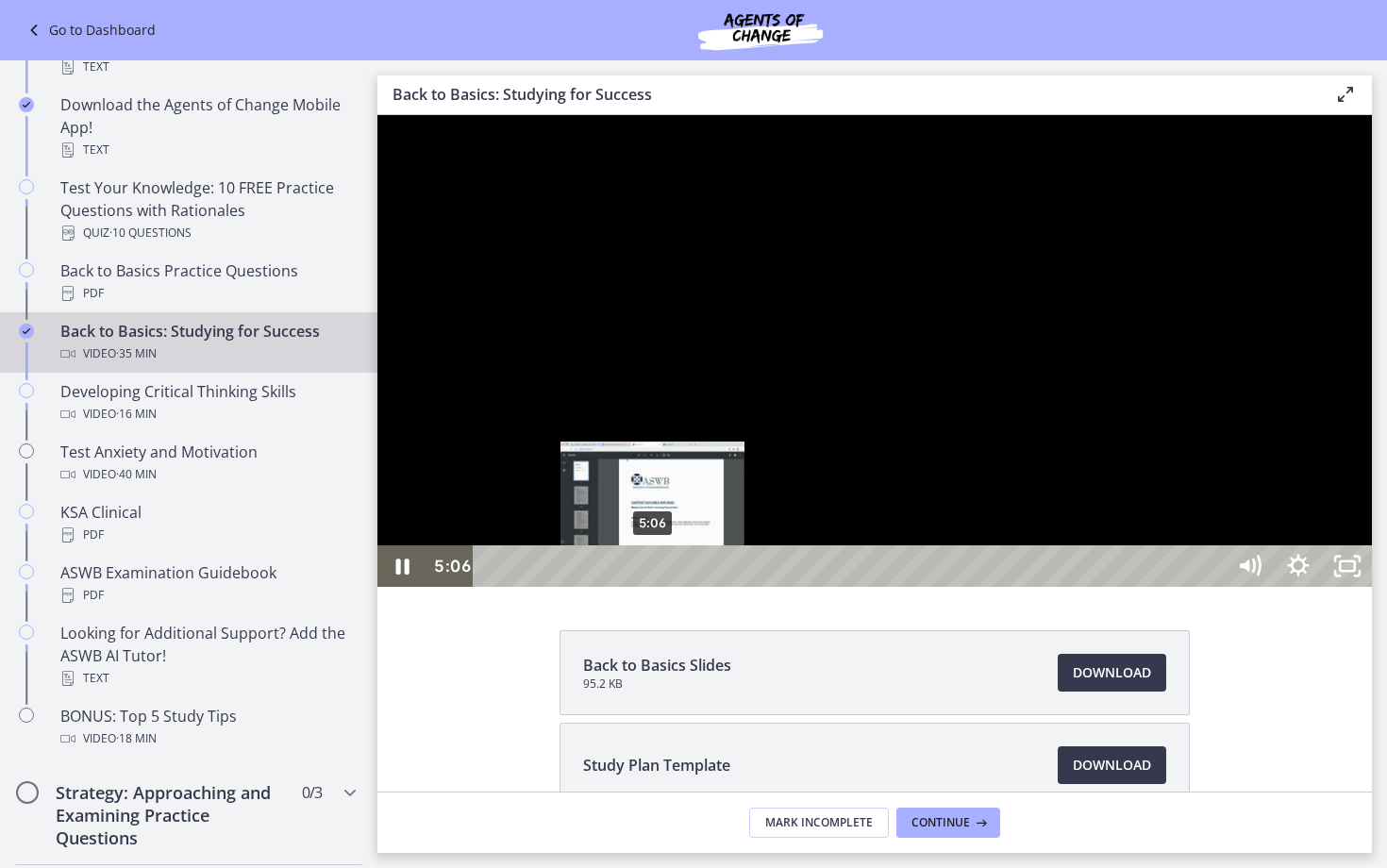 click on "5:06" at bounding box center (852, 566) 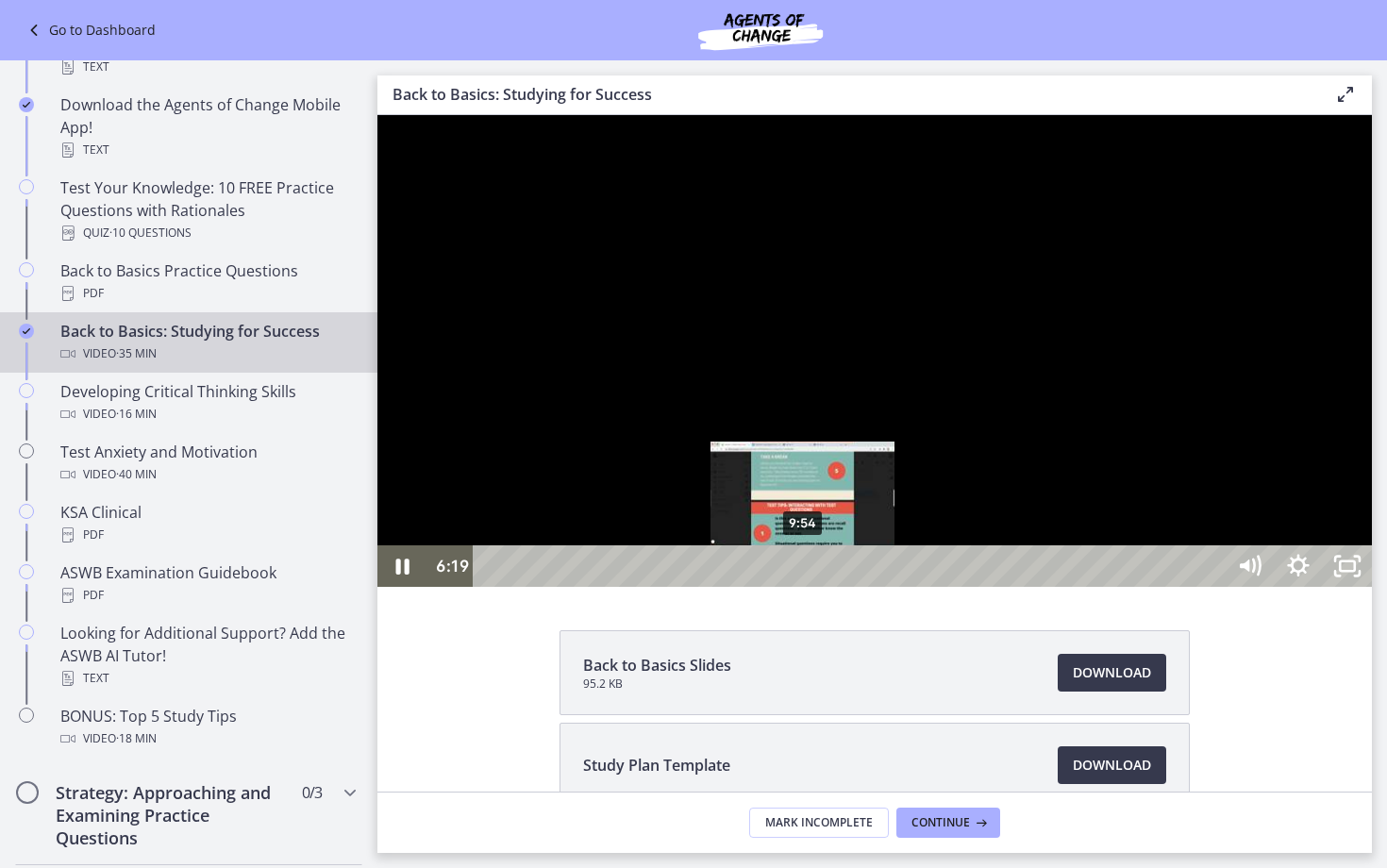 click on "9:54" at bounding box center (852, 566) 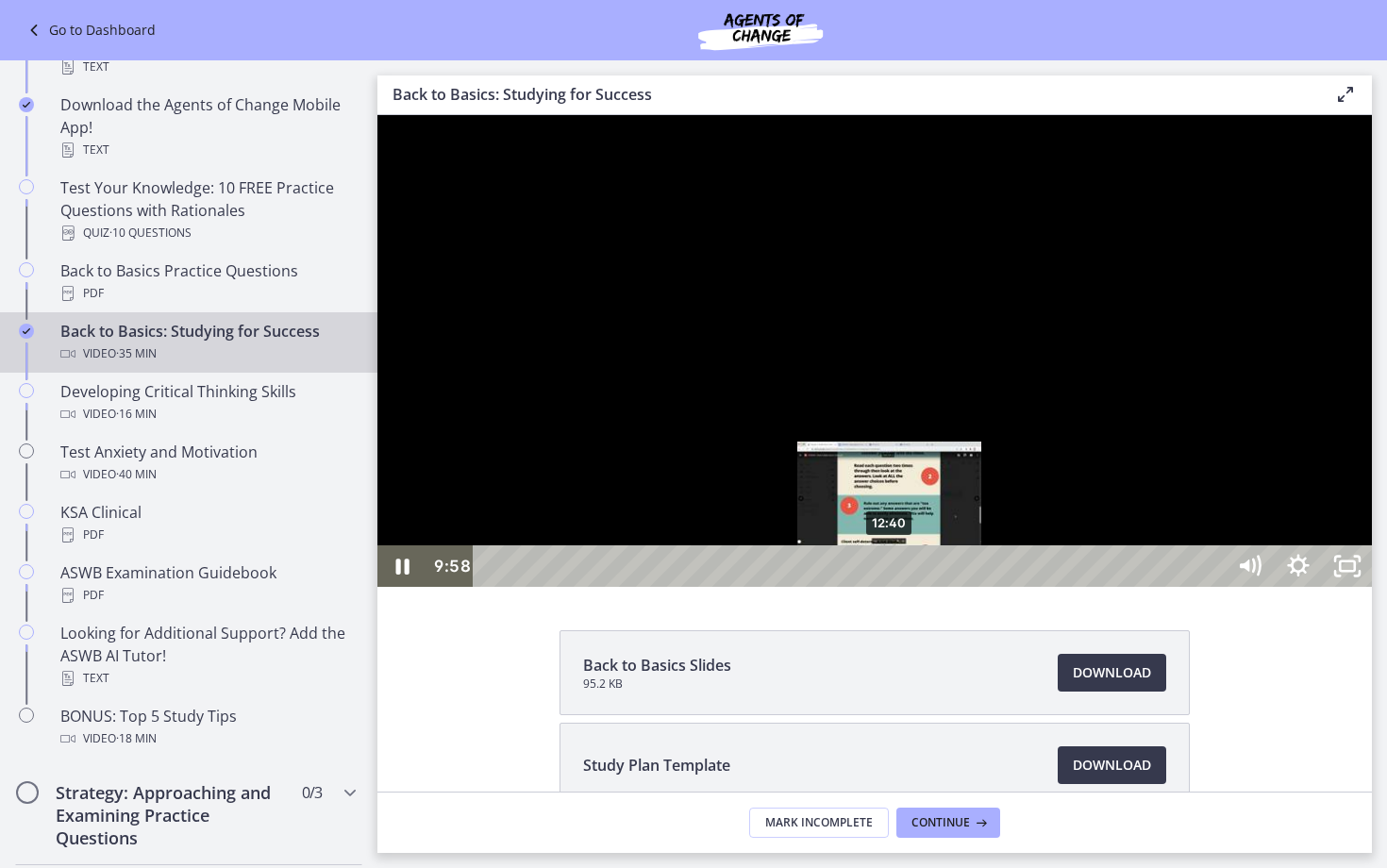 click on "12:40" at bounding box center [852, 566] 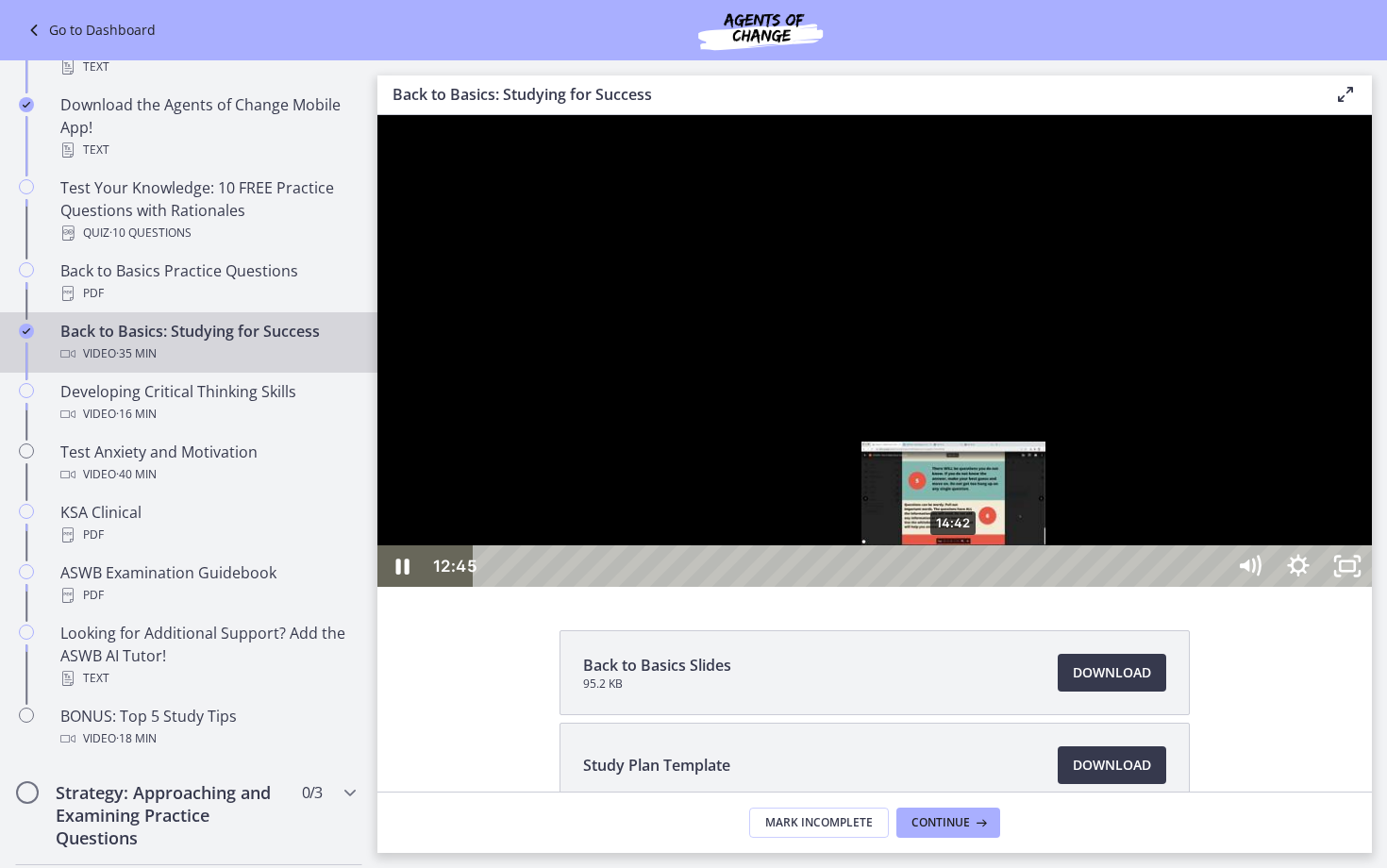 click on "14:42" at bounding box center [852, 566] 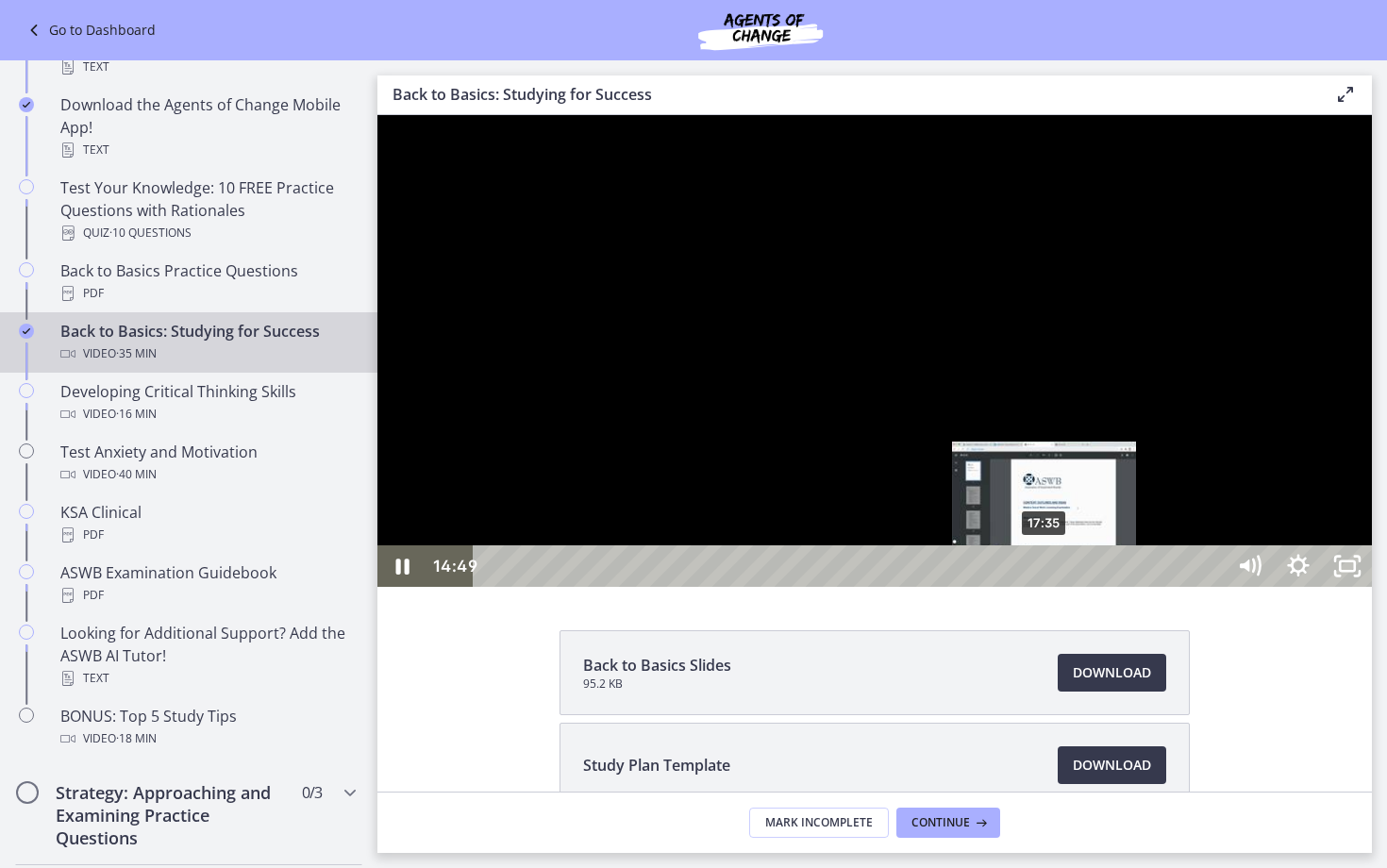 click on "17:35" at bounding box center [852, 566] 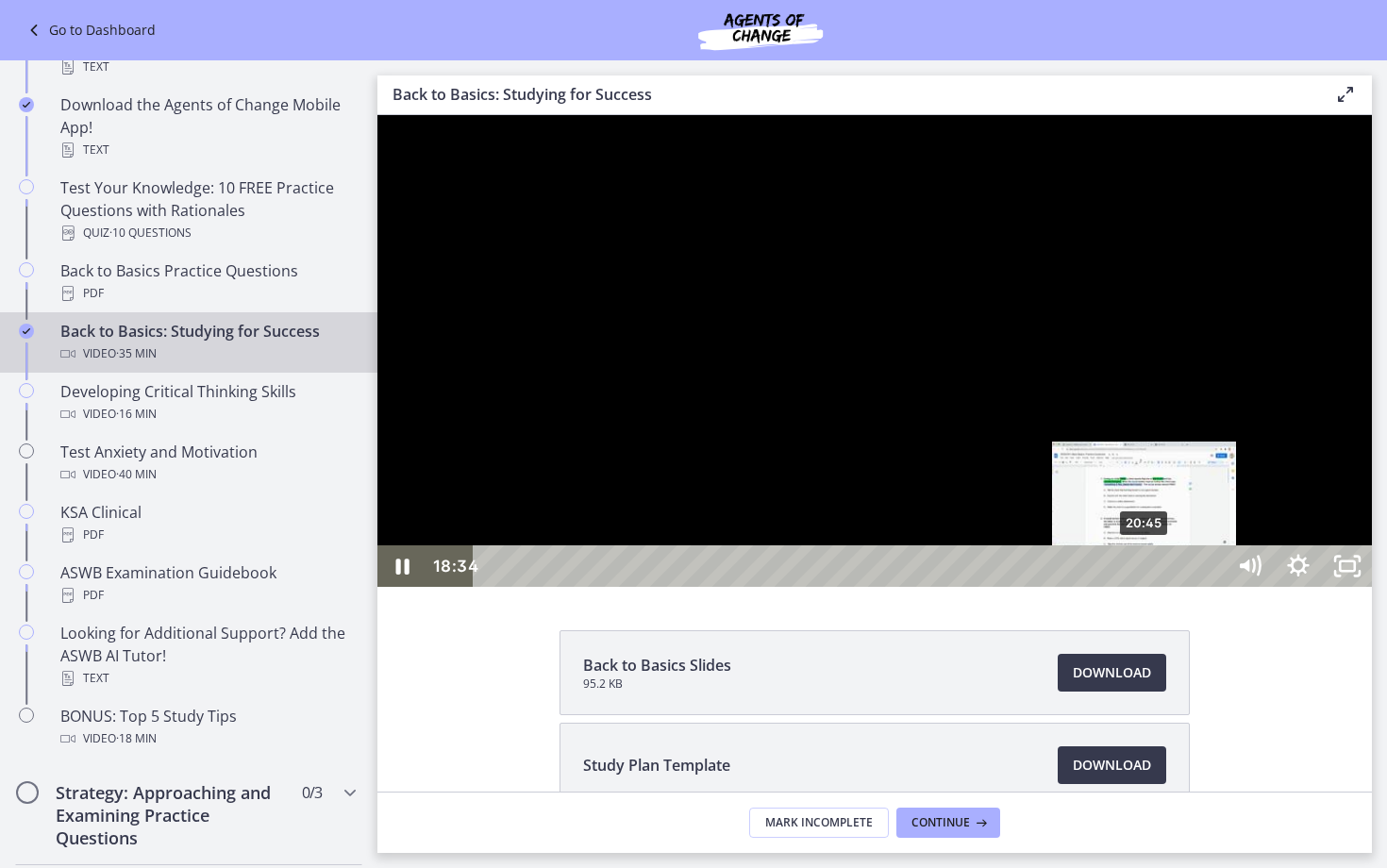 click on "20:45" at bounding box center [852, 566] 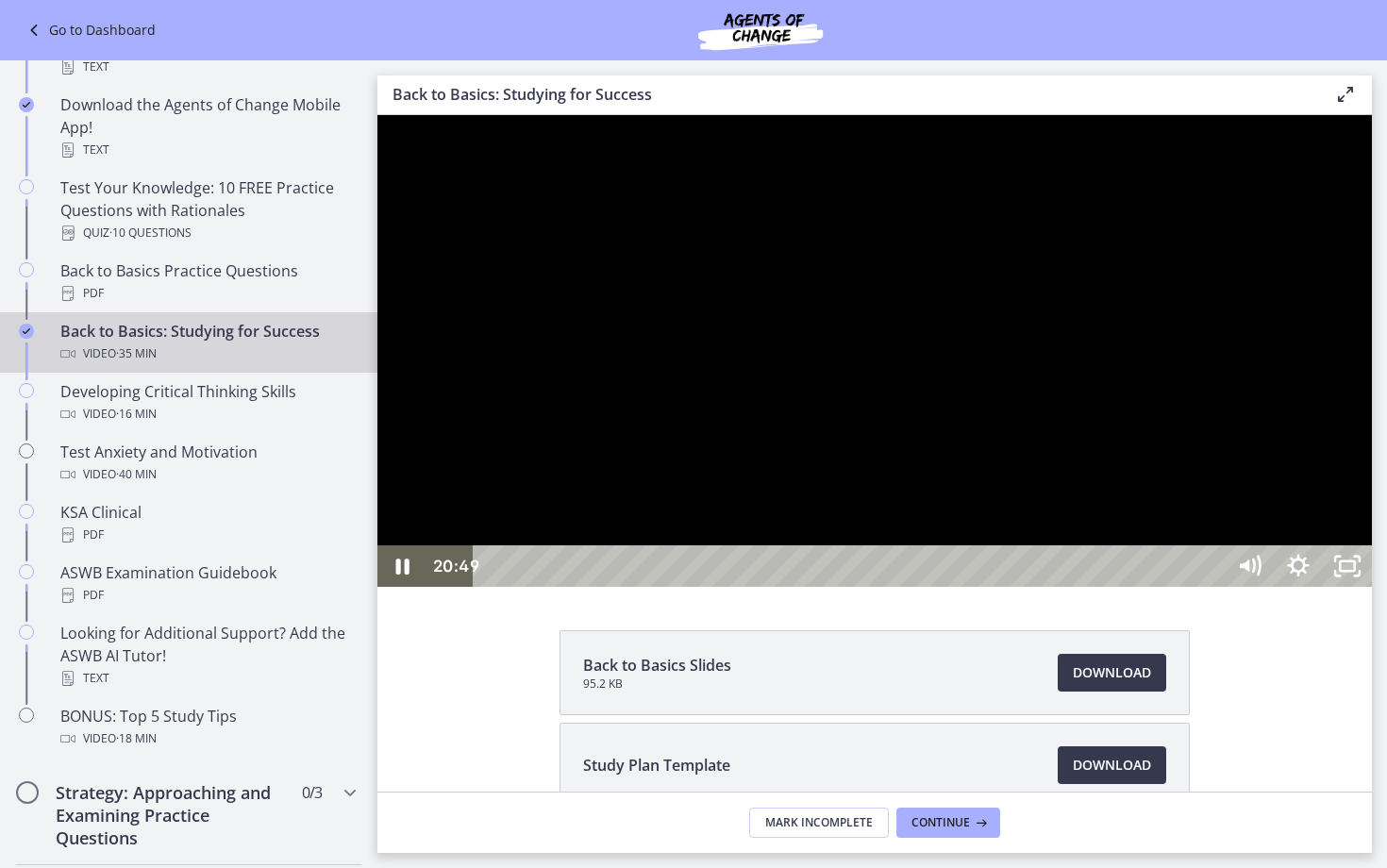 click at bounding box center (875, 351) 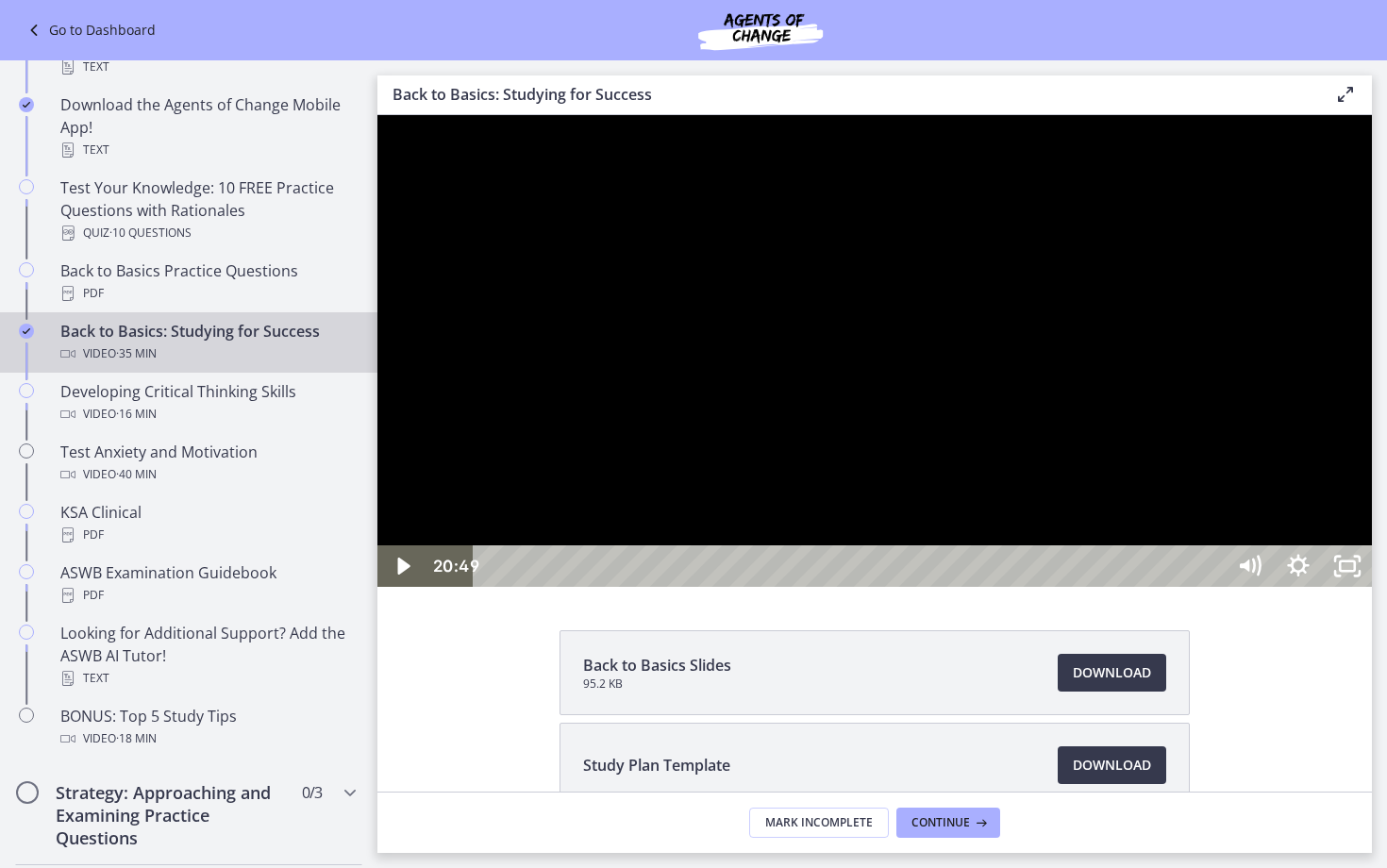 click at bounding box center (875, 351) 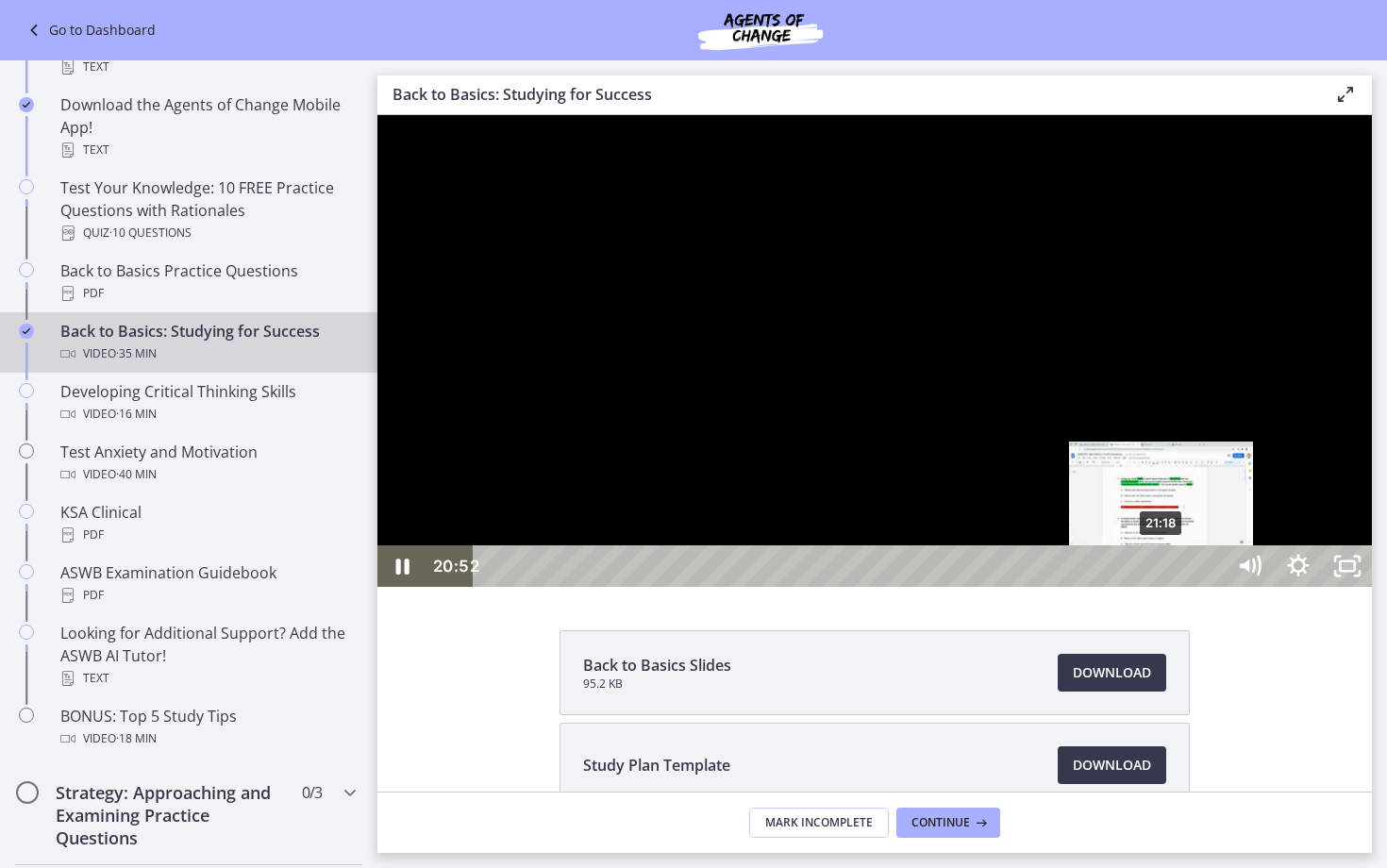 click on "21:18" at bounding box center (852, 566) 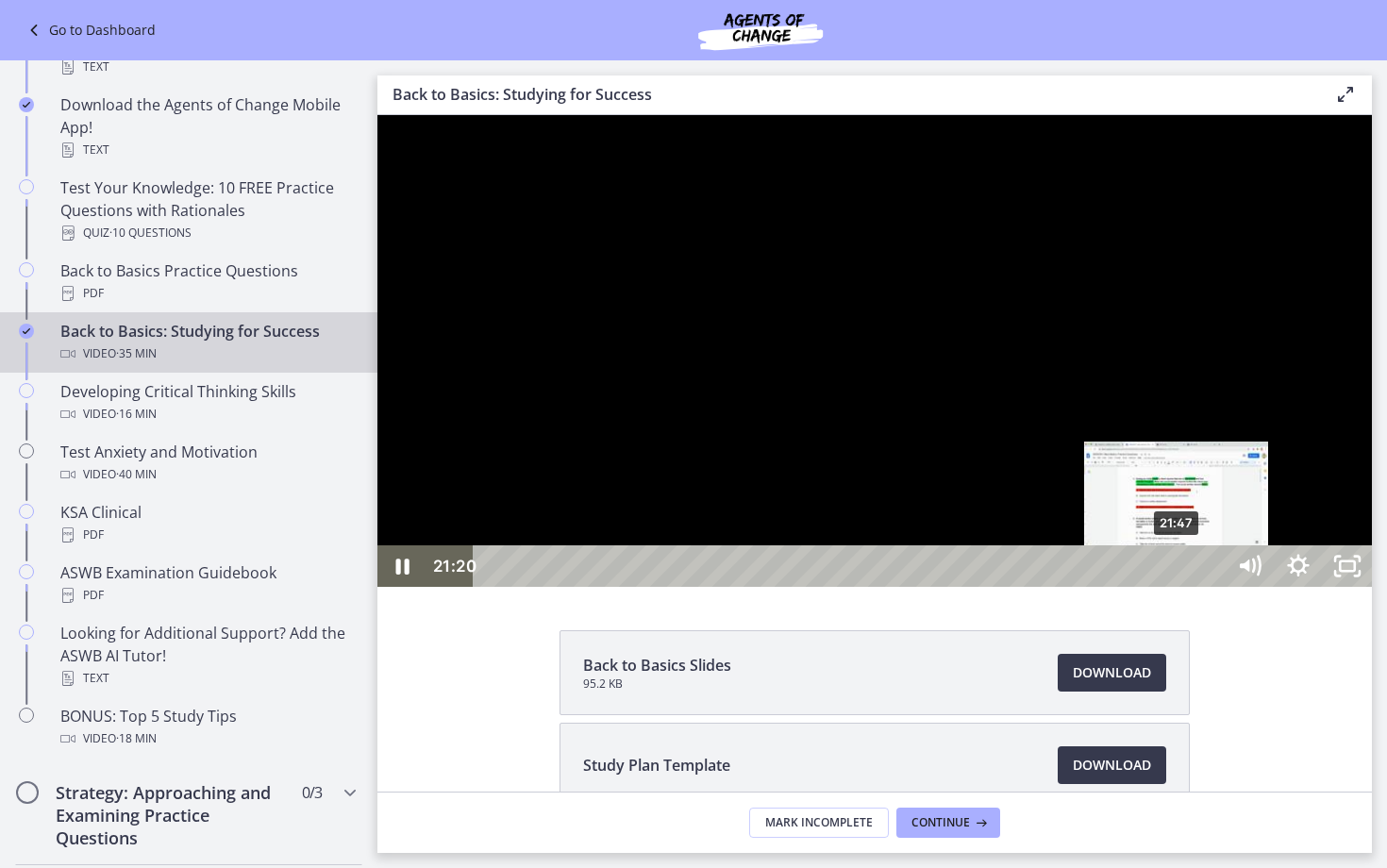 click on "21:47" at bounding box center [852, 566] 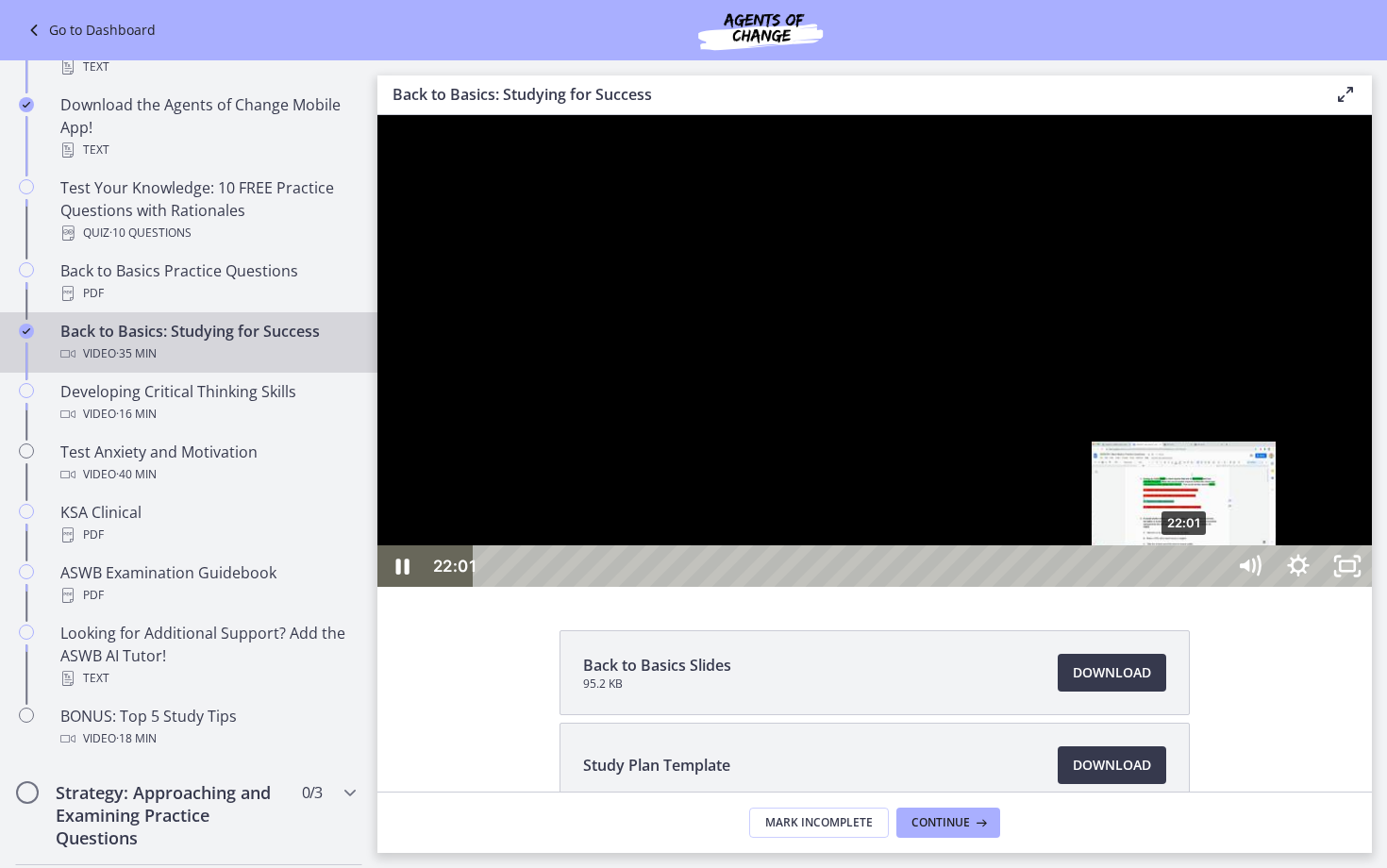 click on "22:01" at bounding box center (852, 566) 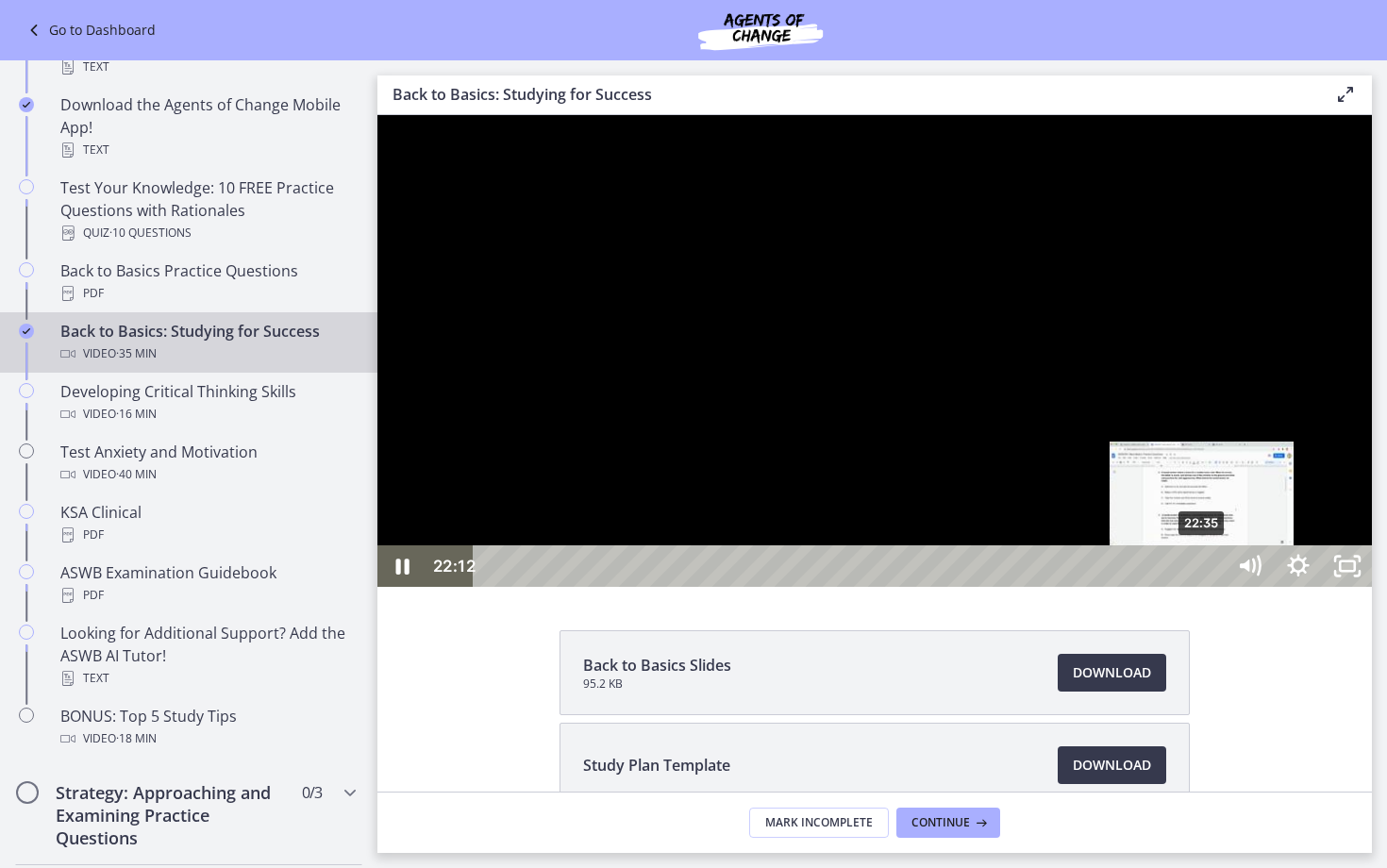 click on "22:35" at bounding box center [852, 566] 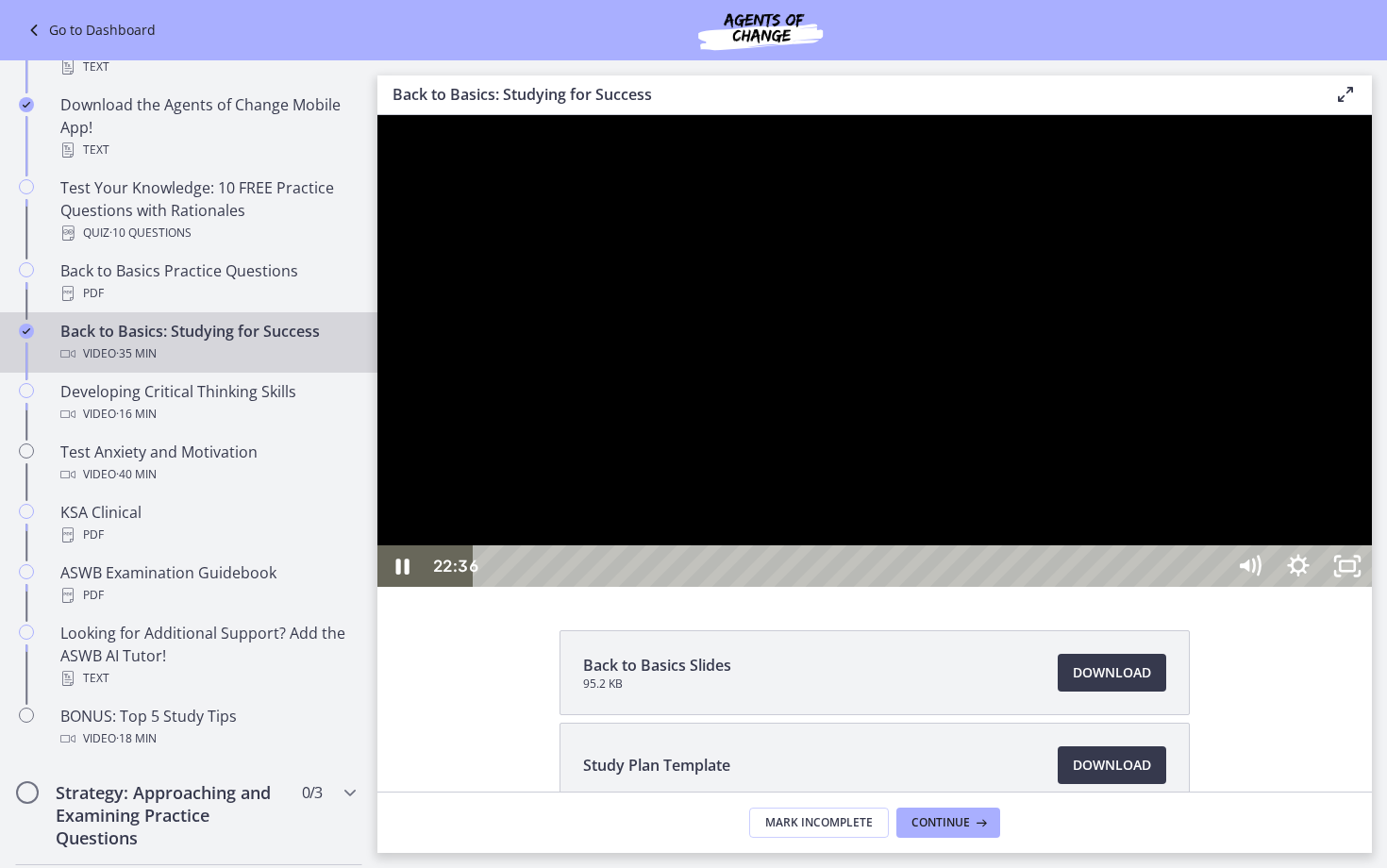 click at bounding box center (875, 351) 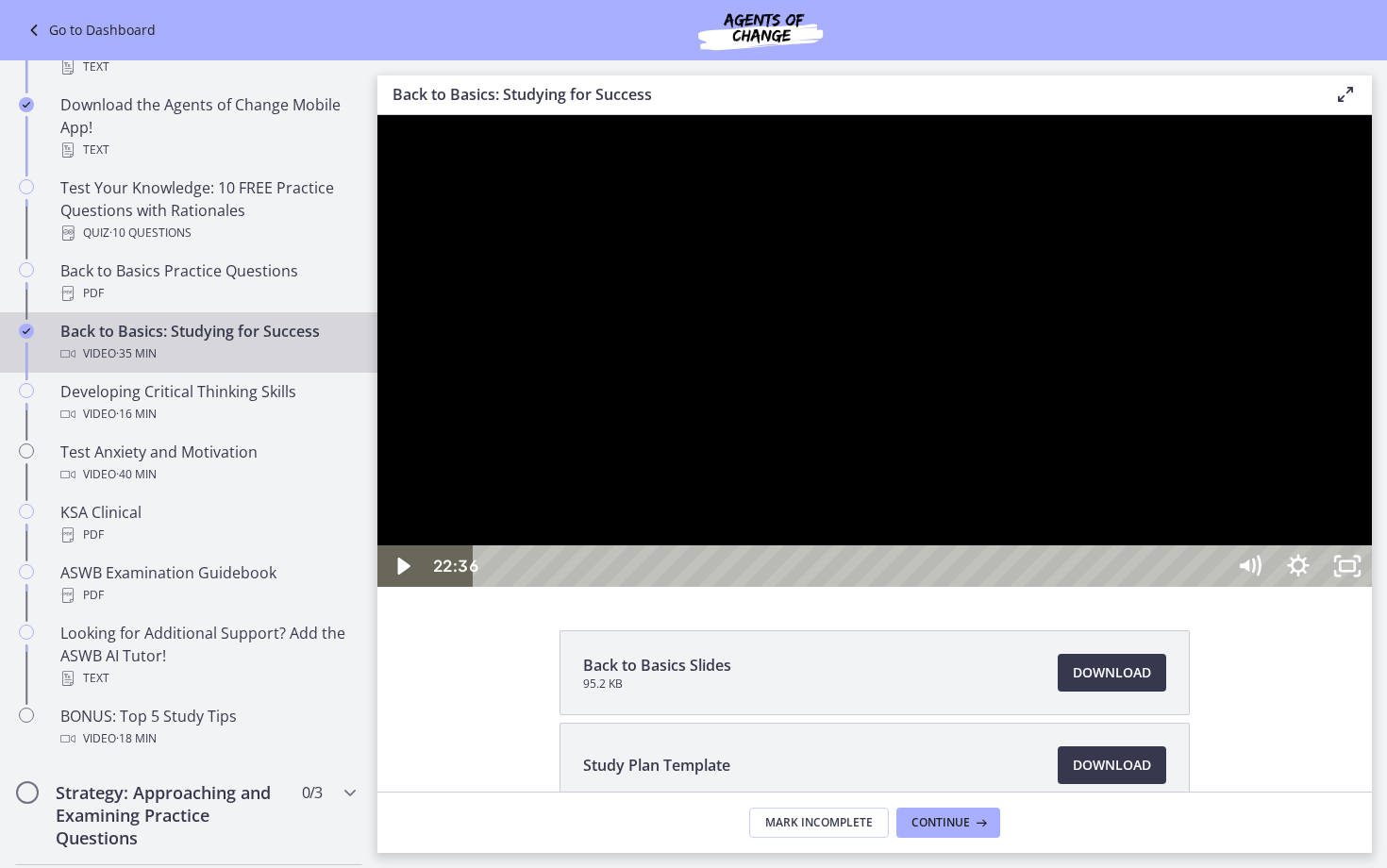 click at bounding box center (875, 351) 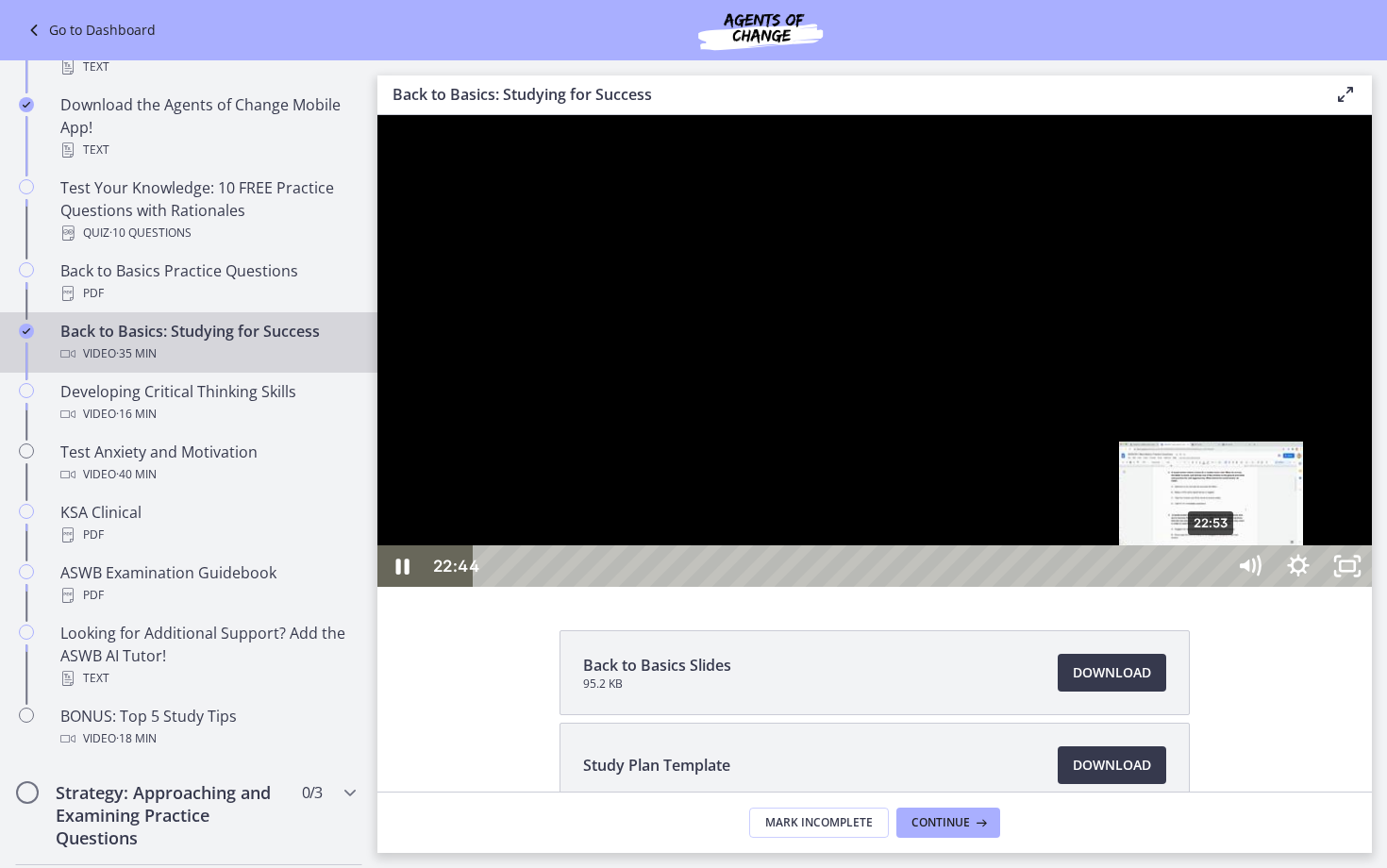 click at bounding box center (1205, 566) 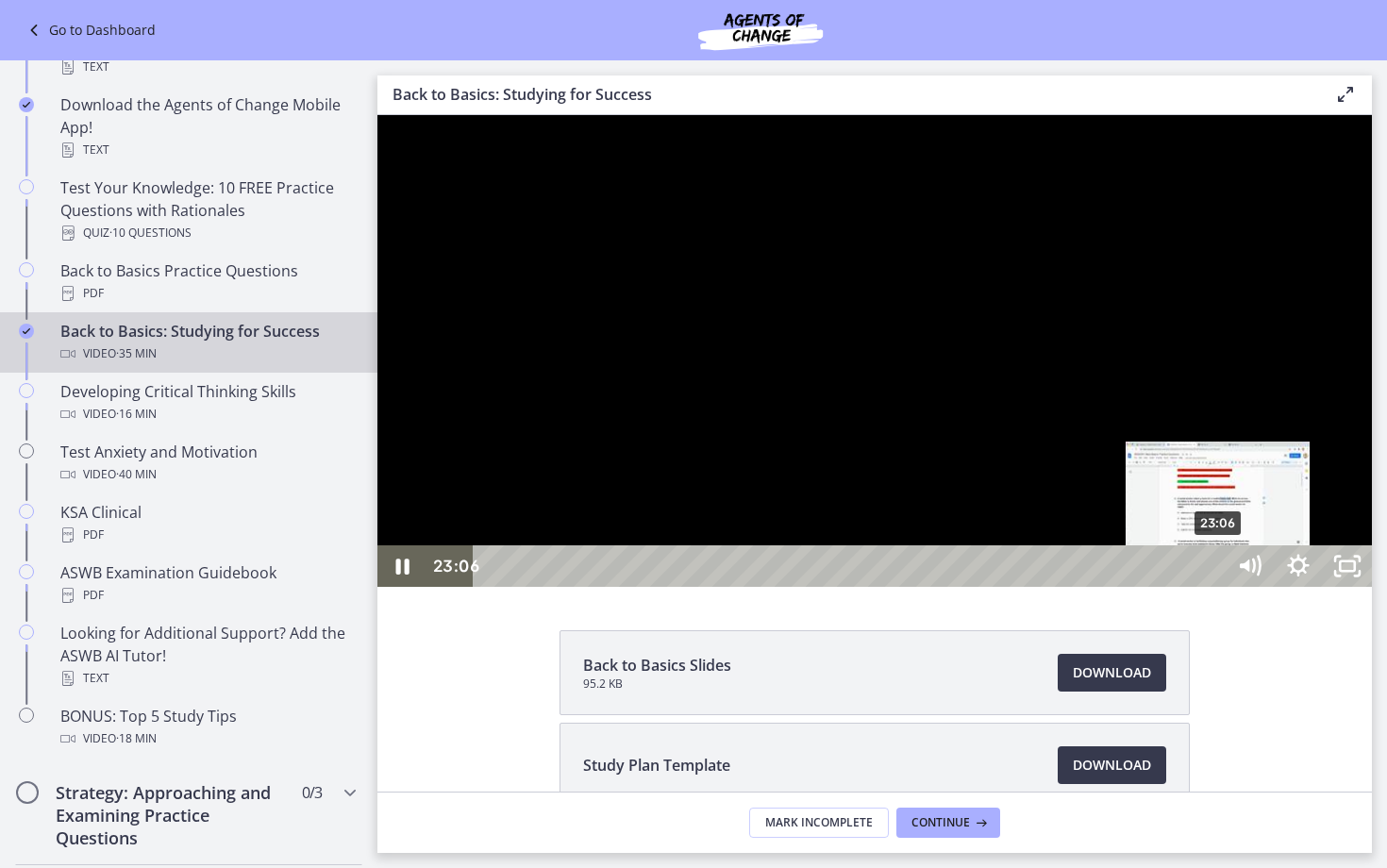 click on "23:06" at bounding box center (852, 566) 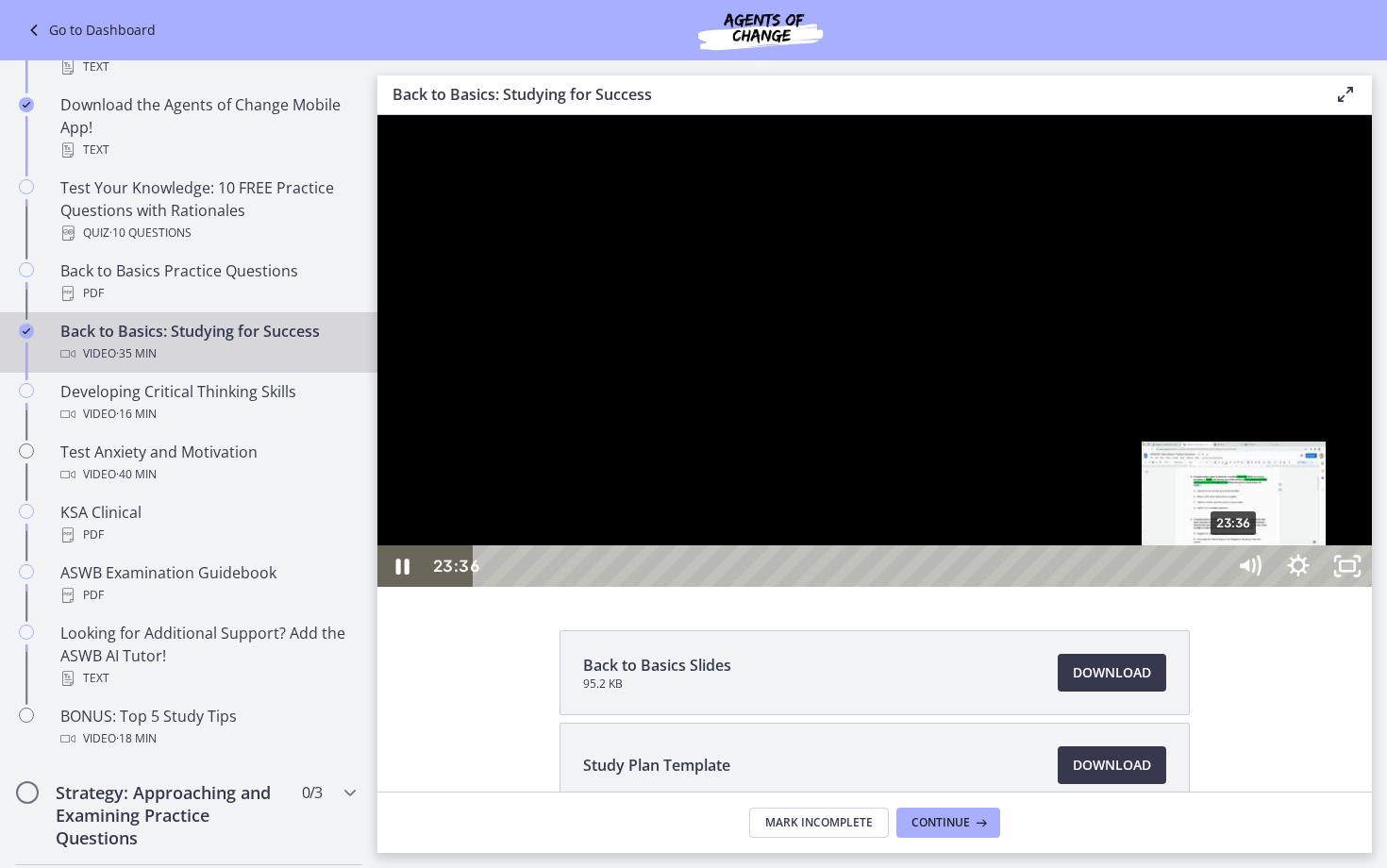 click on "23:36" at bounding box center (852, 566) 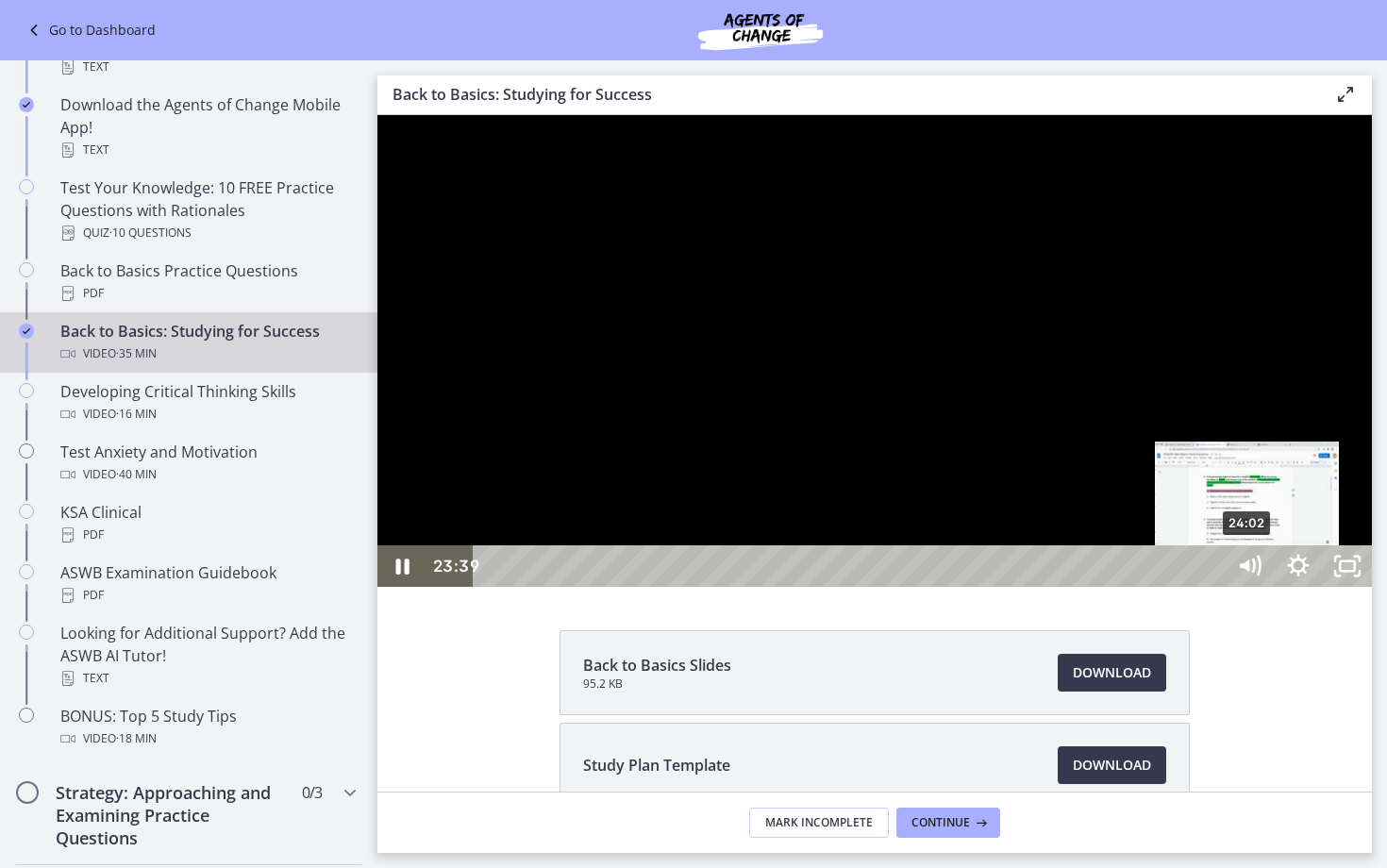 click on "24:02" at bounding box center [852, 566] 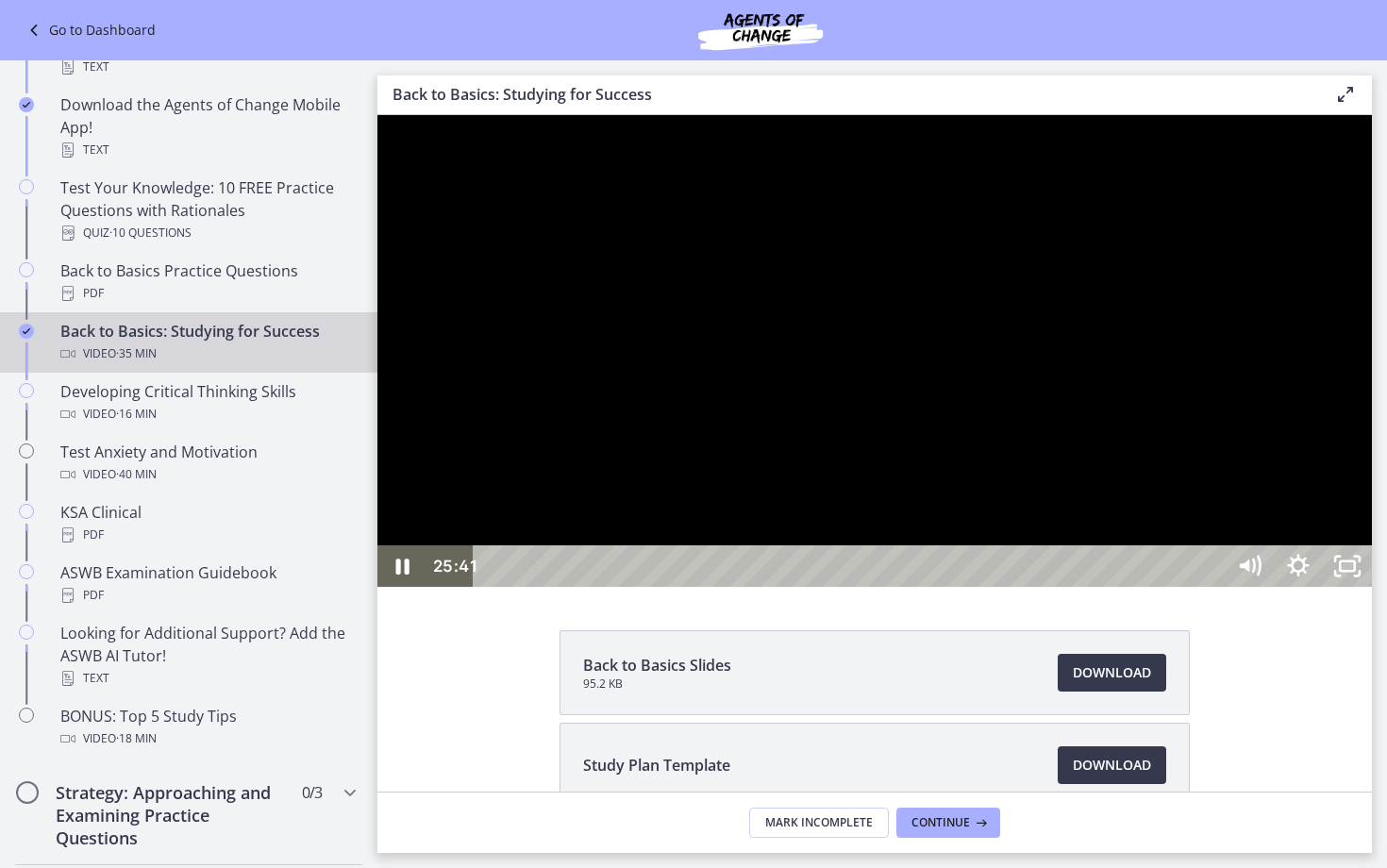 click at bounding box center [875, 351] 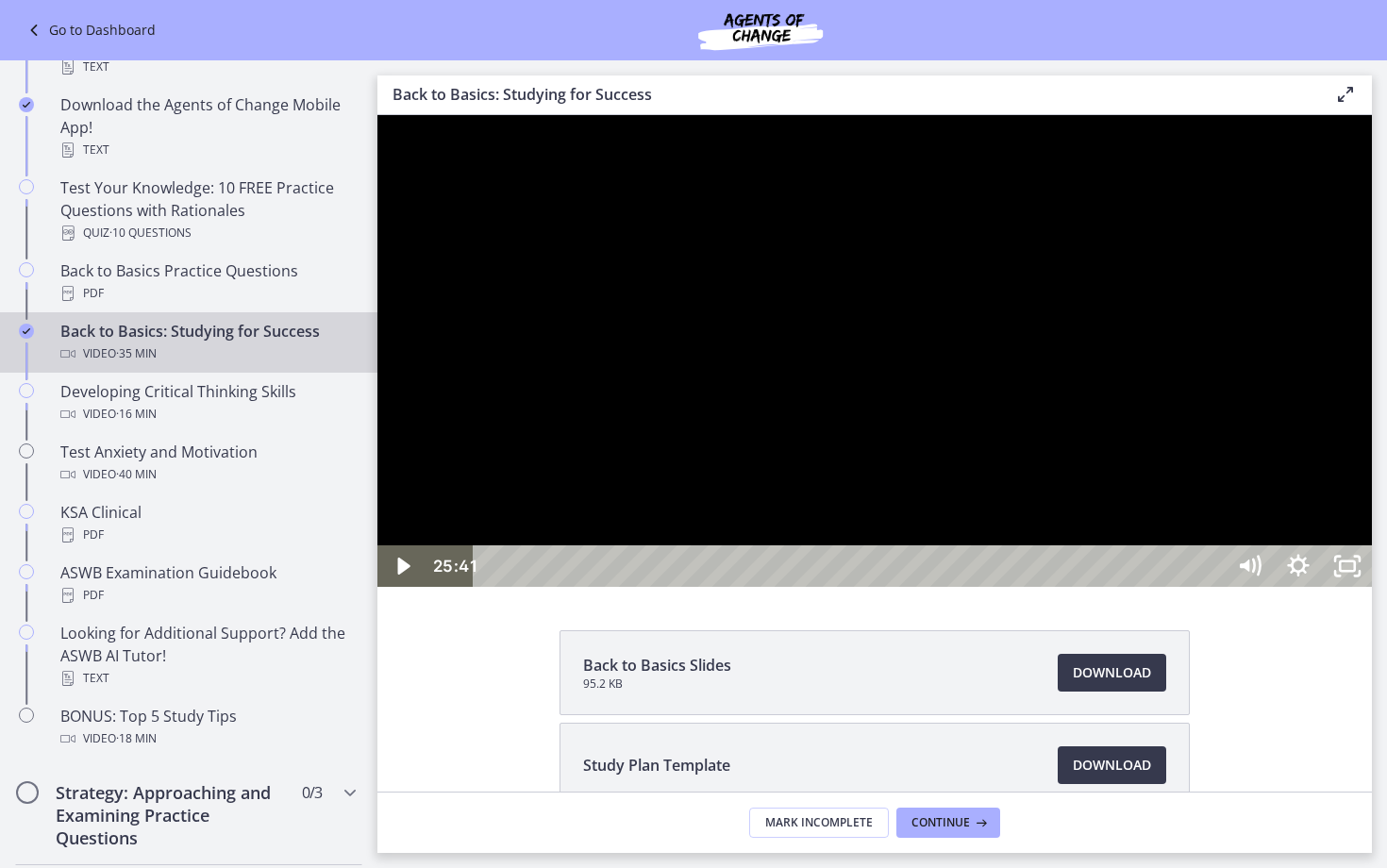 click at bounding box center (875, 351) 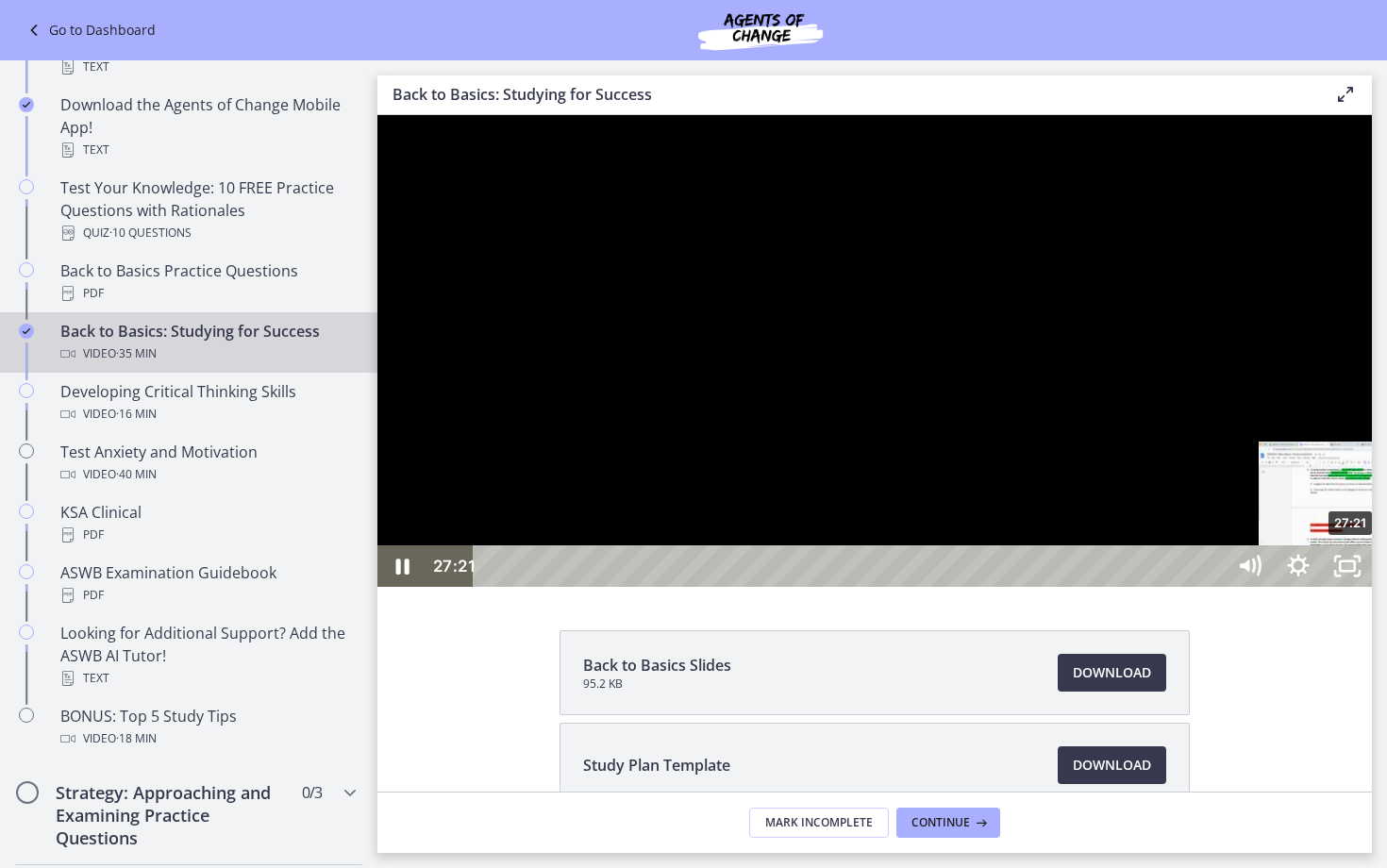 click on "27:21" at bounding box center [852, 566] 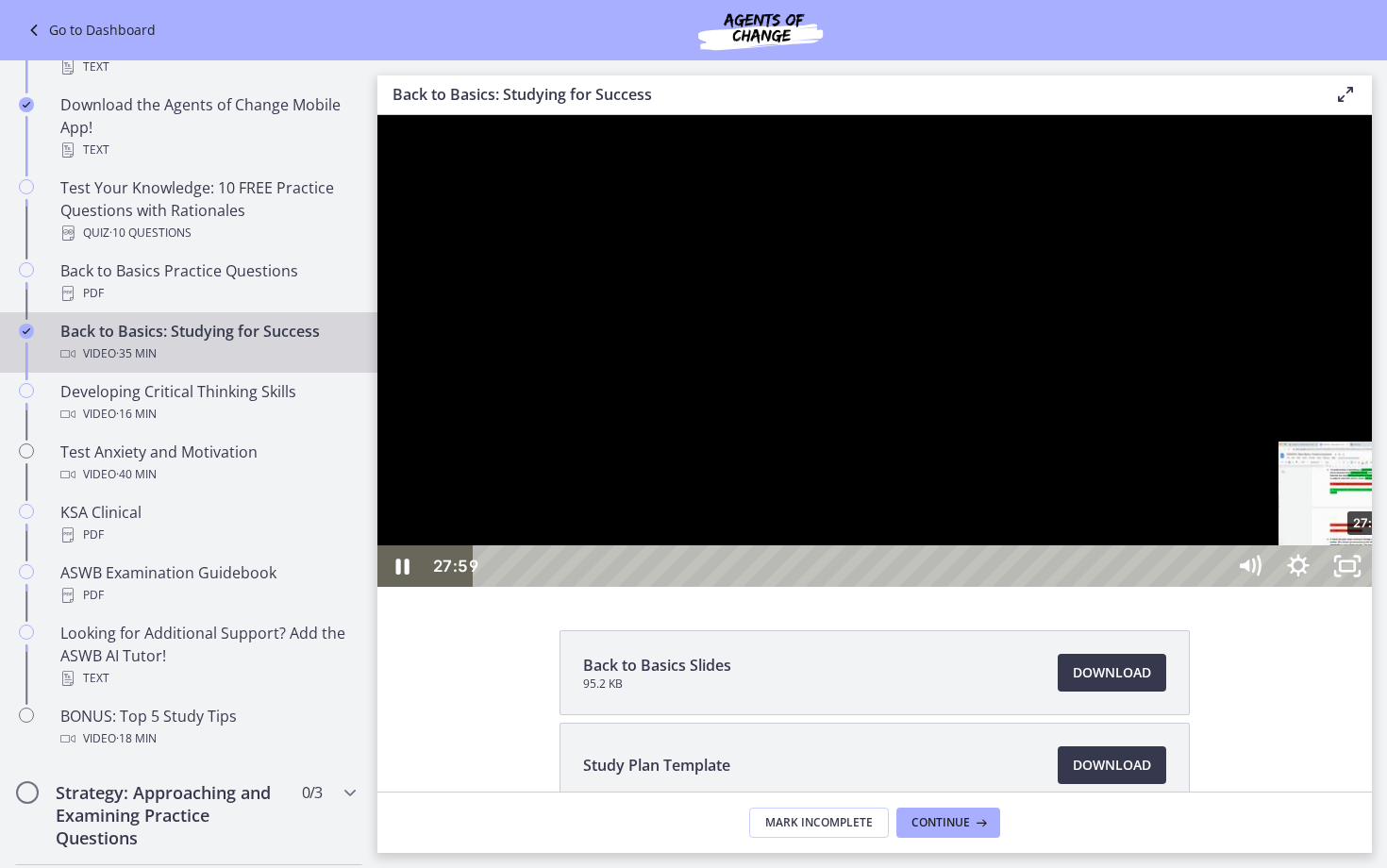click on "27:59" at bounding box center (852, 566) 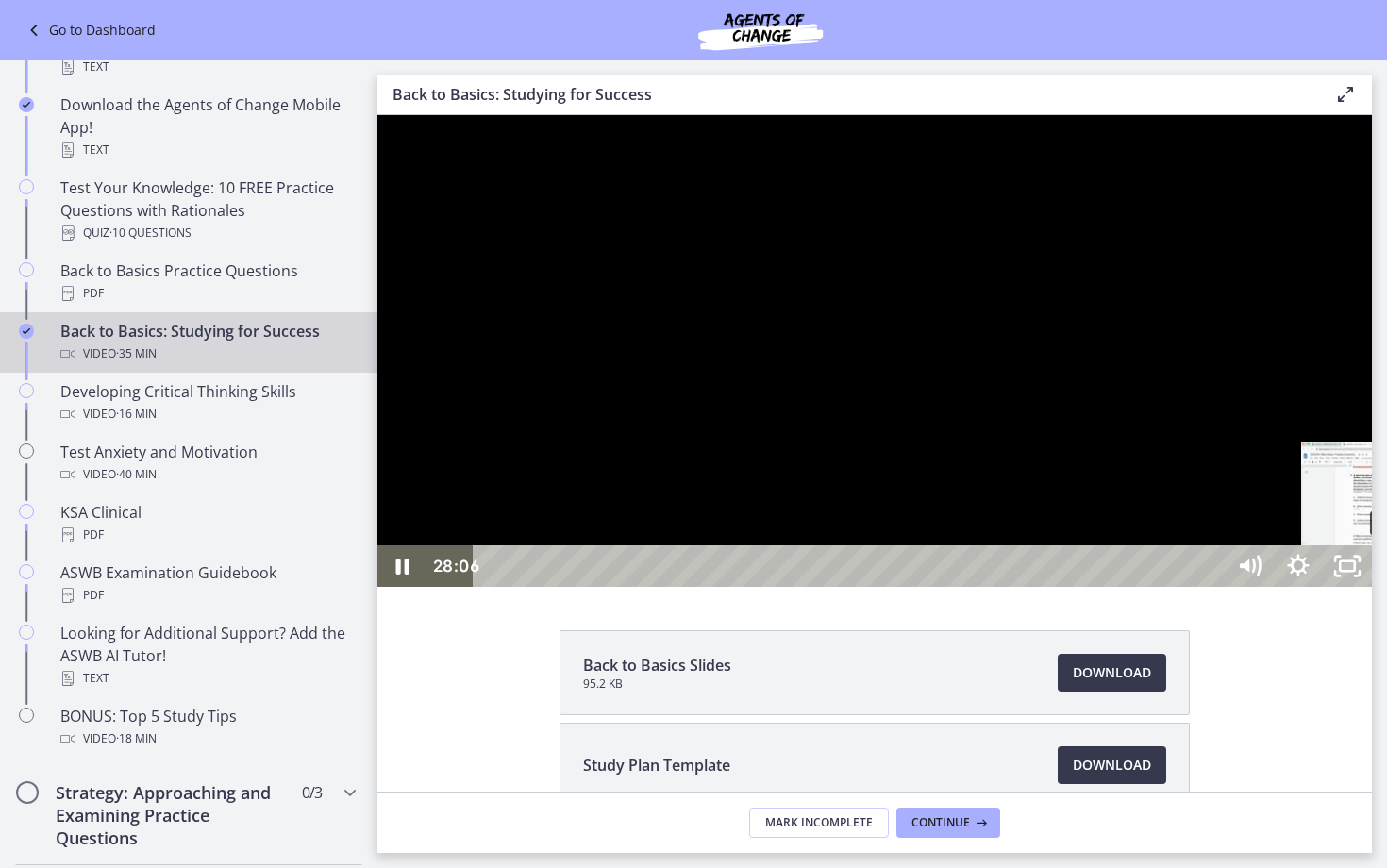 click on "28:42" at bounding box center [852, 566] 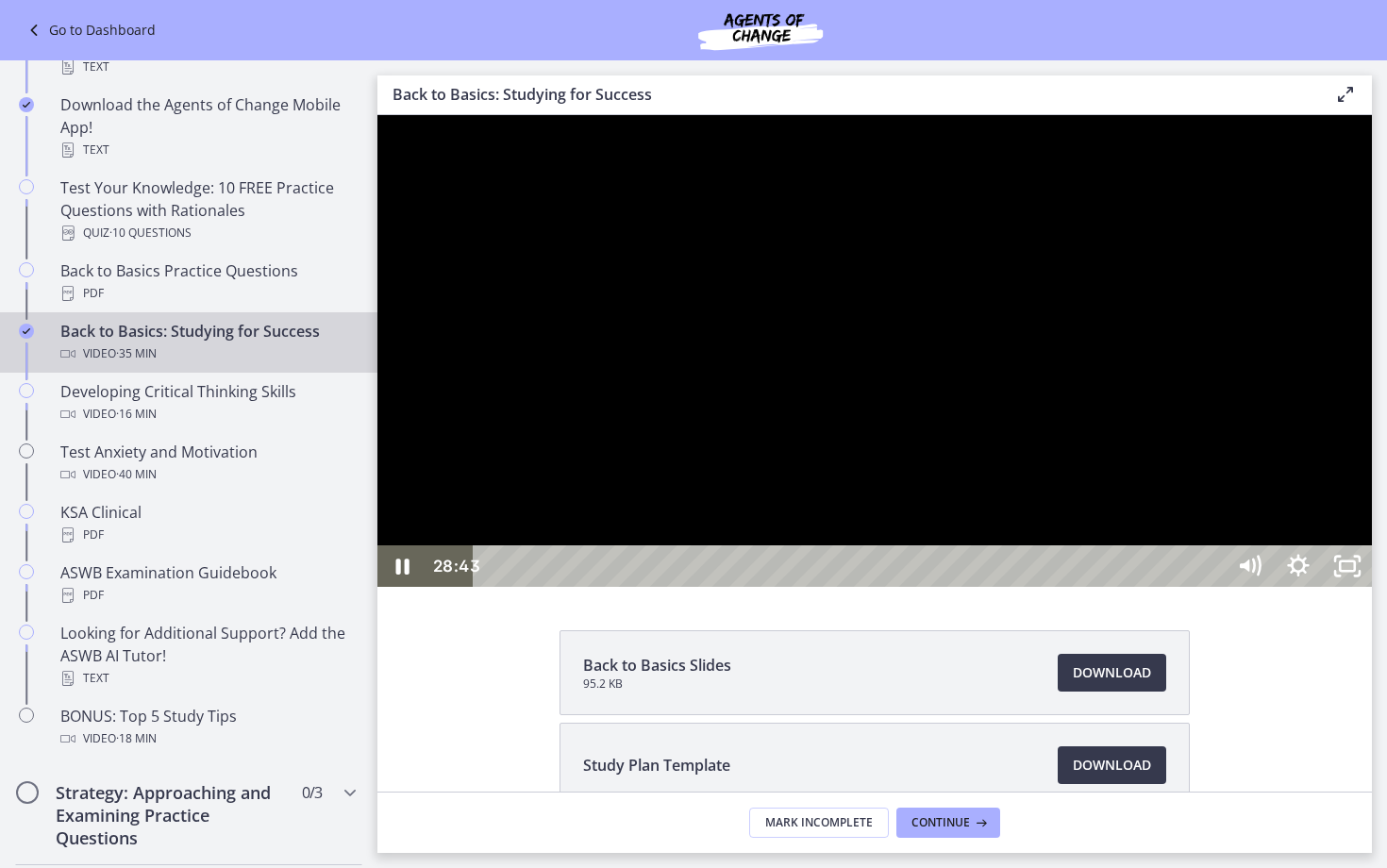 click at bounding box center (875, 351) 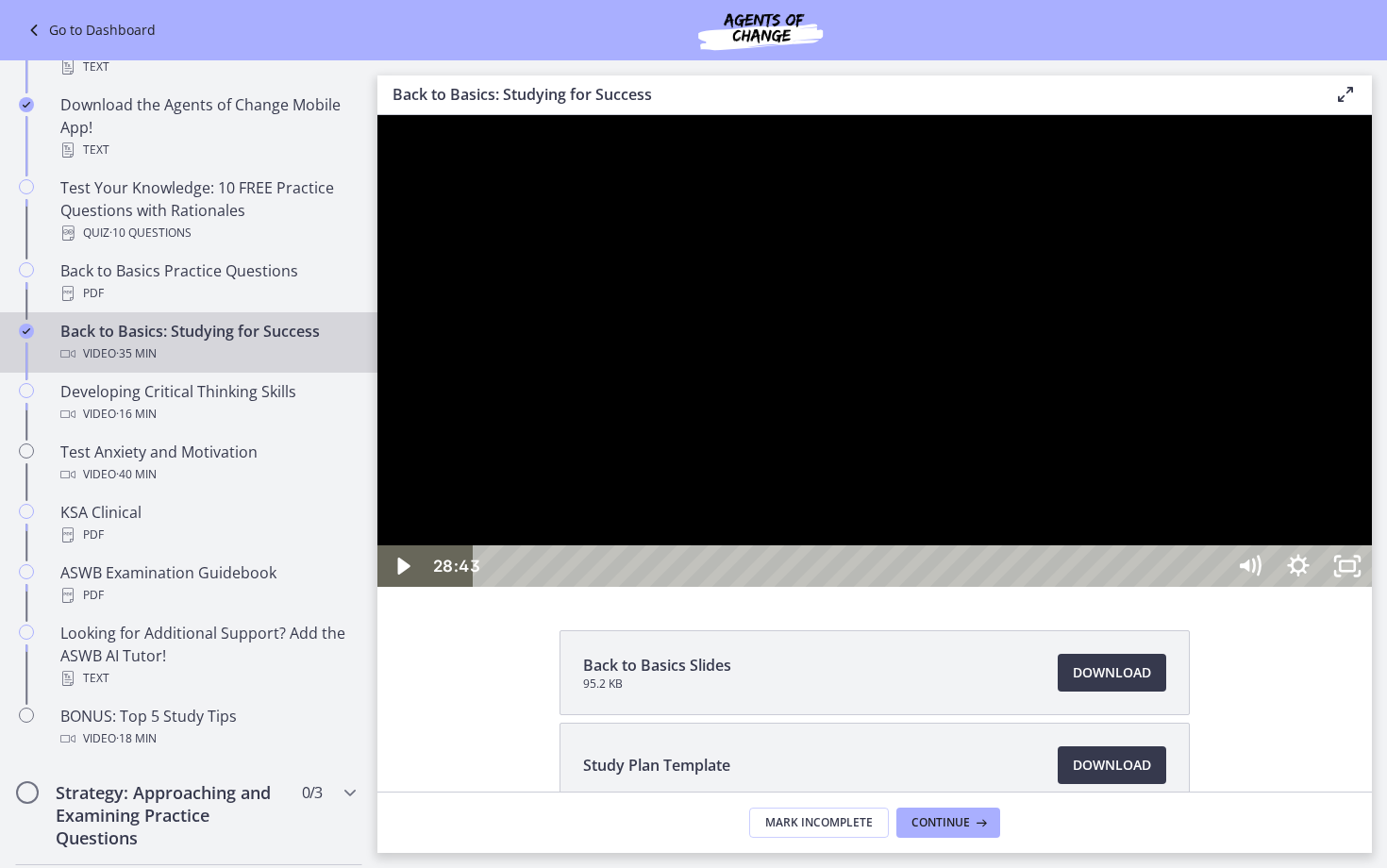 click at bounding box center (875, 351) 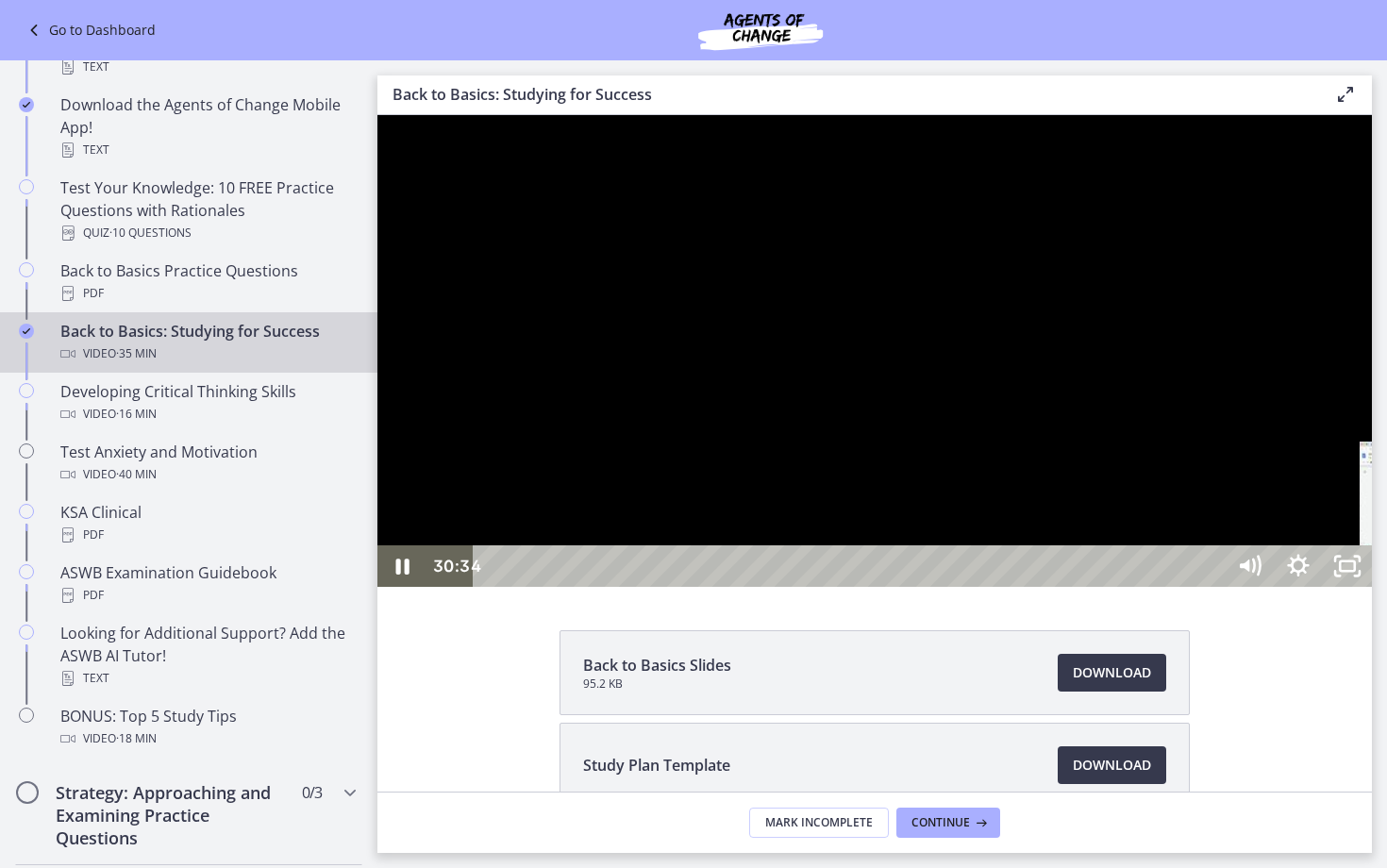 click on "30:34" at bounding box center (852, 566) 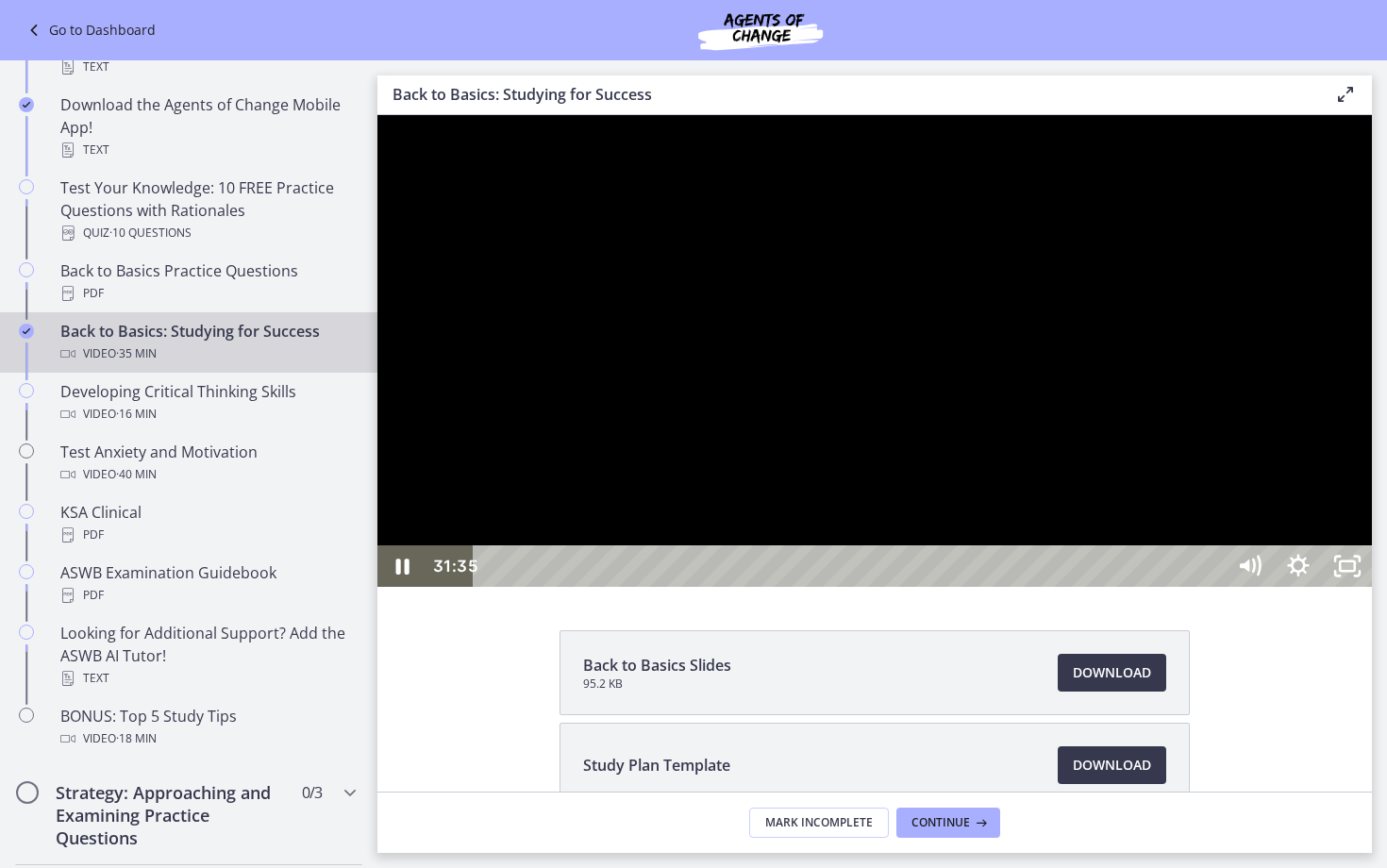 click on "31:35" at bounding box center (852, 566) 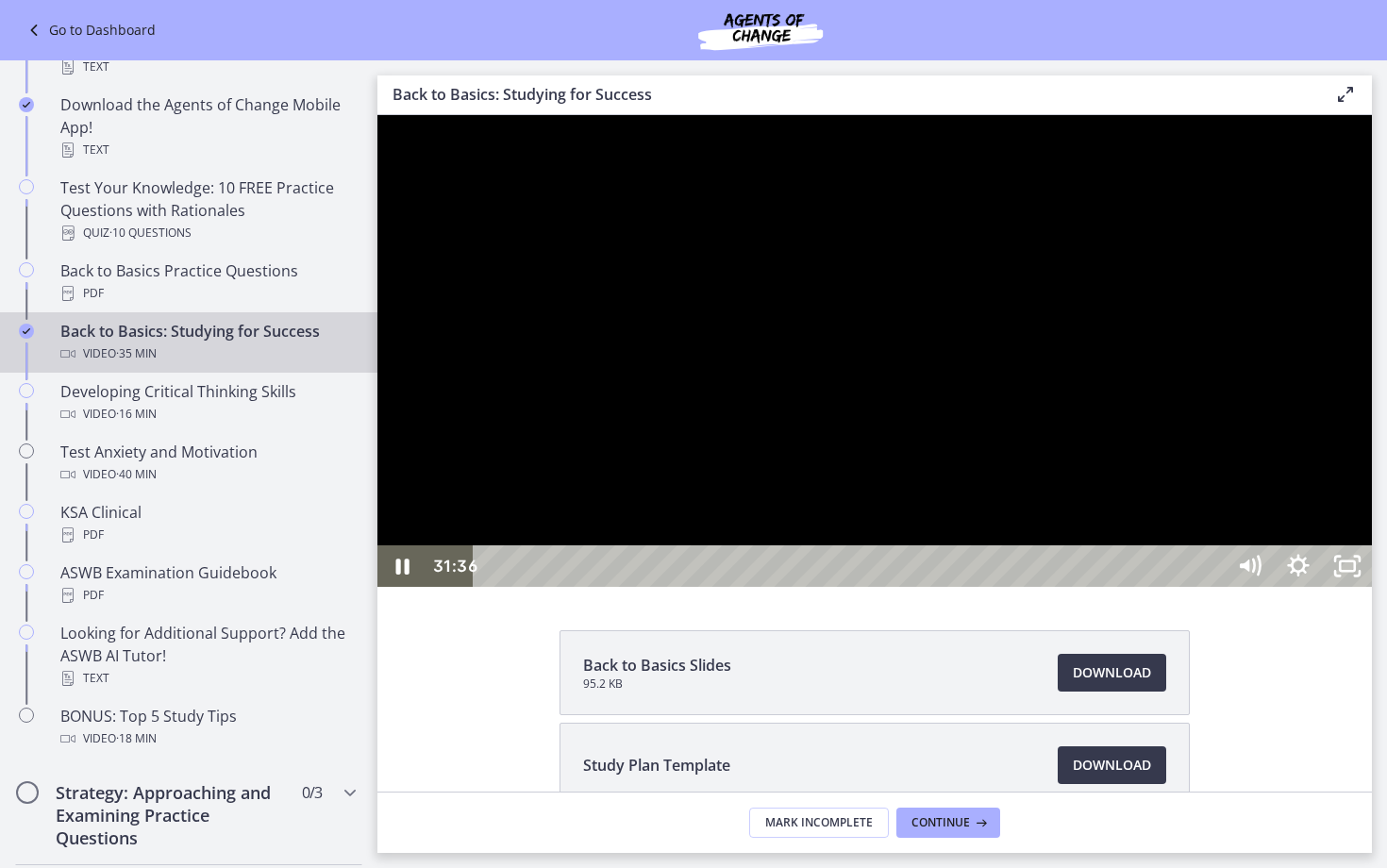 click on "32:00" at bounding box center (852, 566) 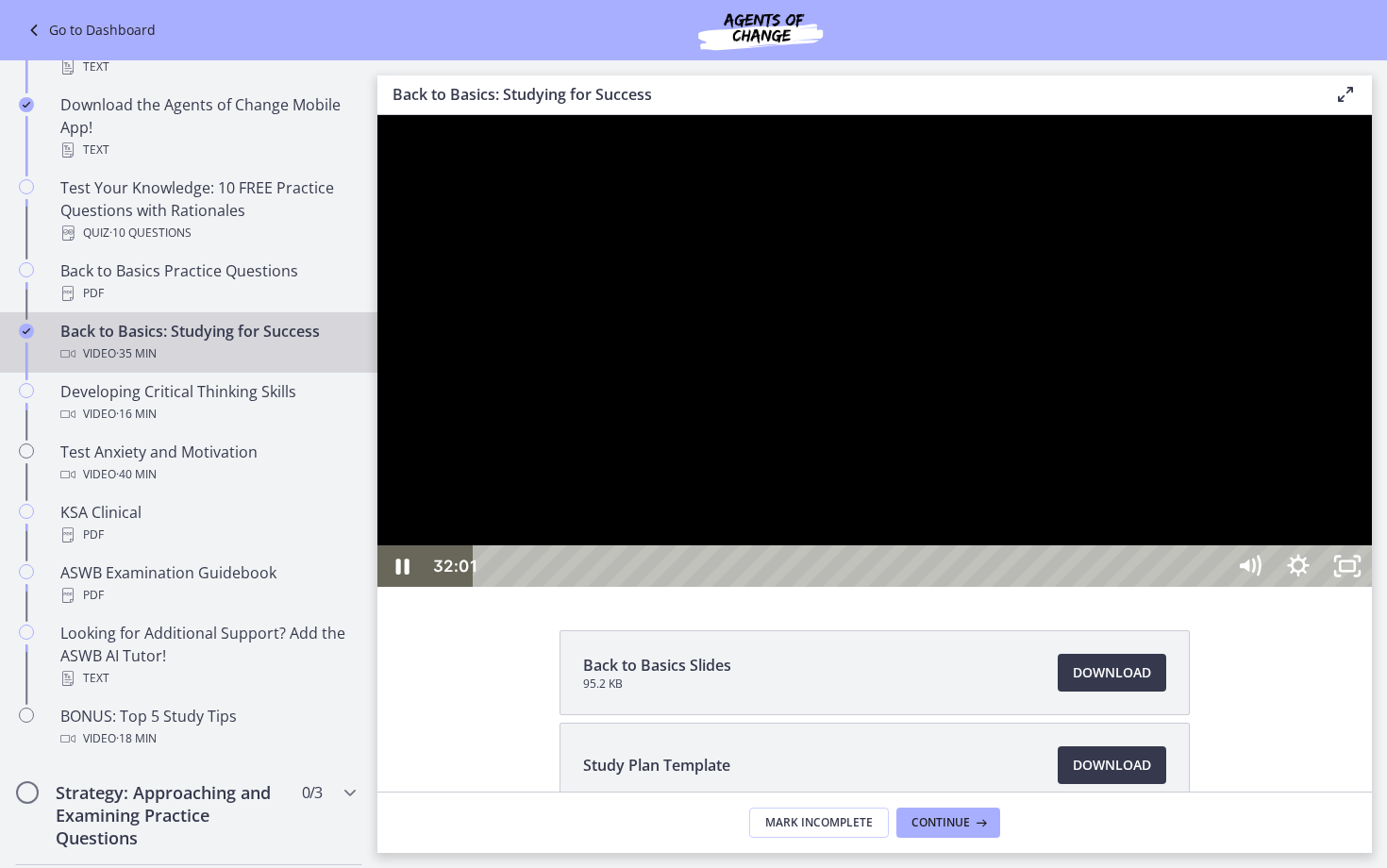 click at bounding box center (875, 351) 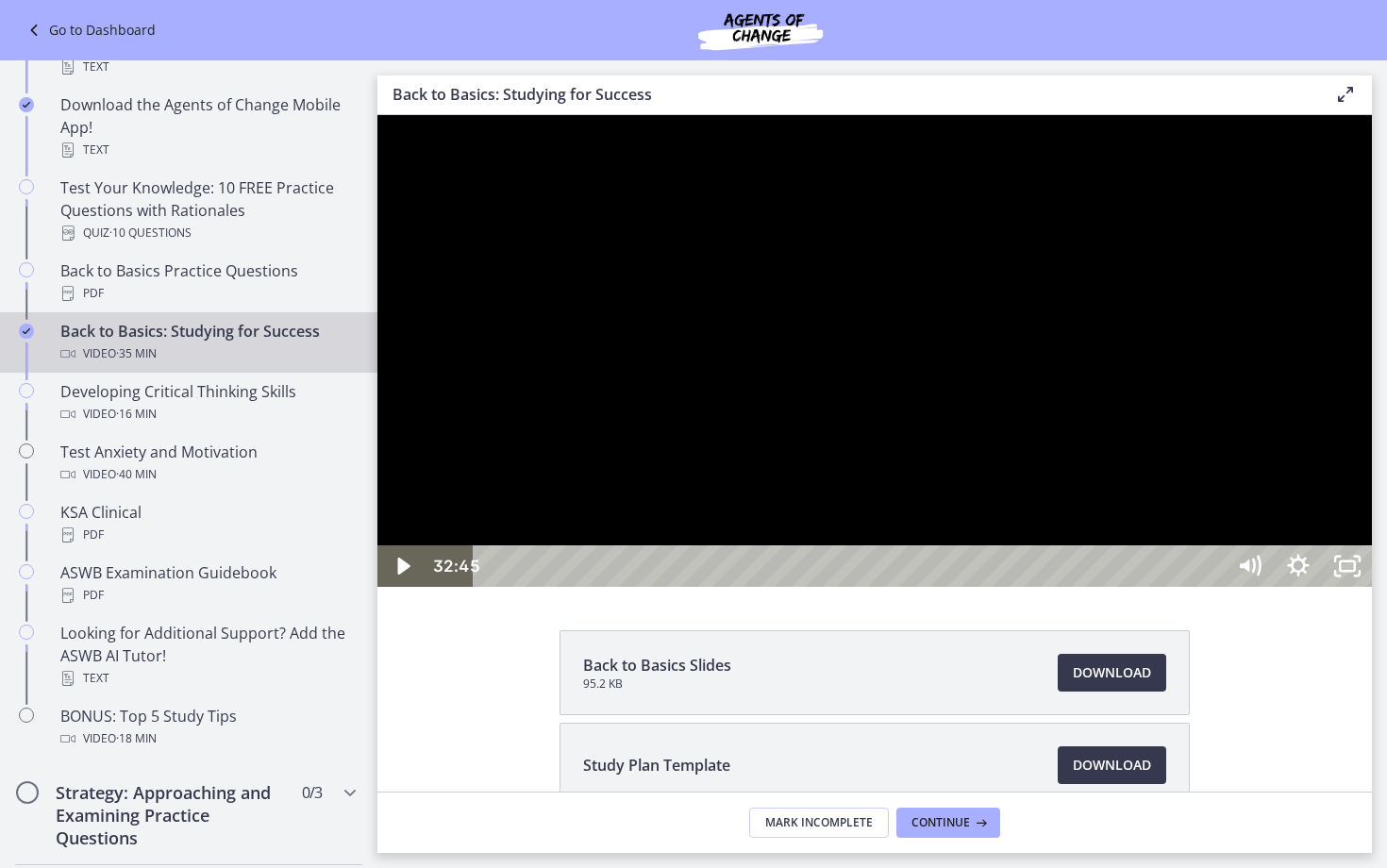 click at bounding box center [875, 351] 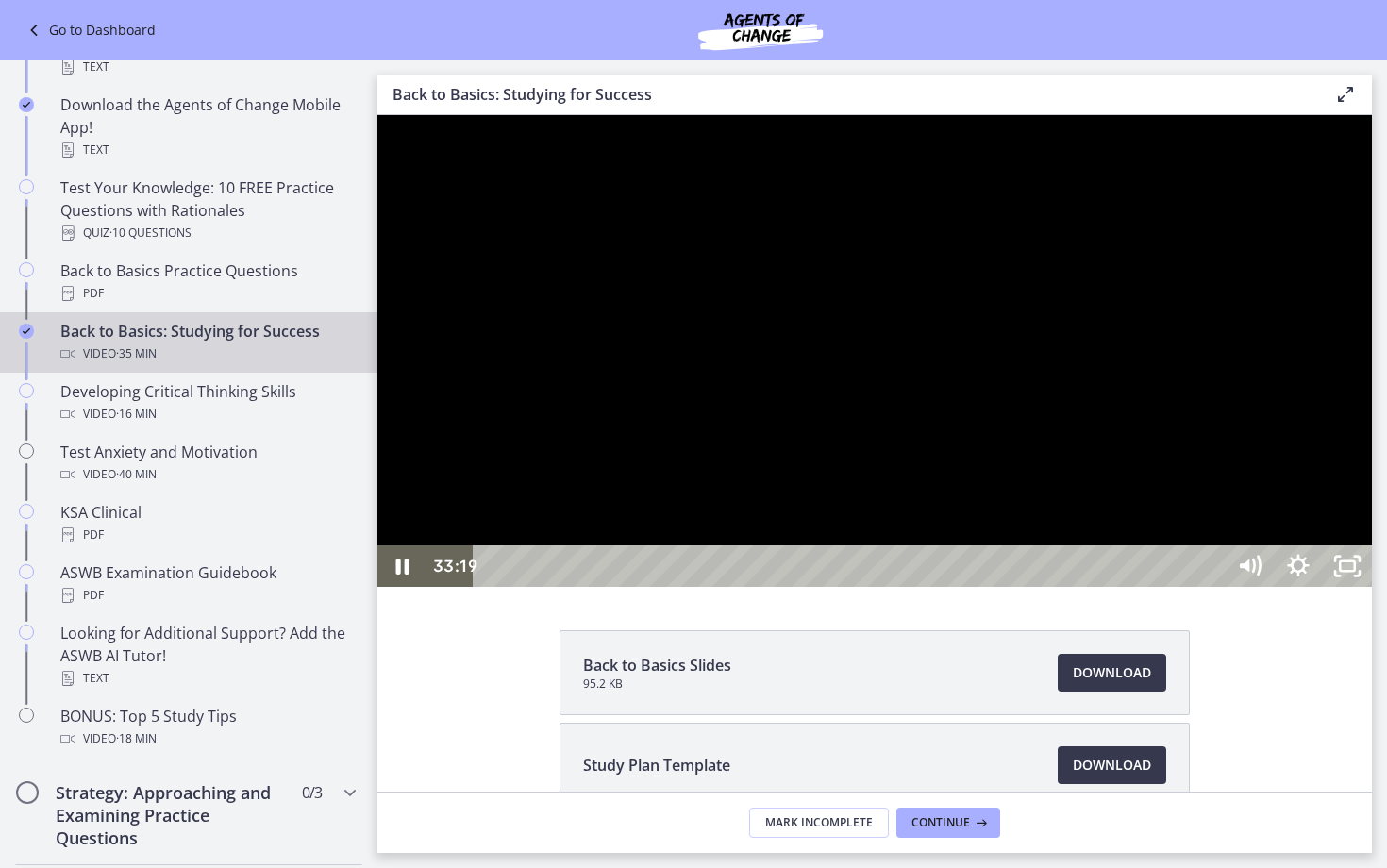 click on "33:19" at bounding box center [852, 566] 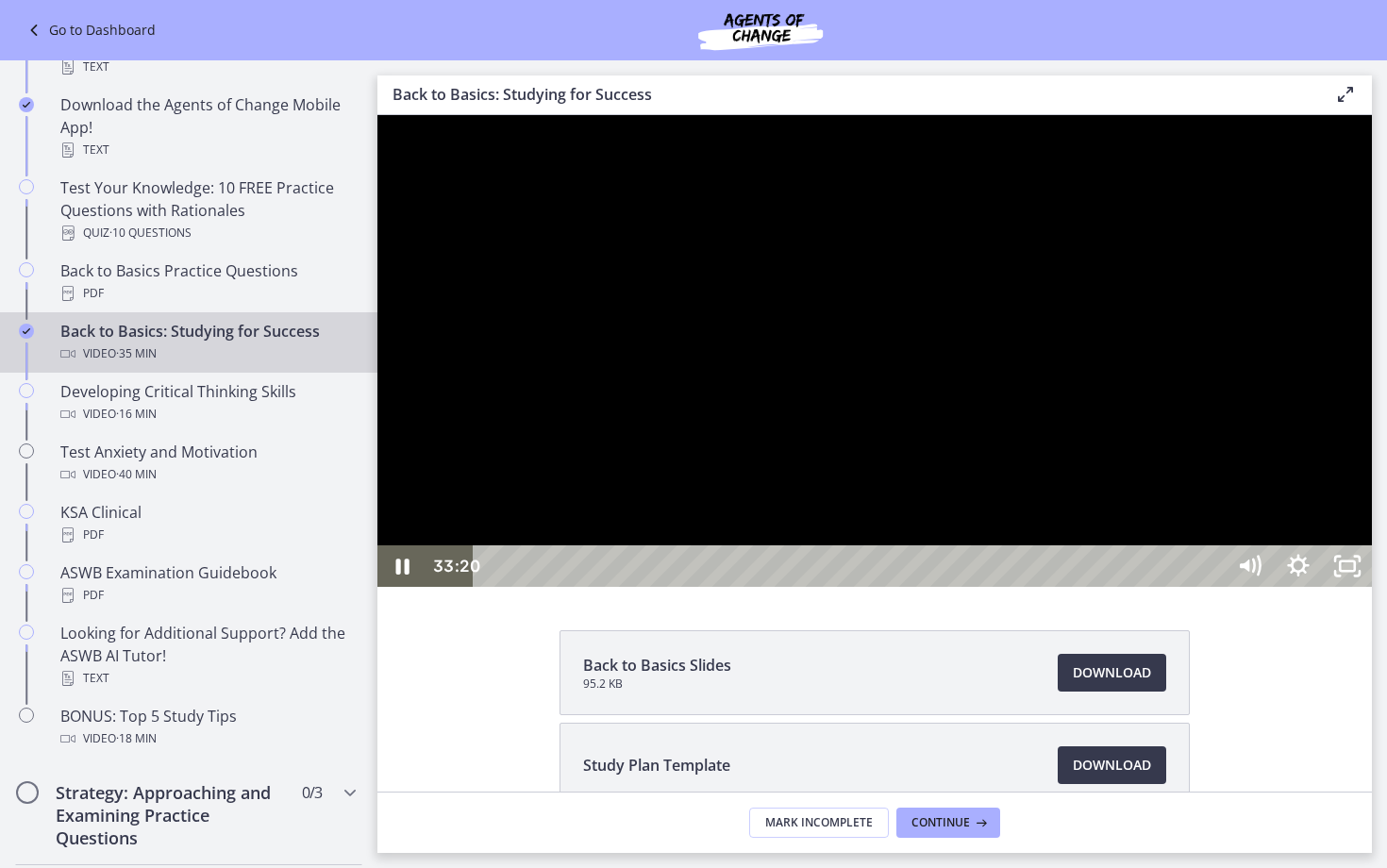 click at bounding box center [875, 351] 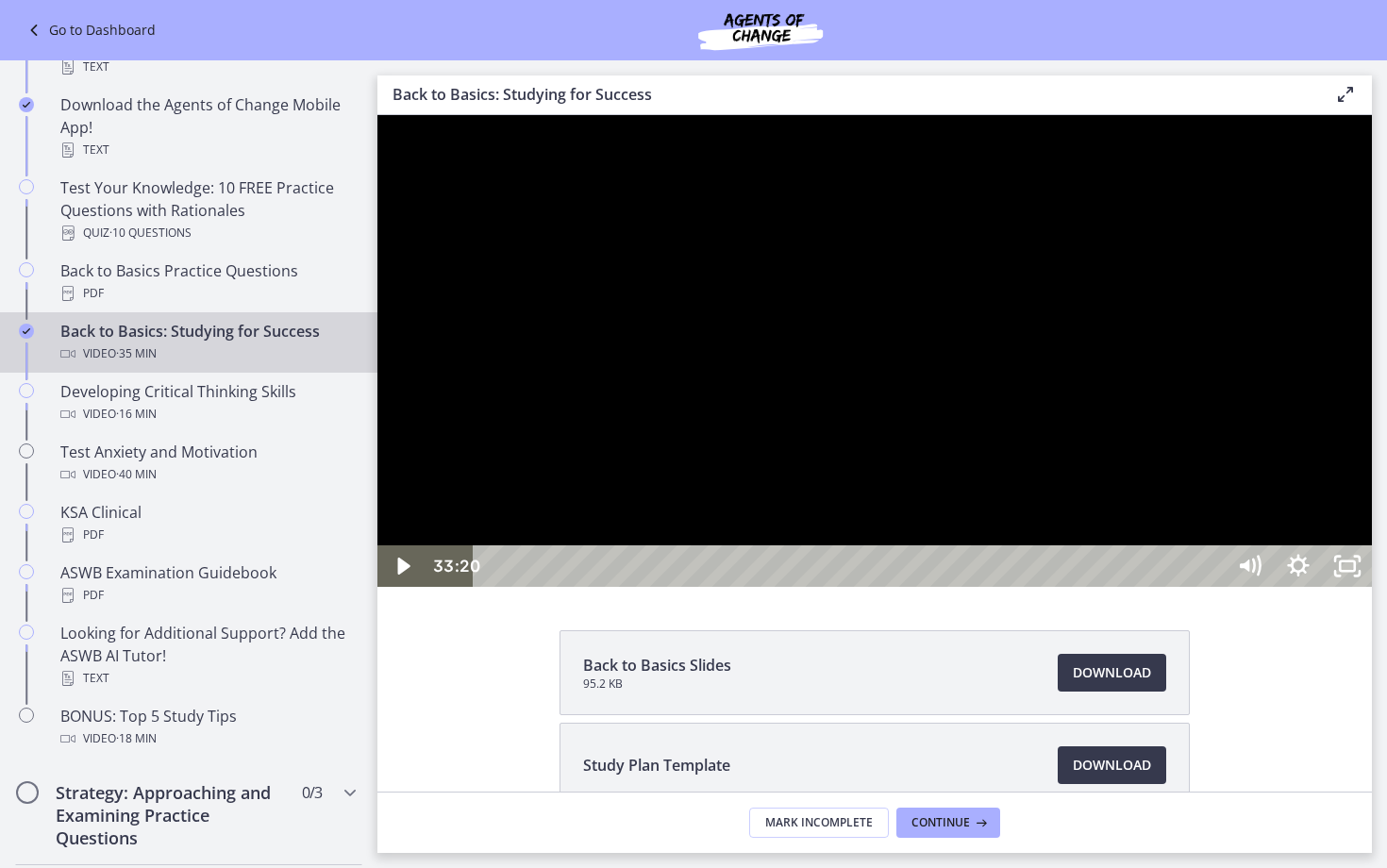 click at bounding box center (875, 351) 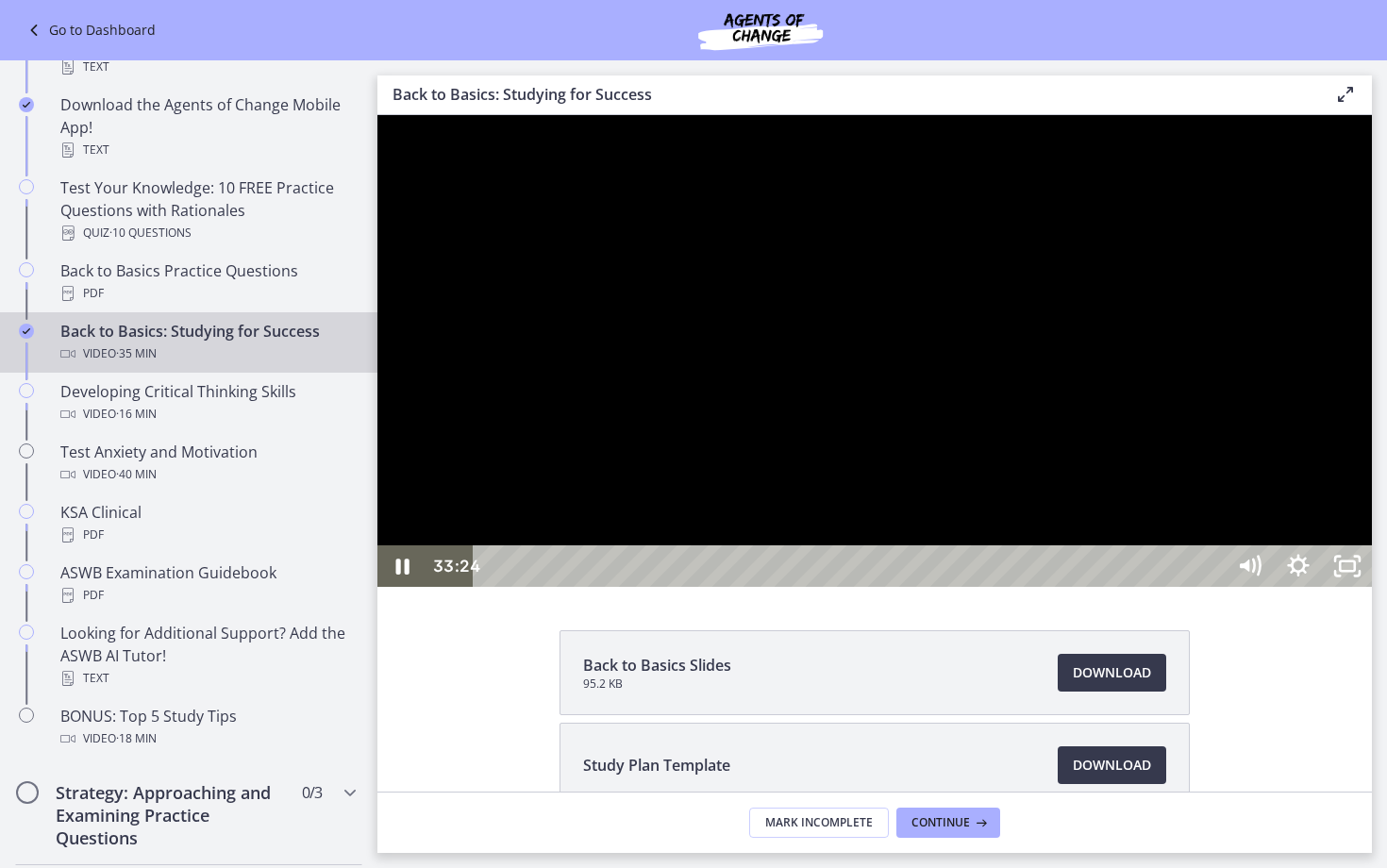 click on "34:26" at bounding box center [852, 566] 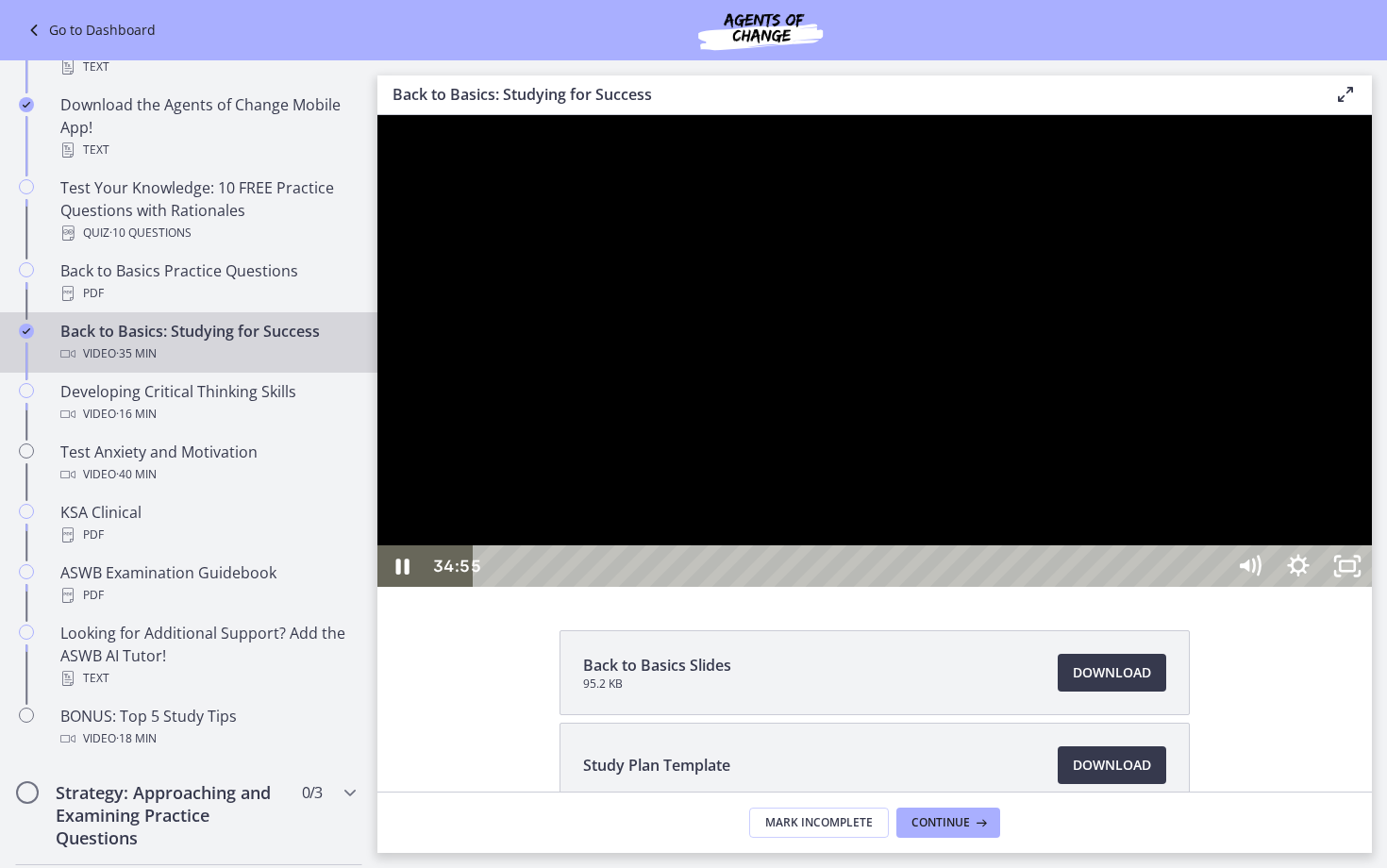click on "34:55" at bounding box center (852, 566) 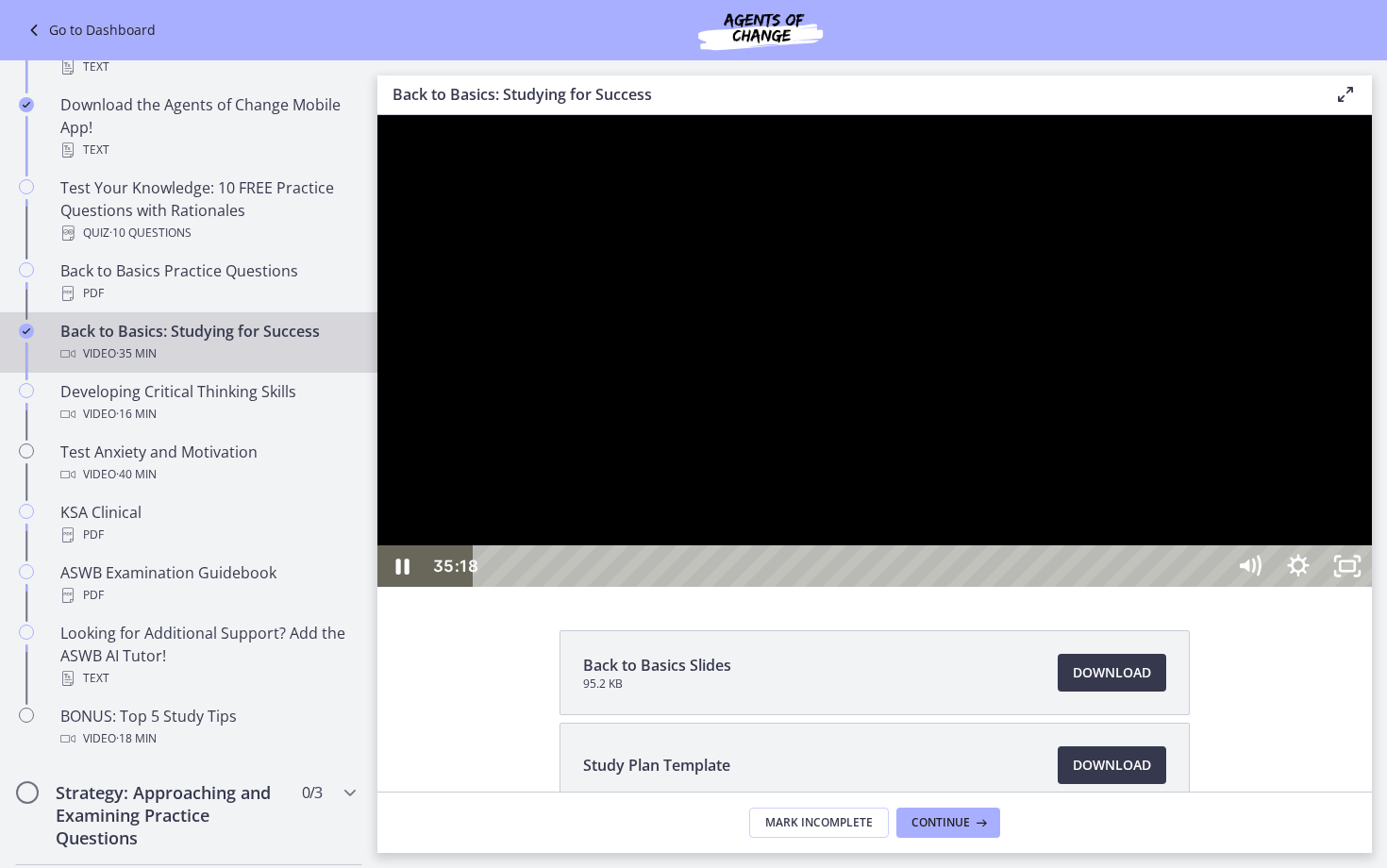 click on "35:18" at bounding box center (852, 566) 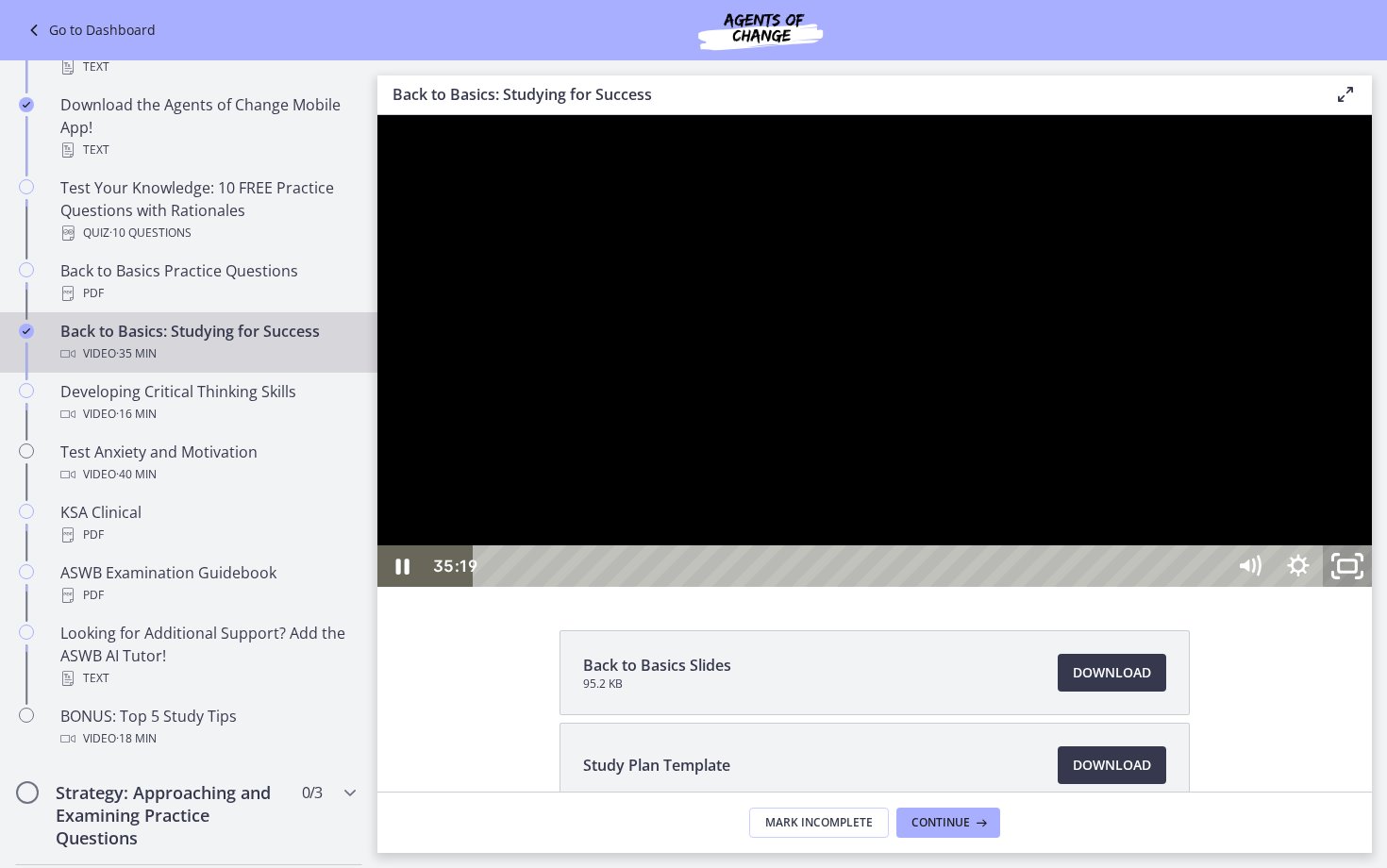click 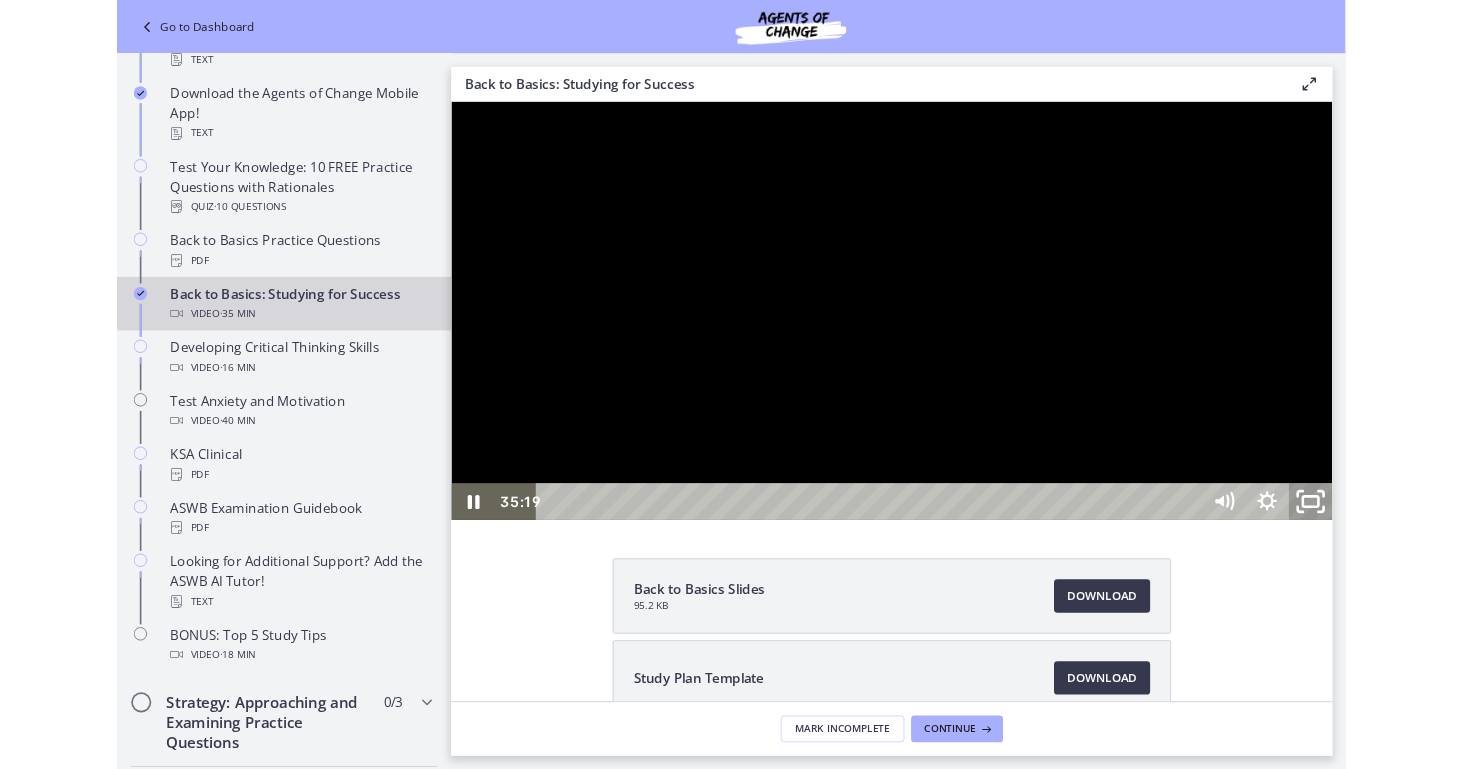 scroll, scrollTop: 508, scrollLeft: 0, axis: vertical 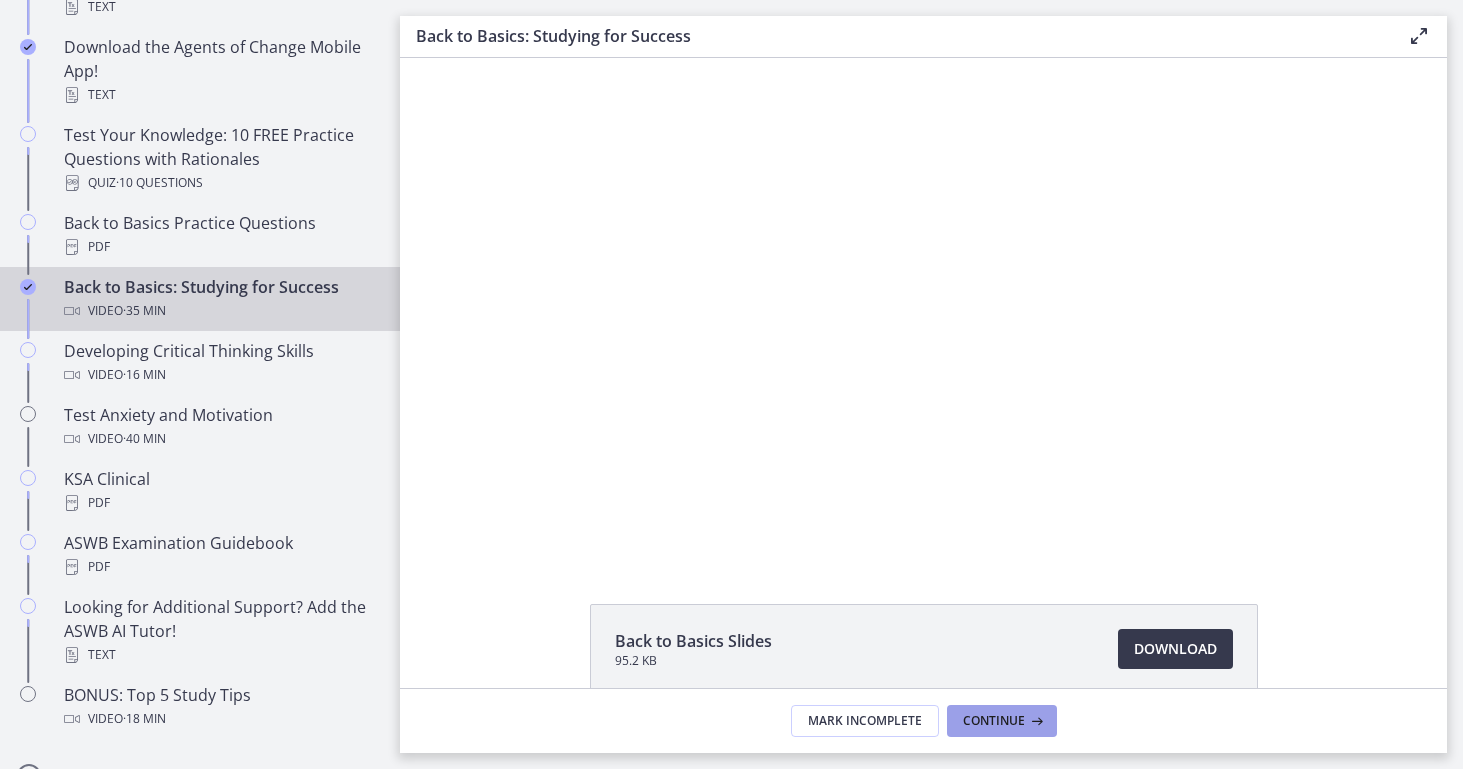 click on "Continue" at bounding box center [994, 721] 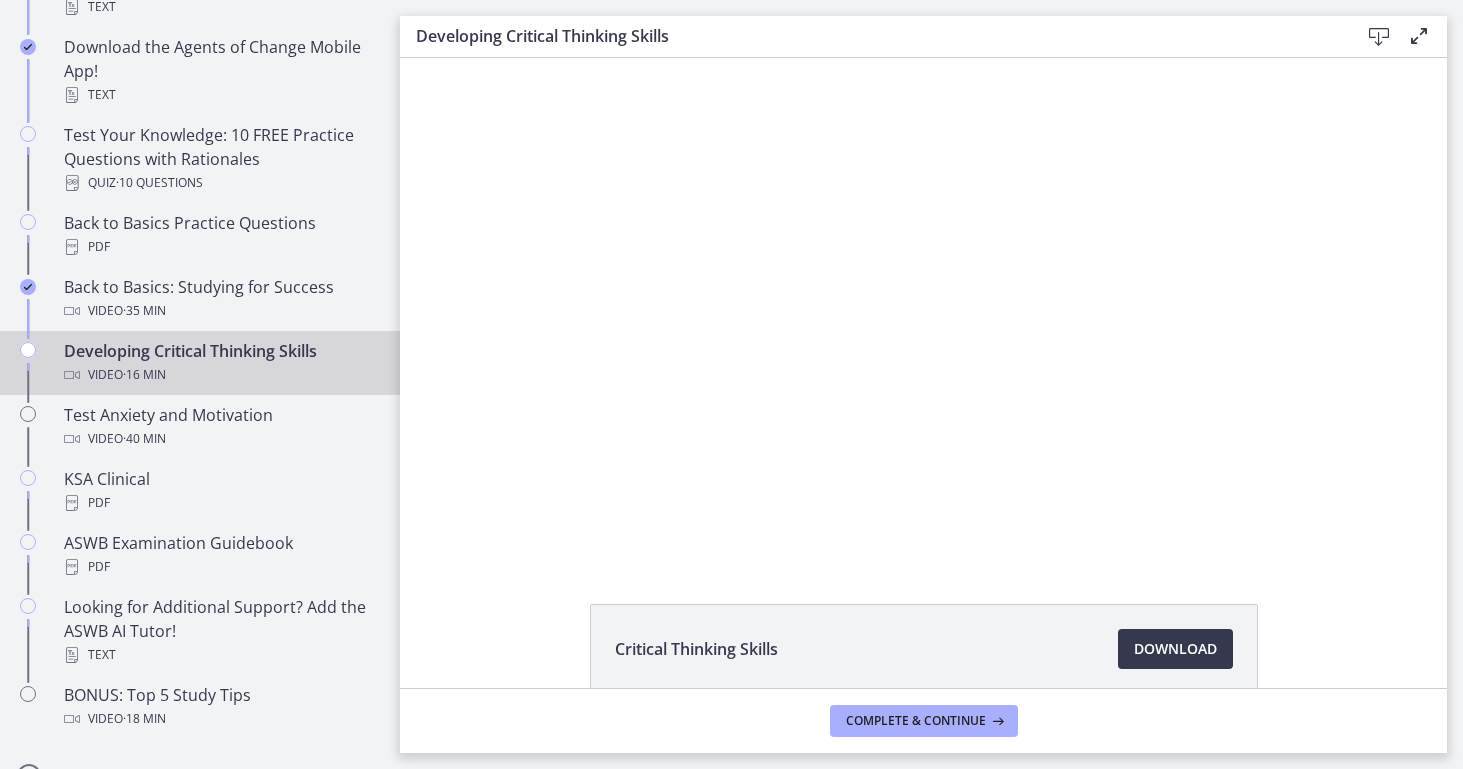 scroll, scrollTop: 0, scrollLeft: 0, axis: both 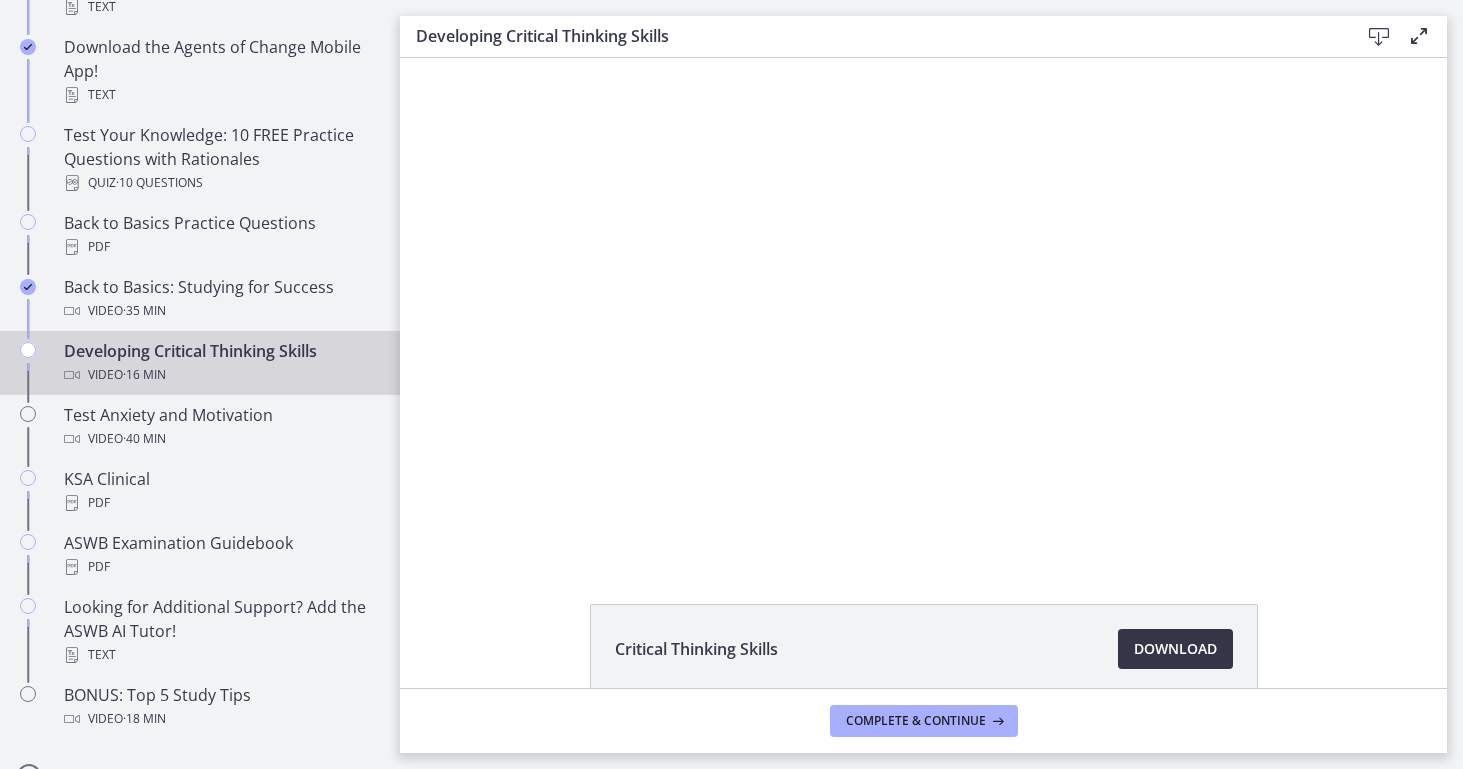 click on "Download
Opens in a new window" at bounding box center [1175, 649] 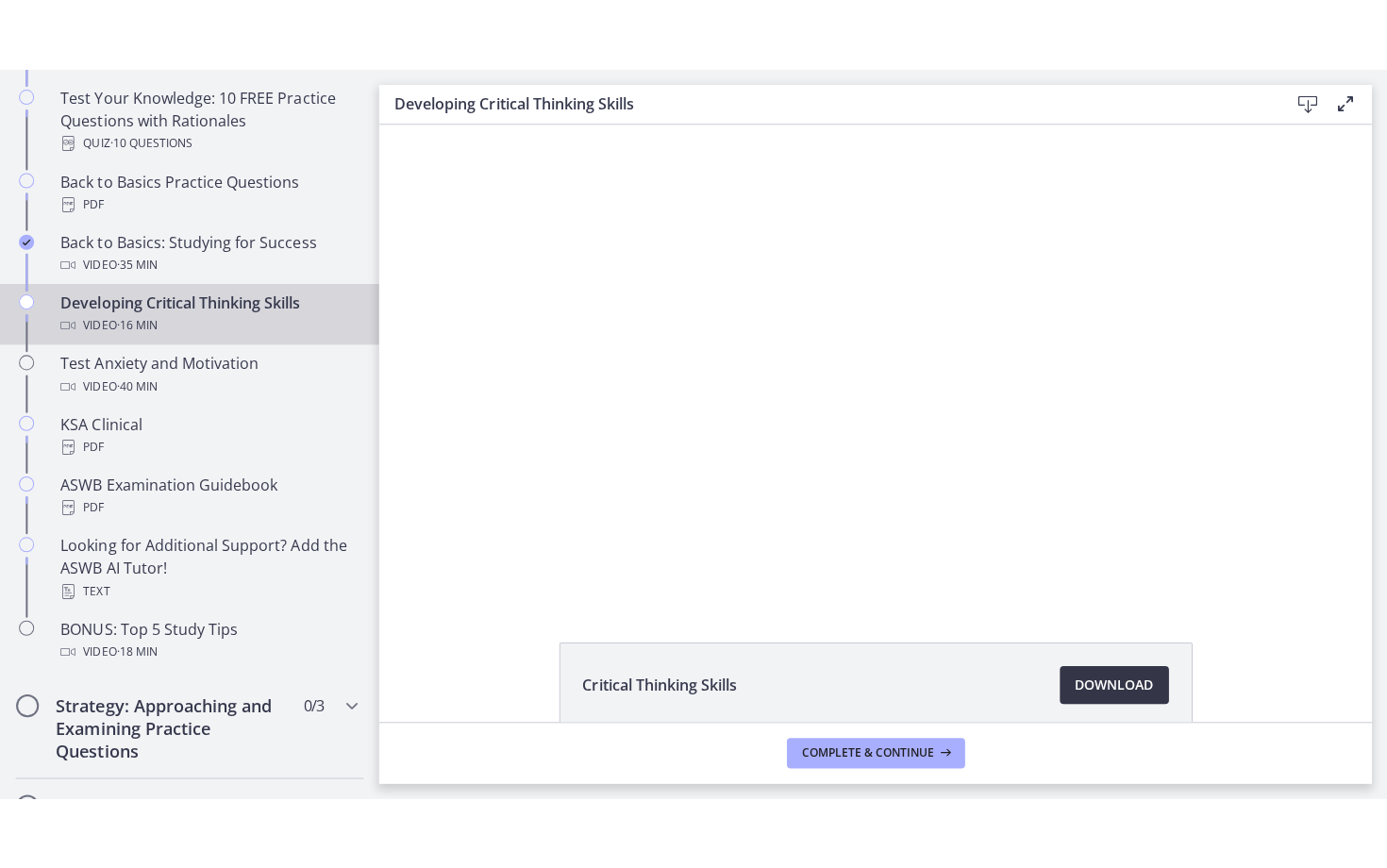 scroll, scrollTop: 576, scrollLeft: 0, axis: vertical 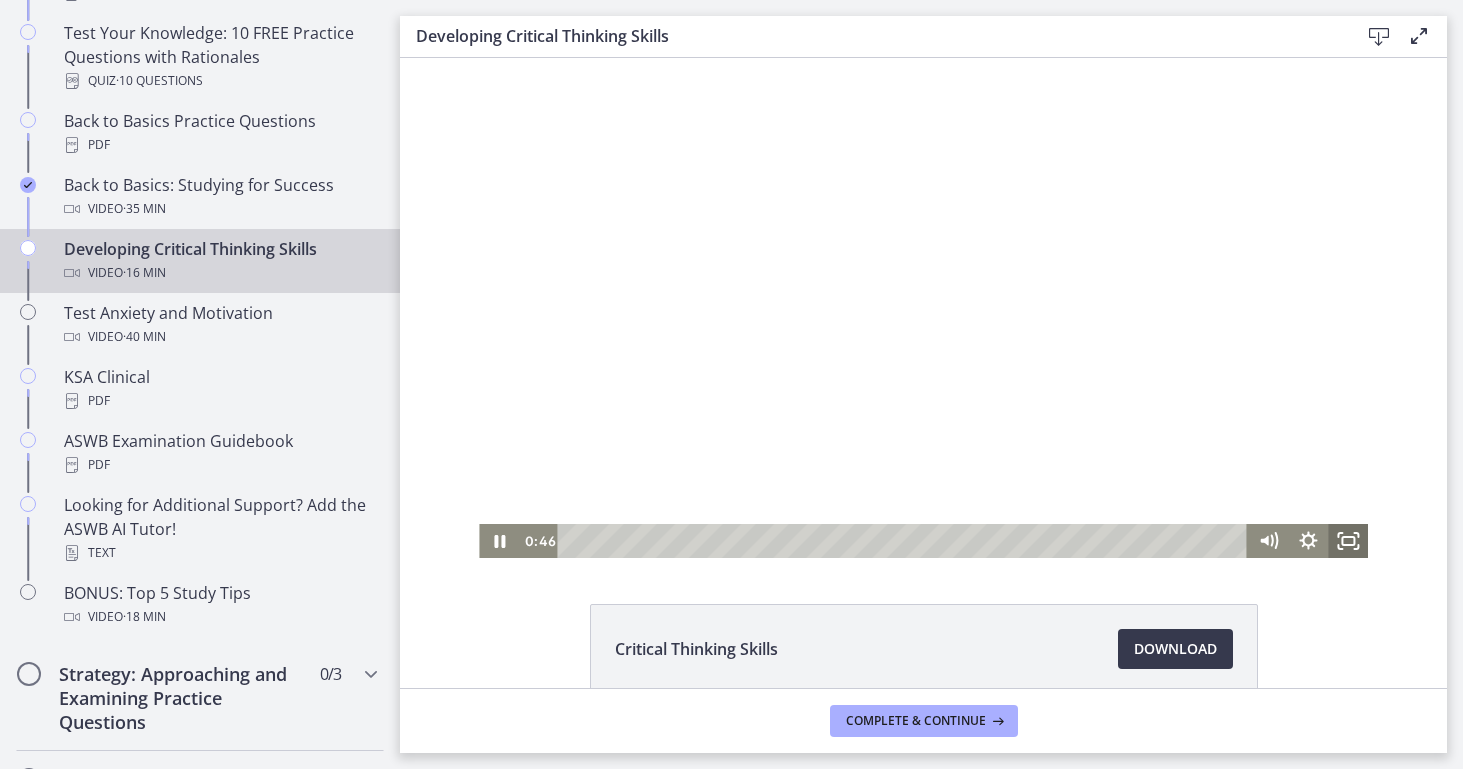 click 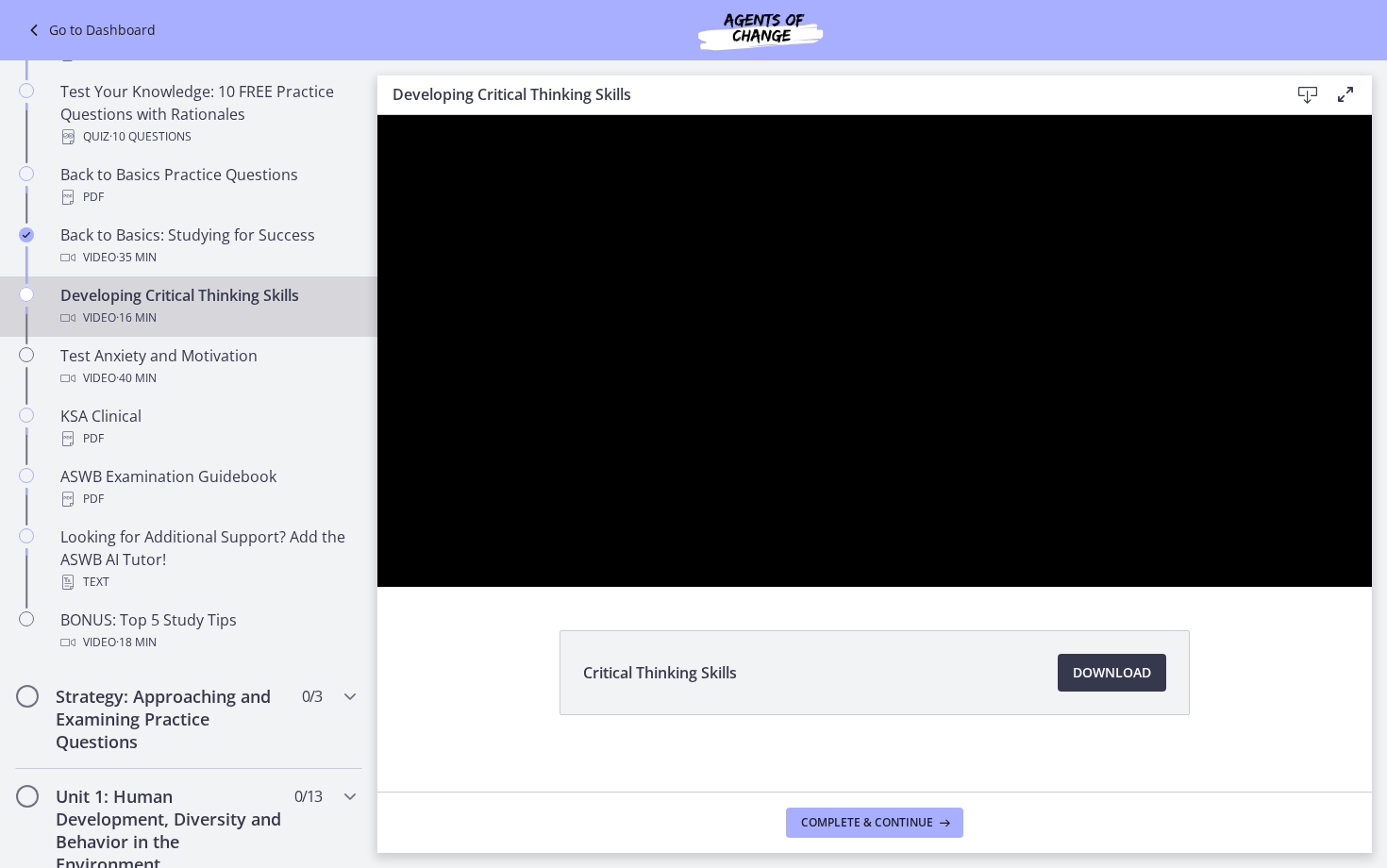 type 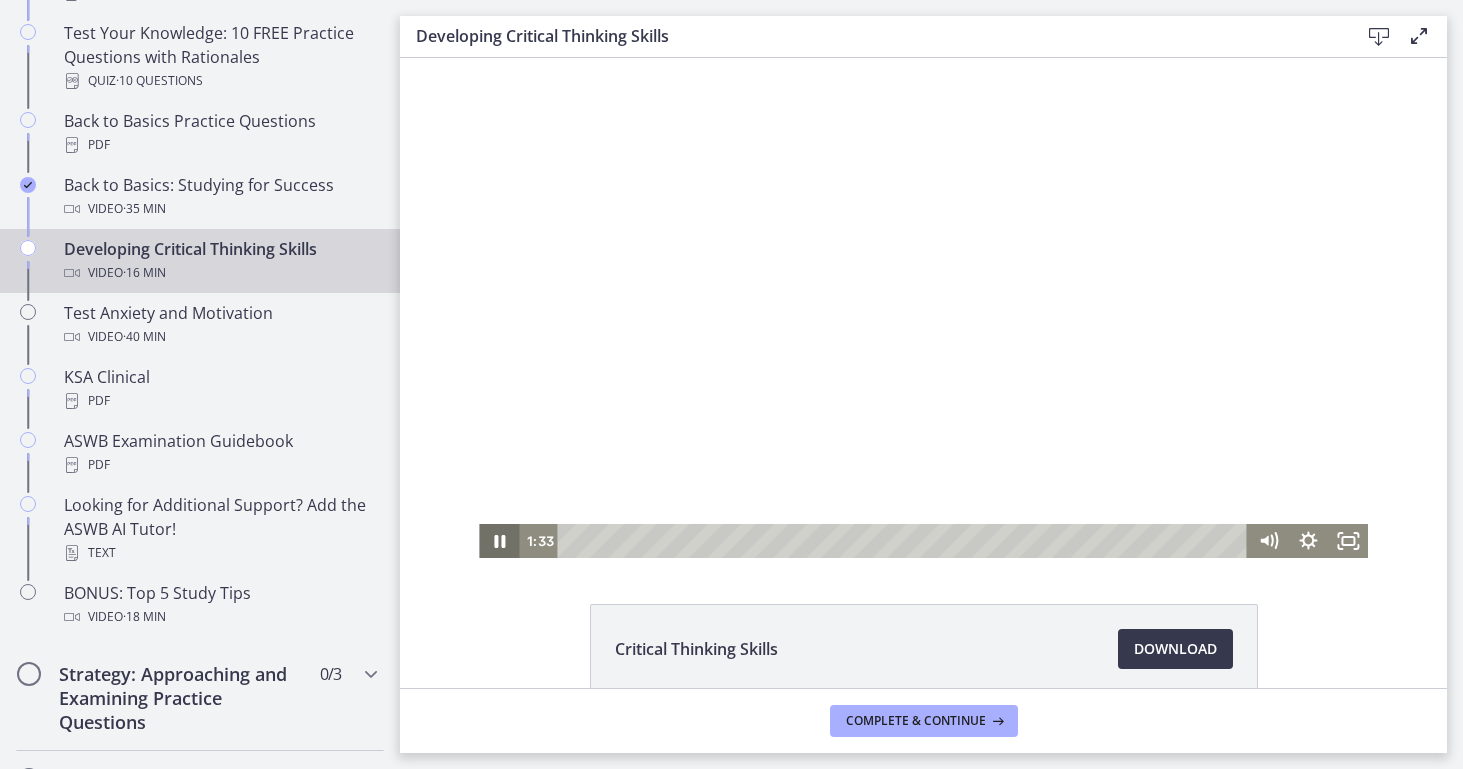 click 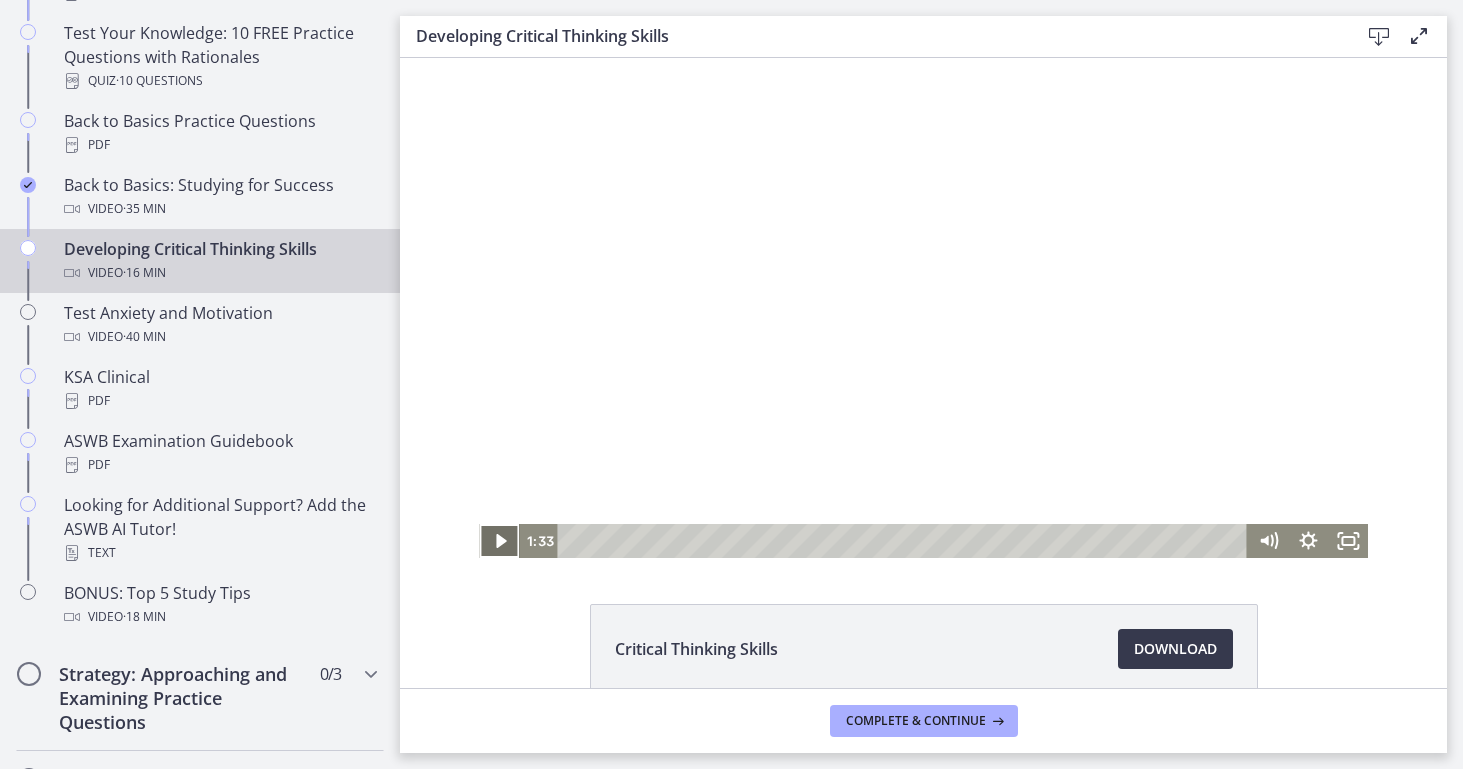 click 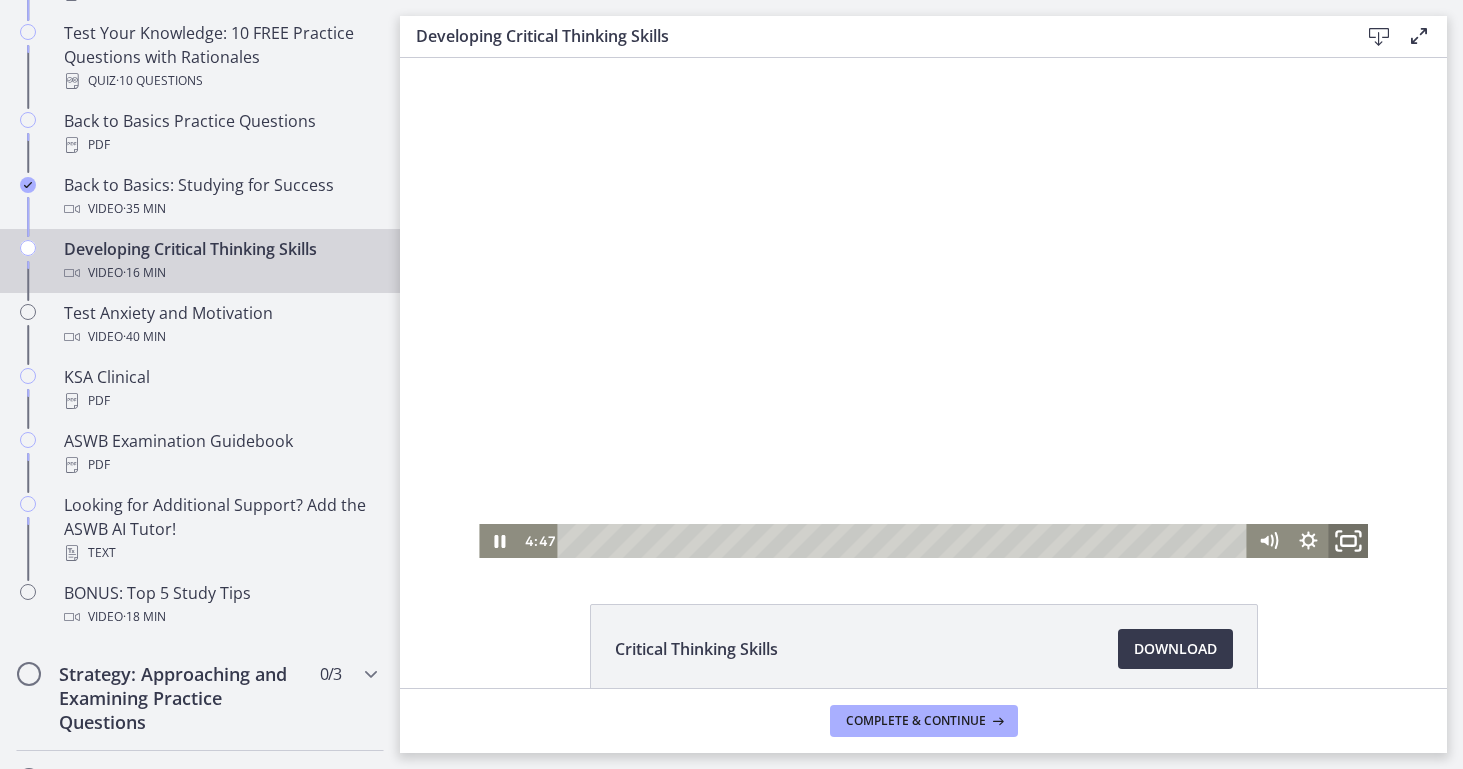 click 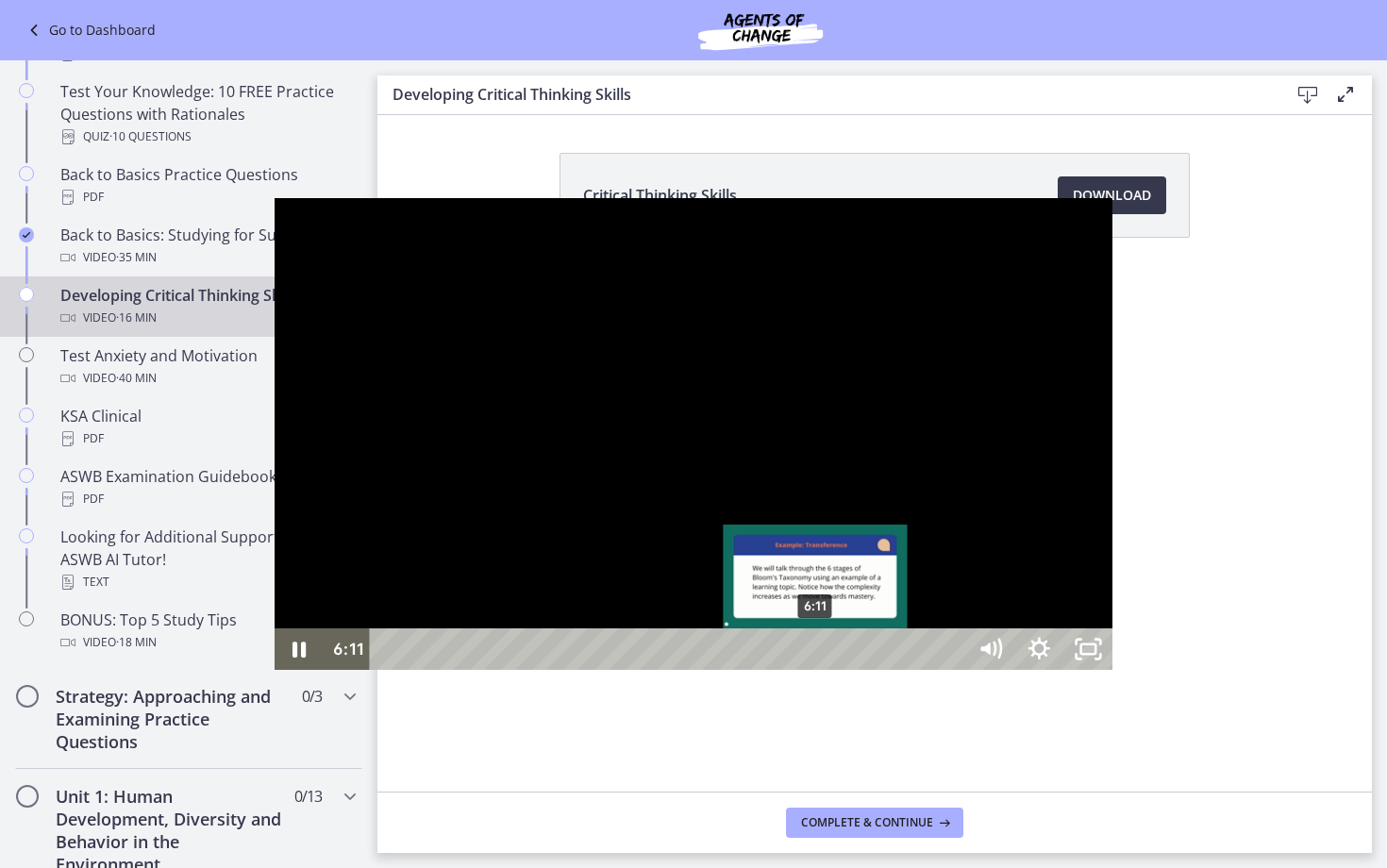 click on "6:11" at bounding box center (671, 649) 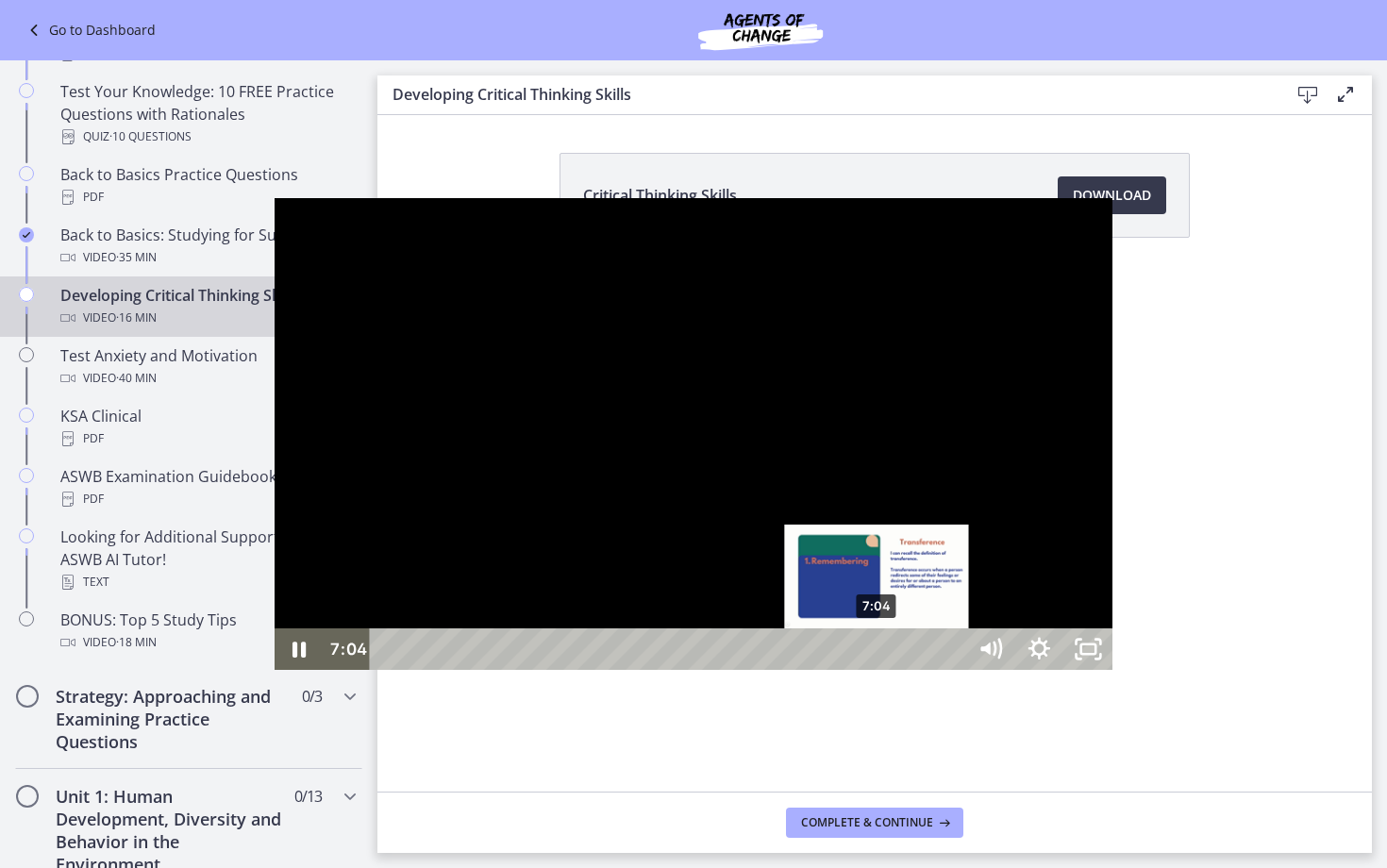 click on "7:04" at bounding box center [671, 649] 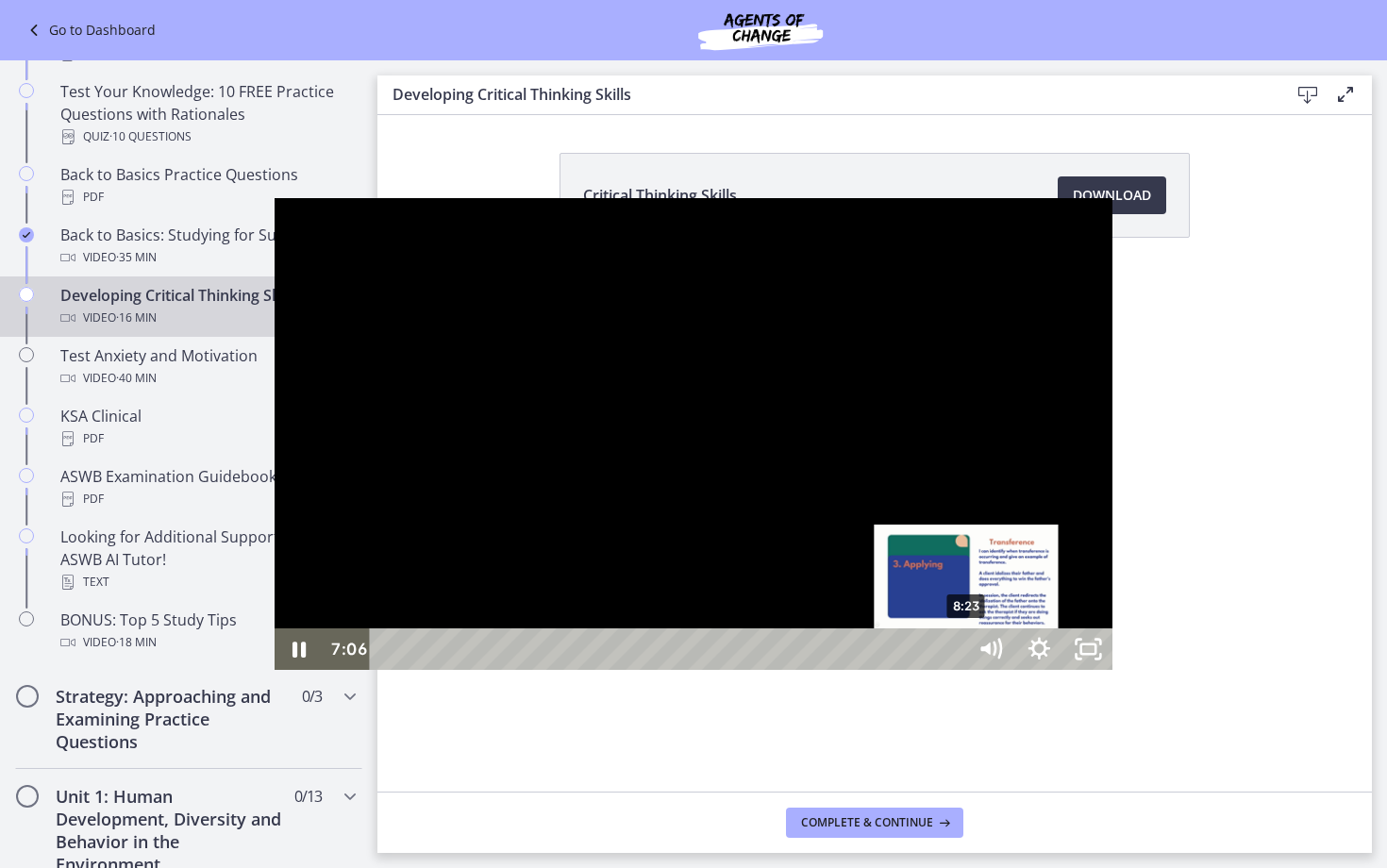click on "8:23" at bounding box center (671, 649) 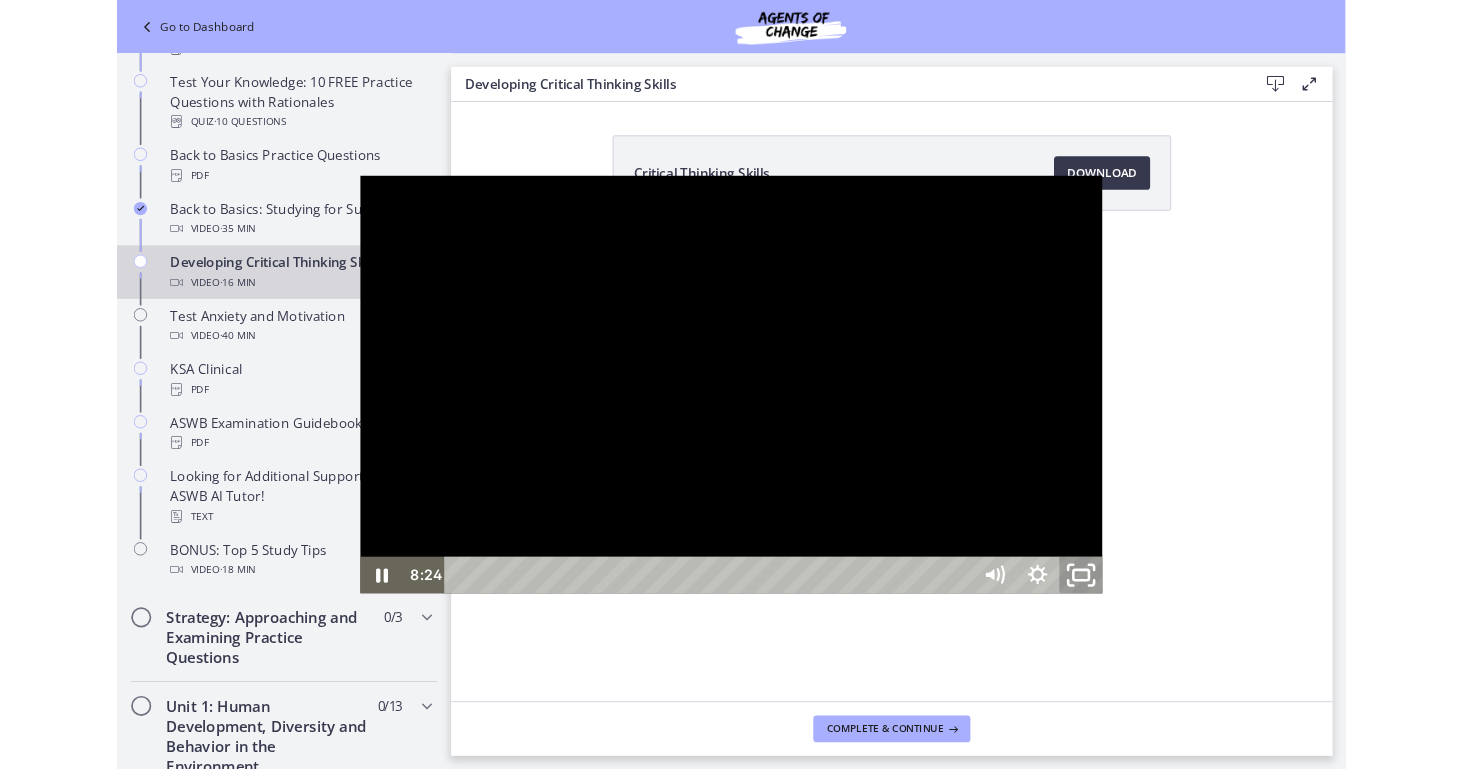 click 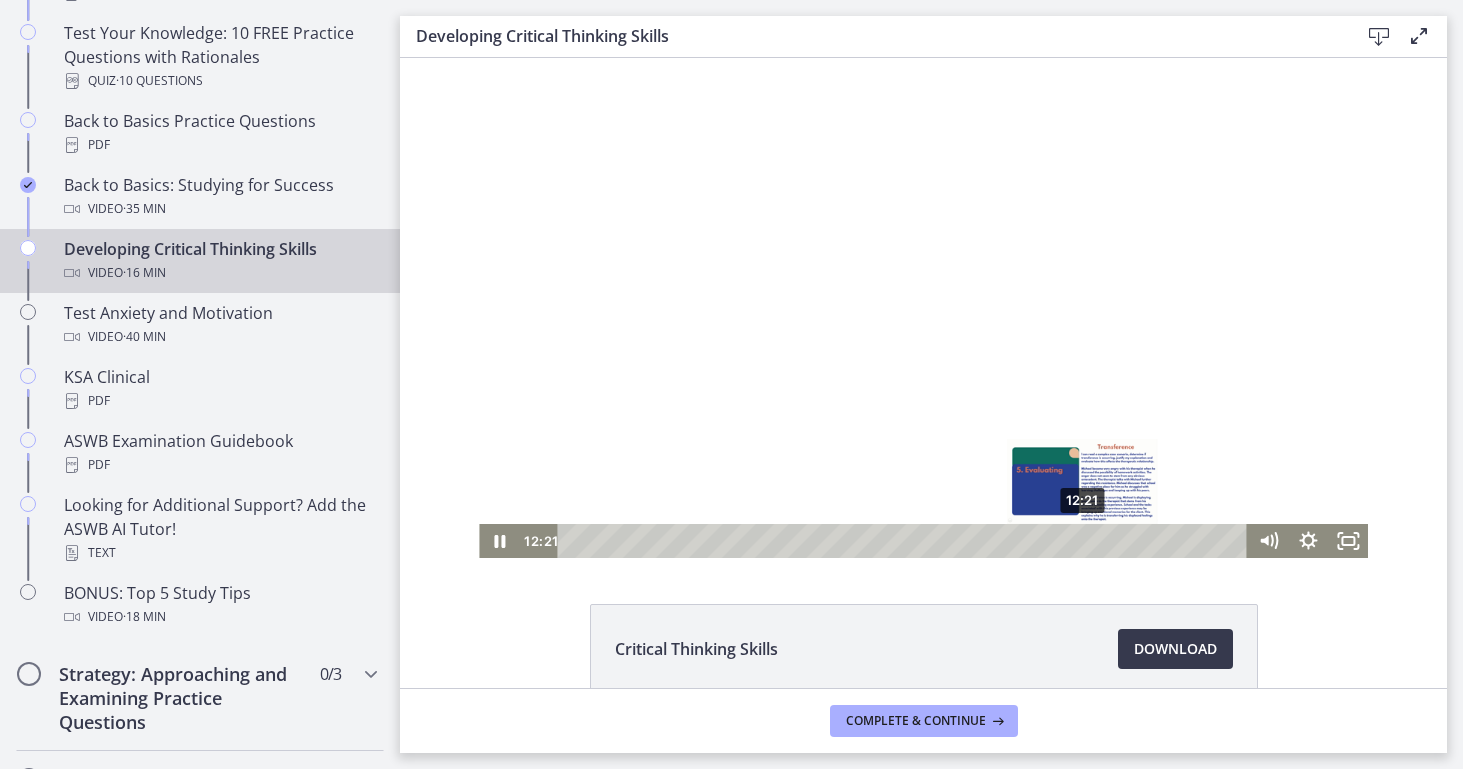 click on "12:21" at bounding box center [905, 541] 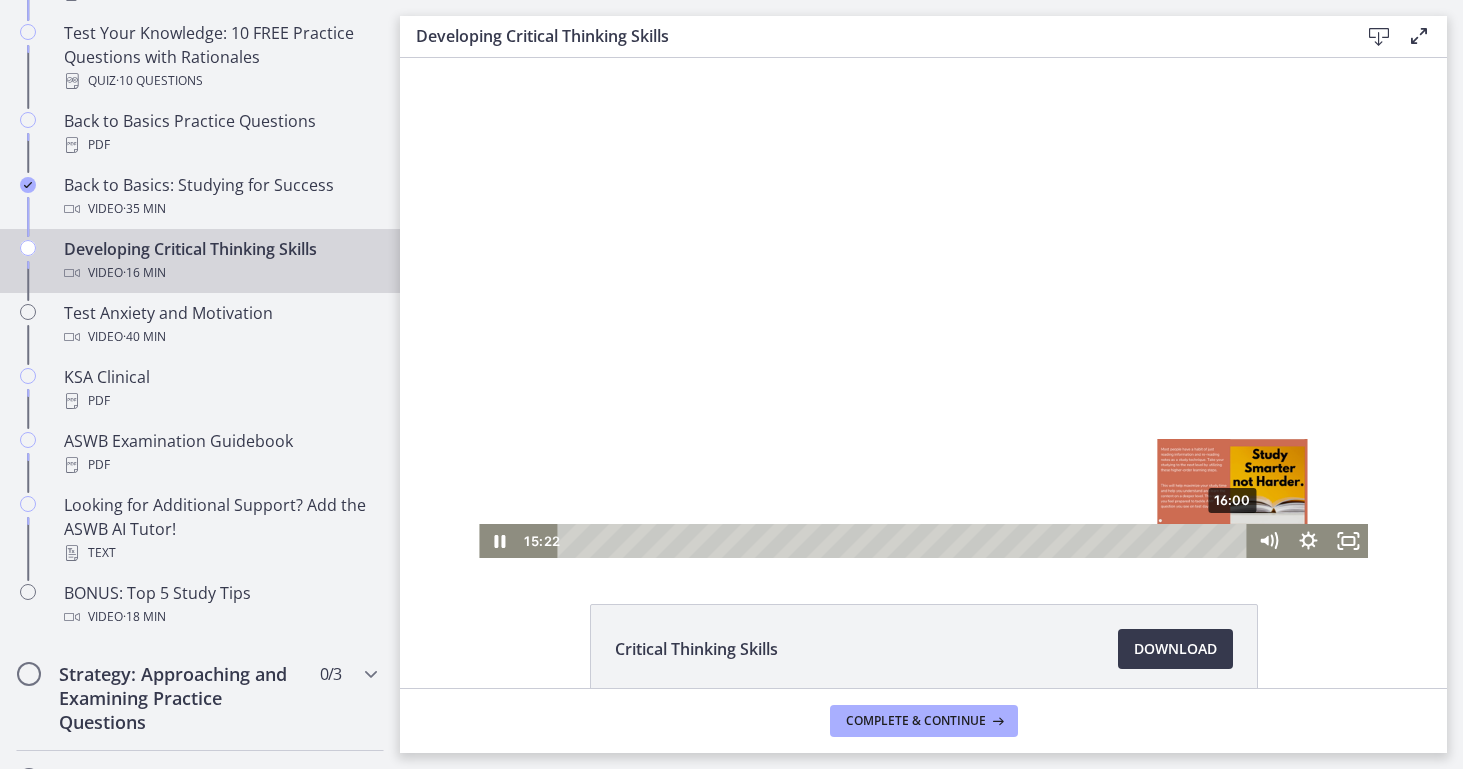 click on "16:00" at bounding box center (905, 541) 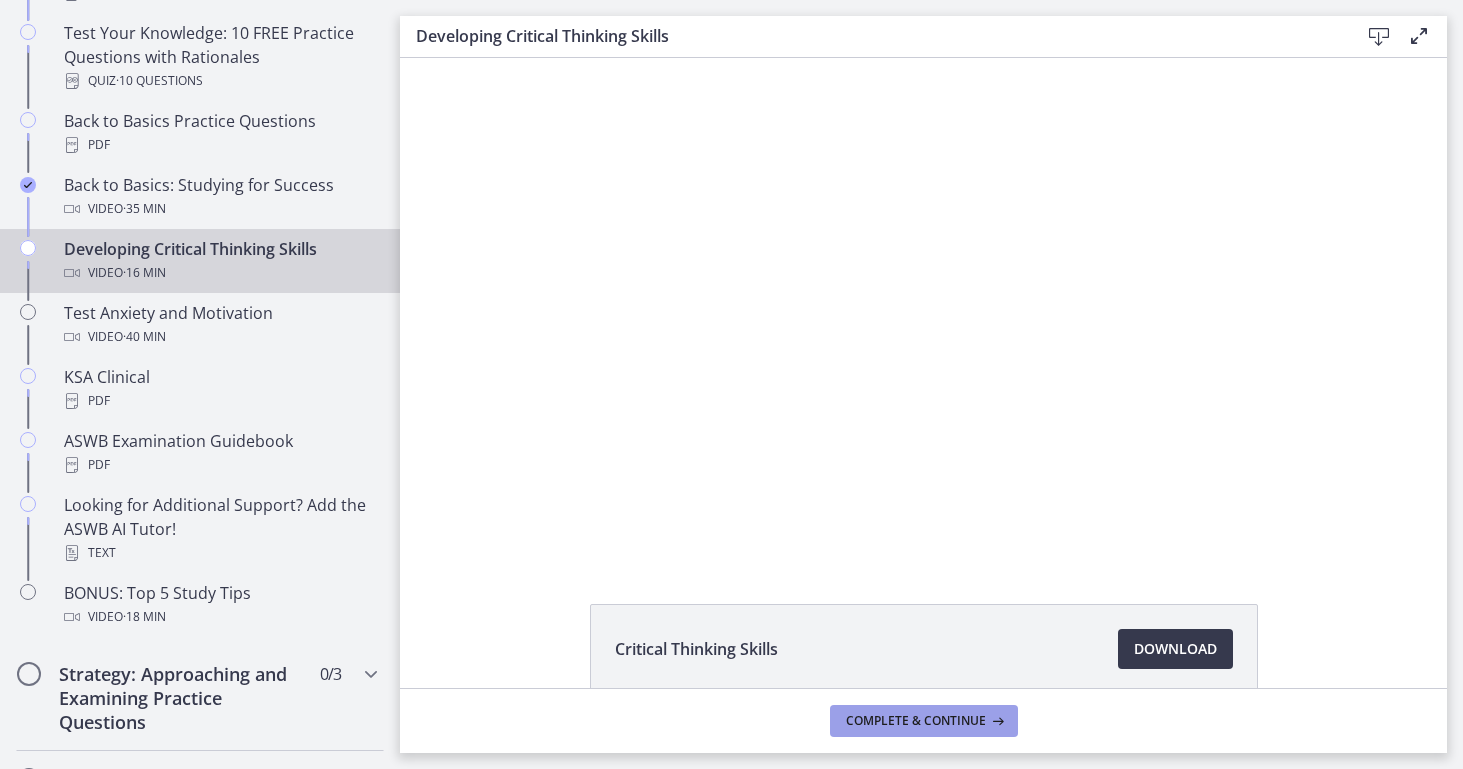 click on "Complete & continue" at bounding box center [916, 721] 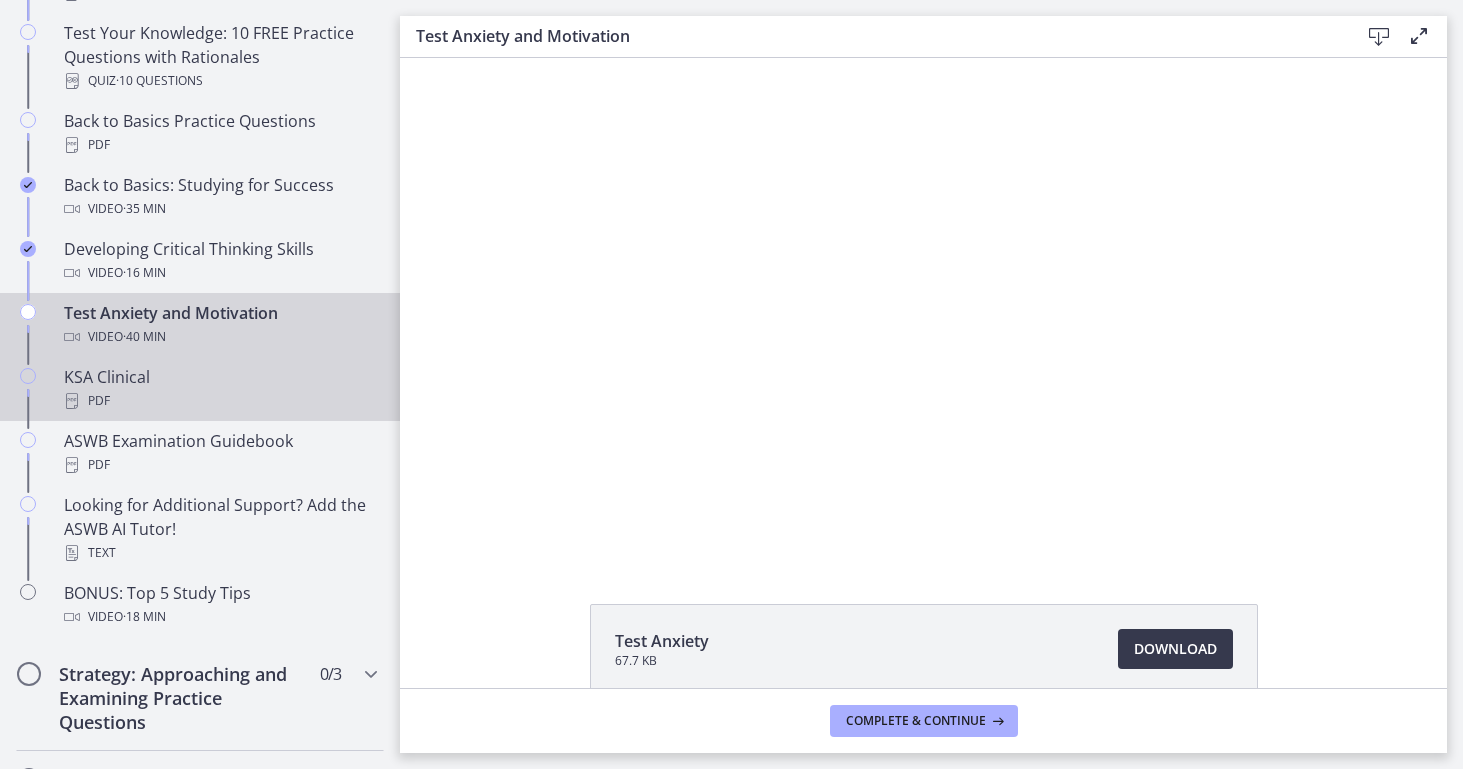 scroll, scrollTop: 0, scrollLeft: 0, axis: both 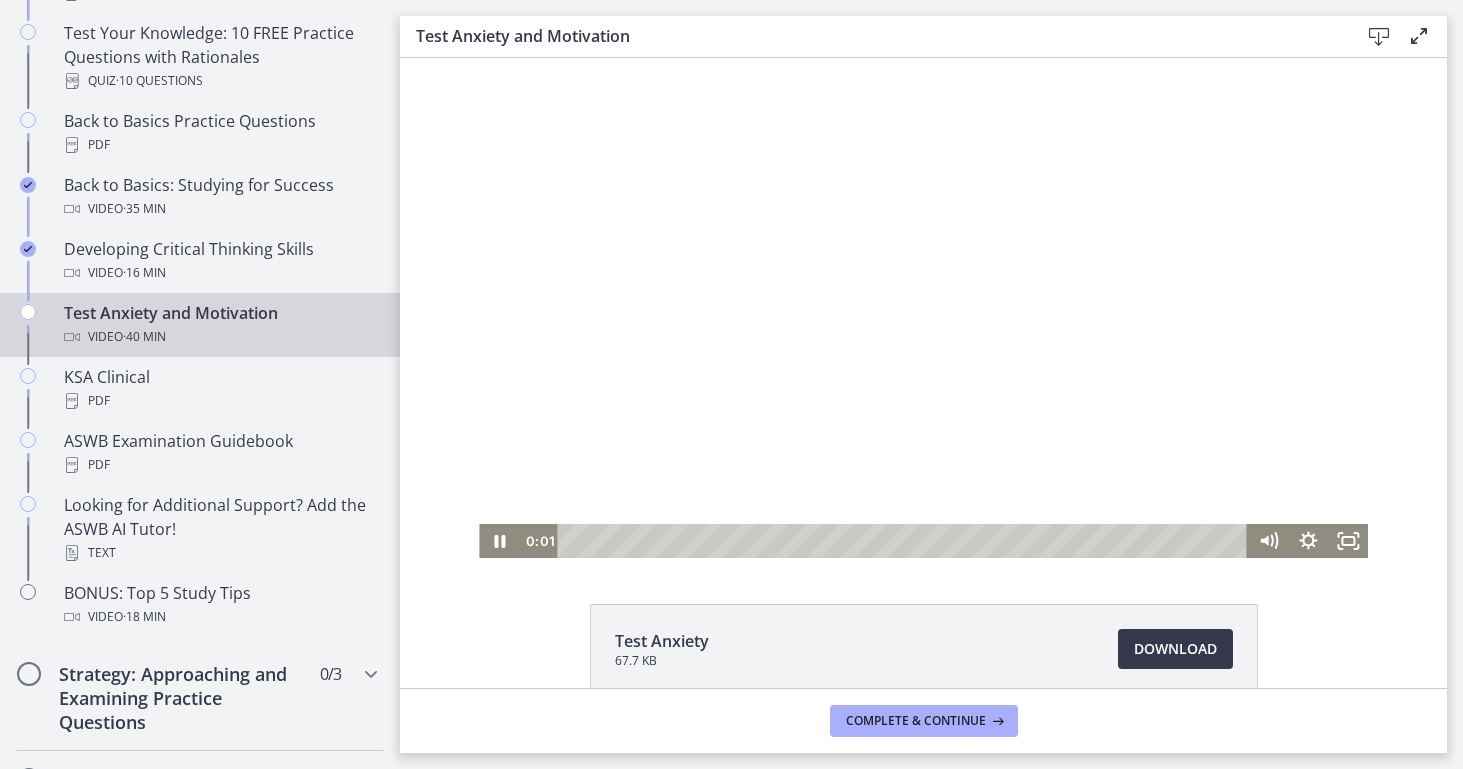 click at bounding box center (923, 308) 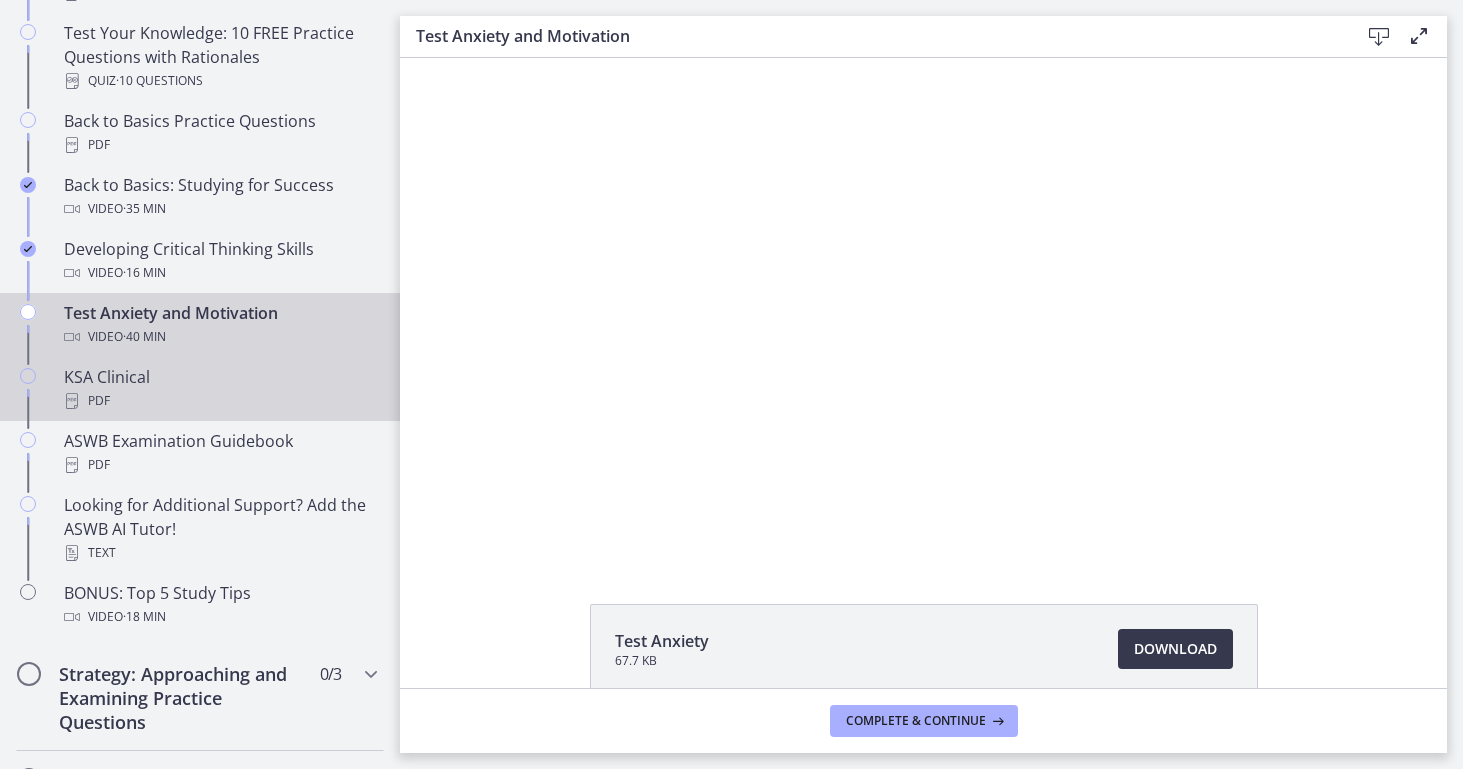click on "KSA Clinical
PDF" at bounding box center [220, 389] 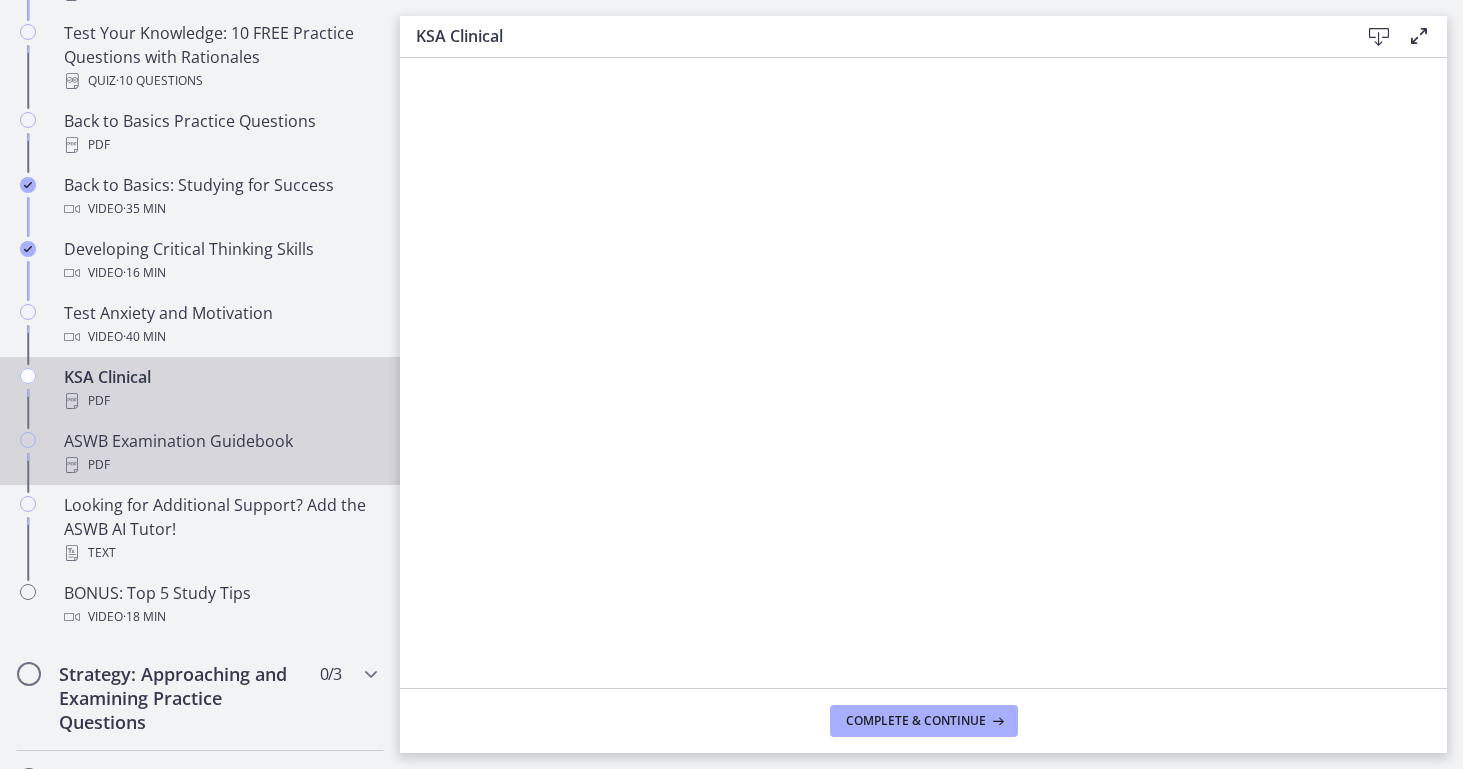 click on "PDF" at bounding box center [220, 465] 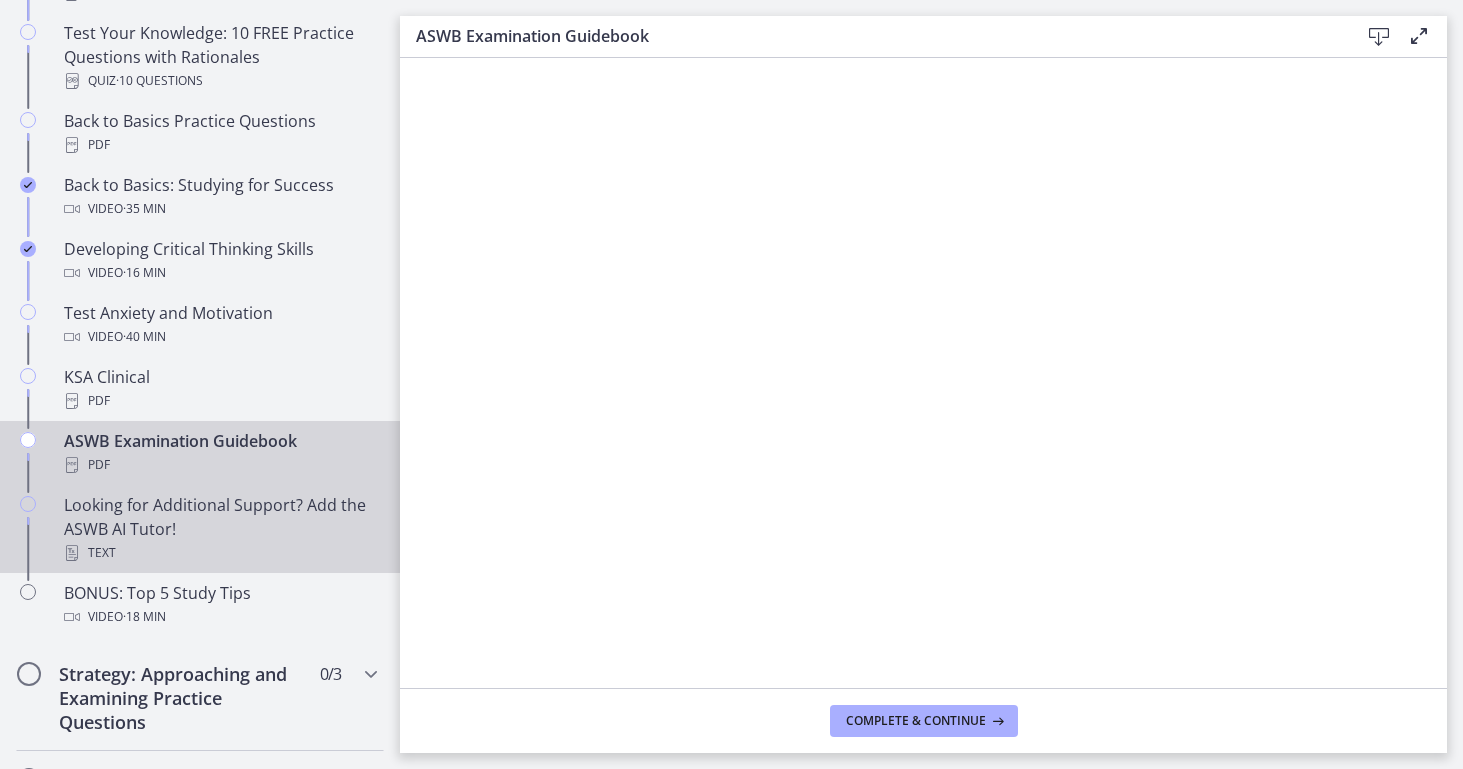 click on "Looking for Additional Support? Add the ASWB AI Tutor!
Text" at bounding box center (220, 529) 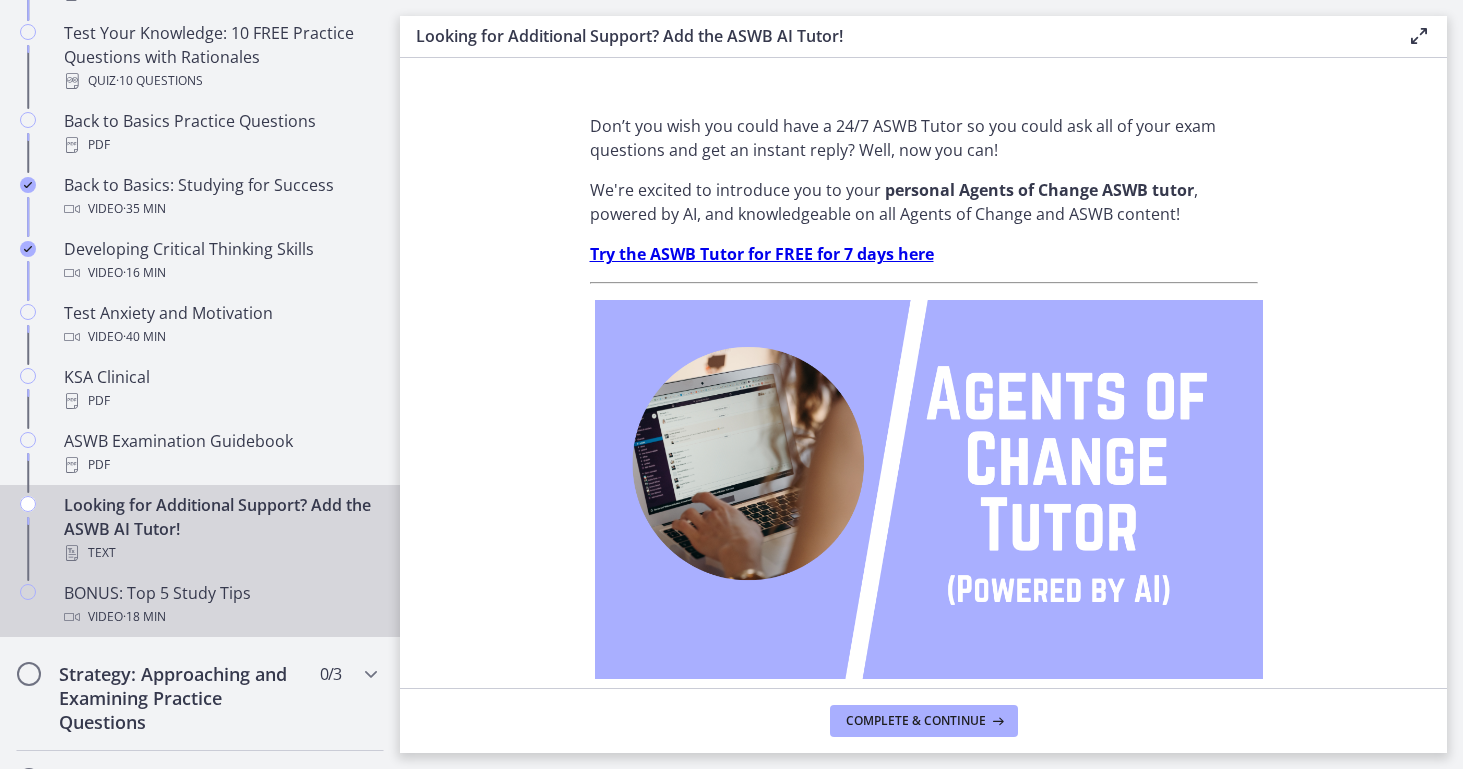 click on "BONUS: Top 5 Study Tips
Video
·  18 min" at bounding box center (220, 605) 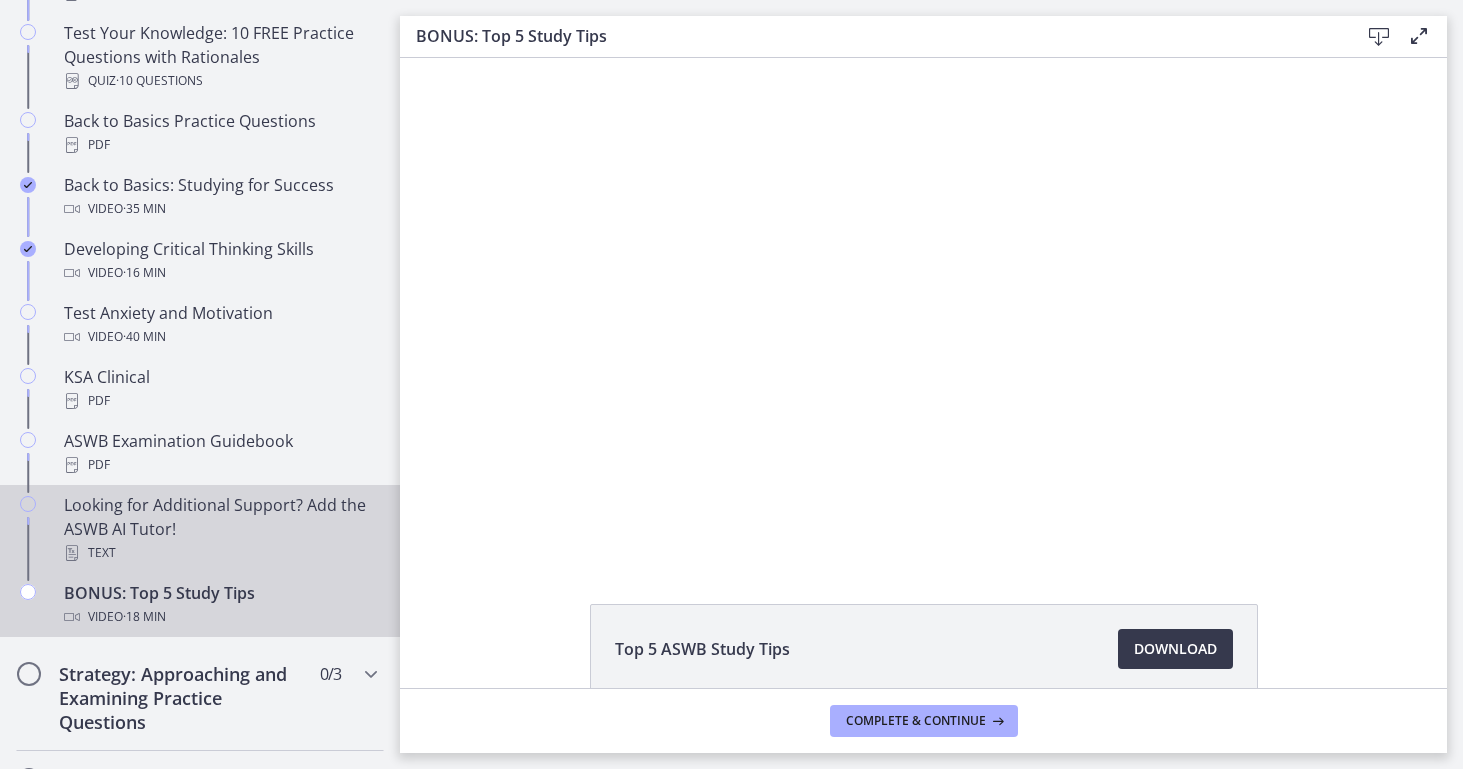 scroll, scrollTop: 0, scrollLeft: 0, axis: both 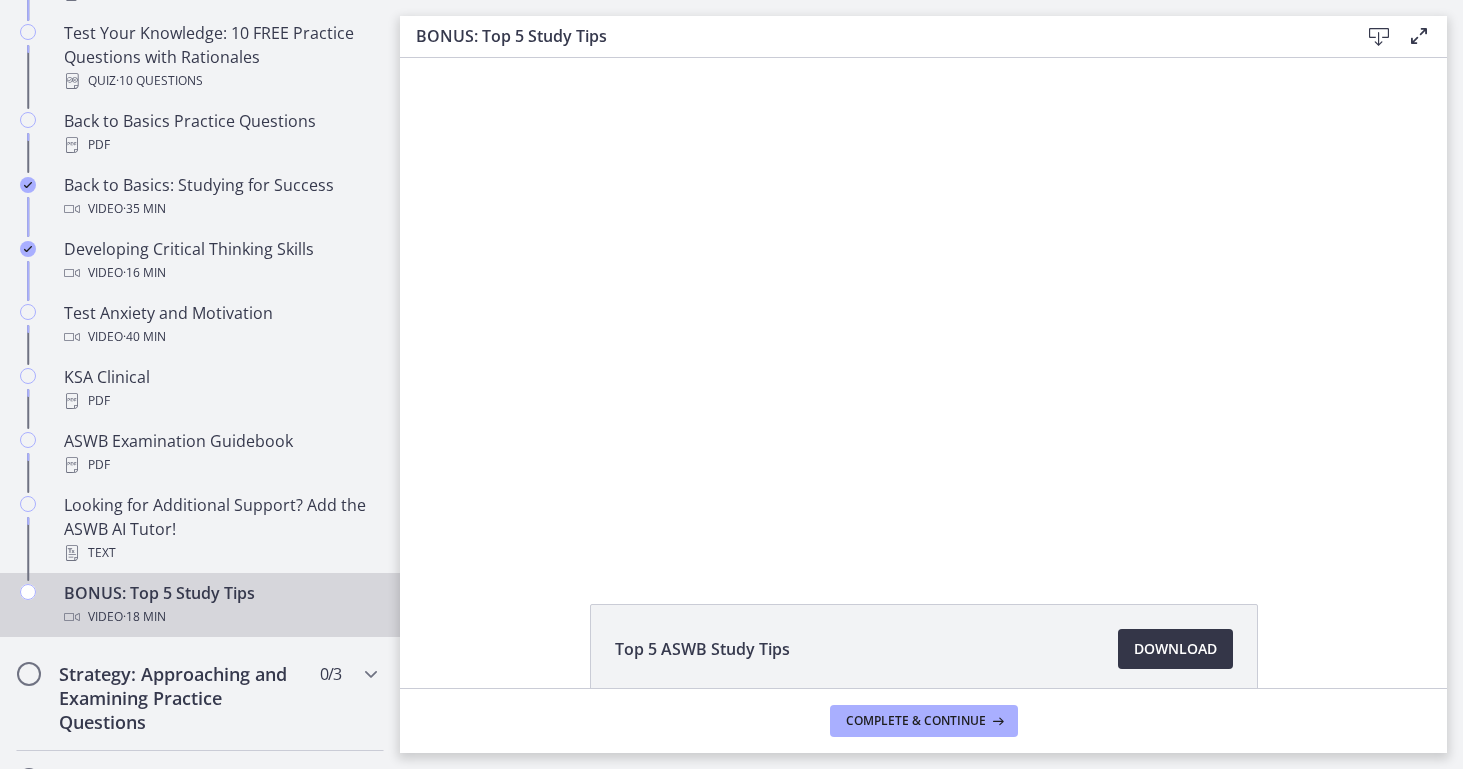 click on "Download
Opens in a new window" at bounding box center [1175, 649] 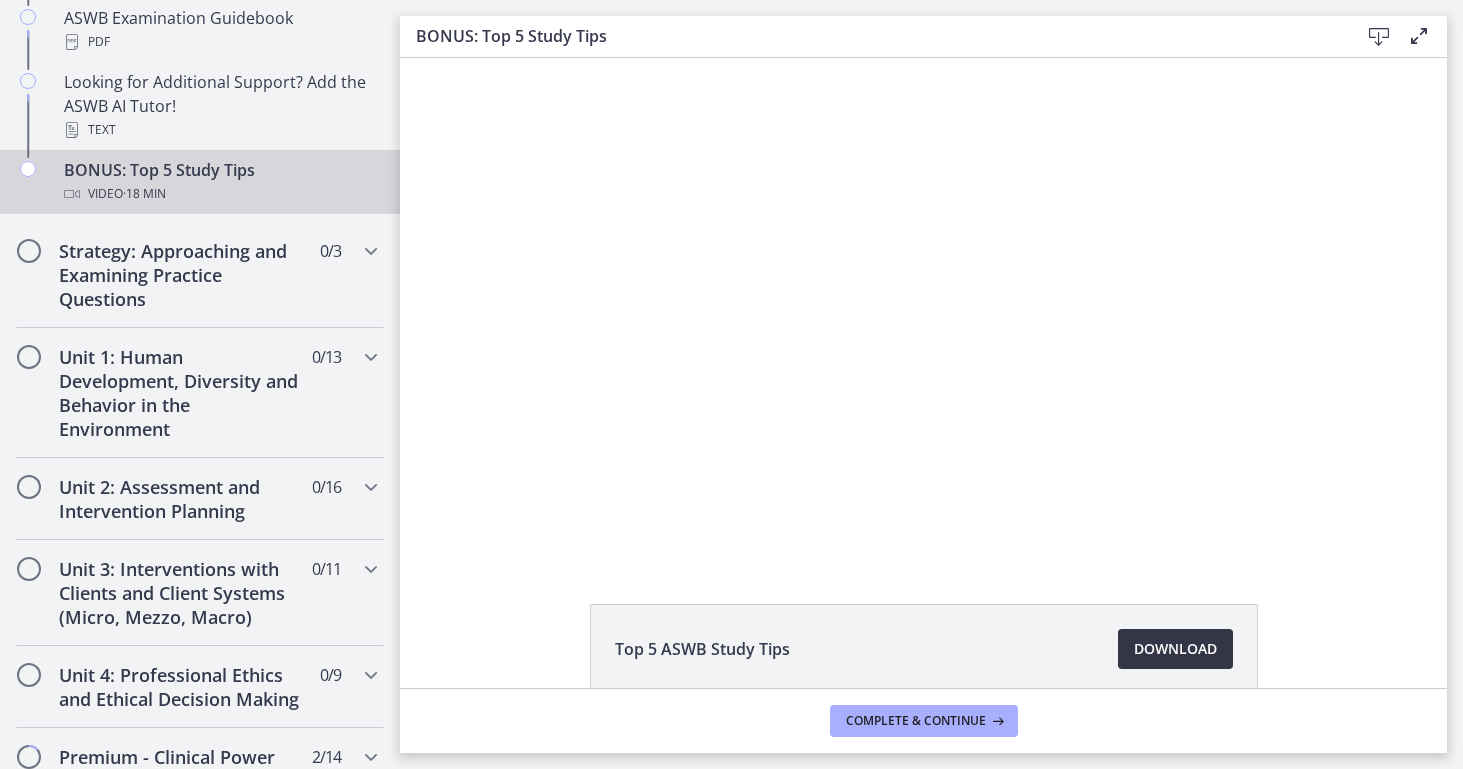 scroll, scrollTop: 1053, scrollLeft: 0, axis: vertical 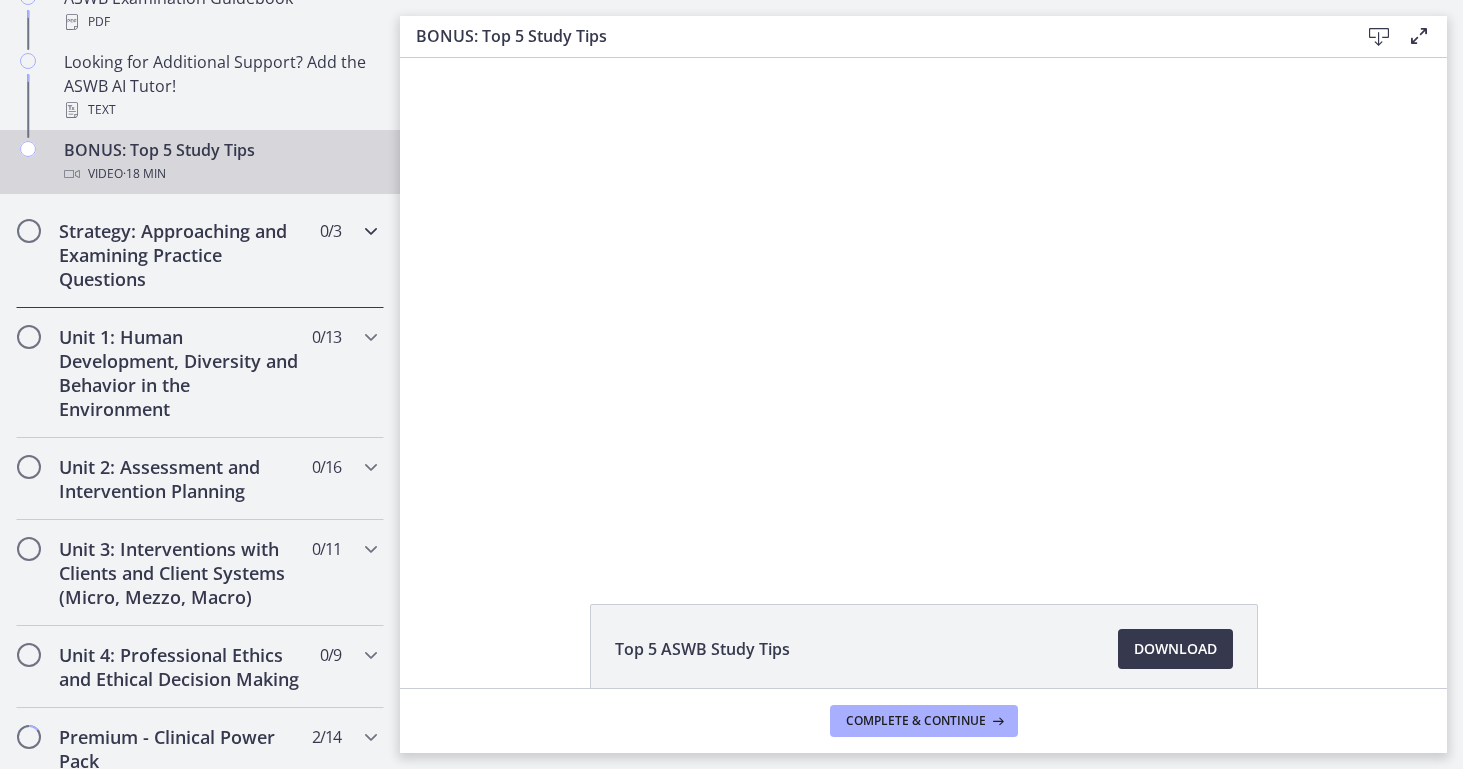 click at bounding box center (371, 231) 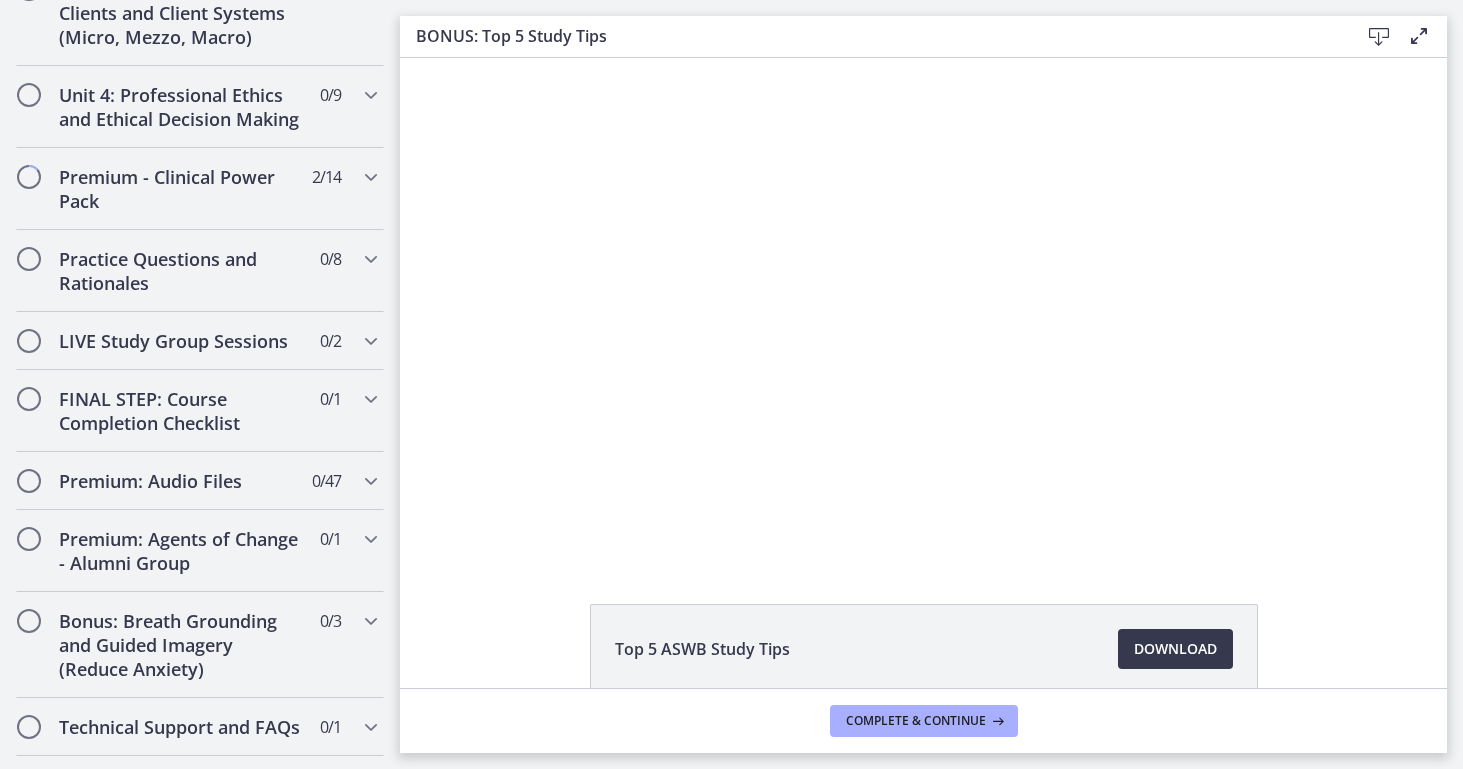 scroll, scrollTop: 1052, scrollLeft: 0, axis: vertical 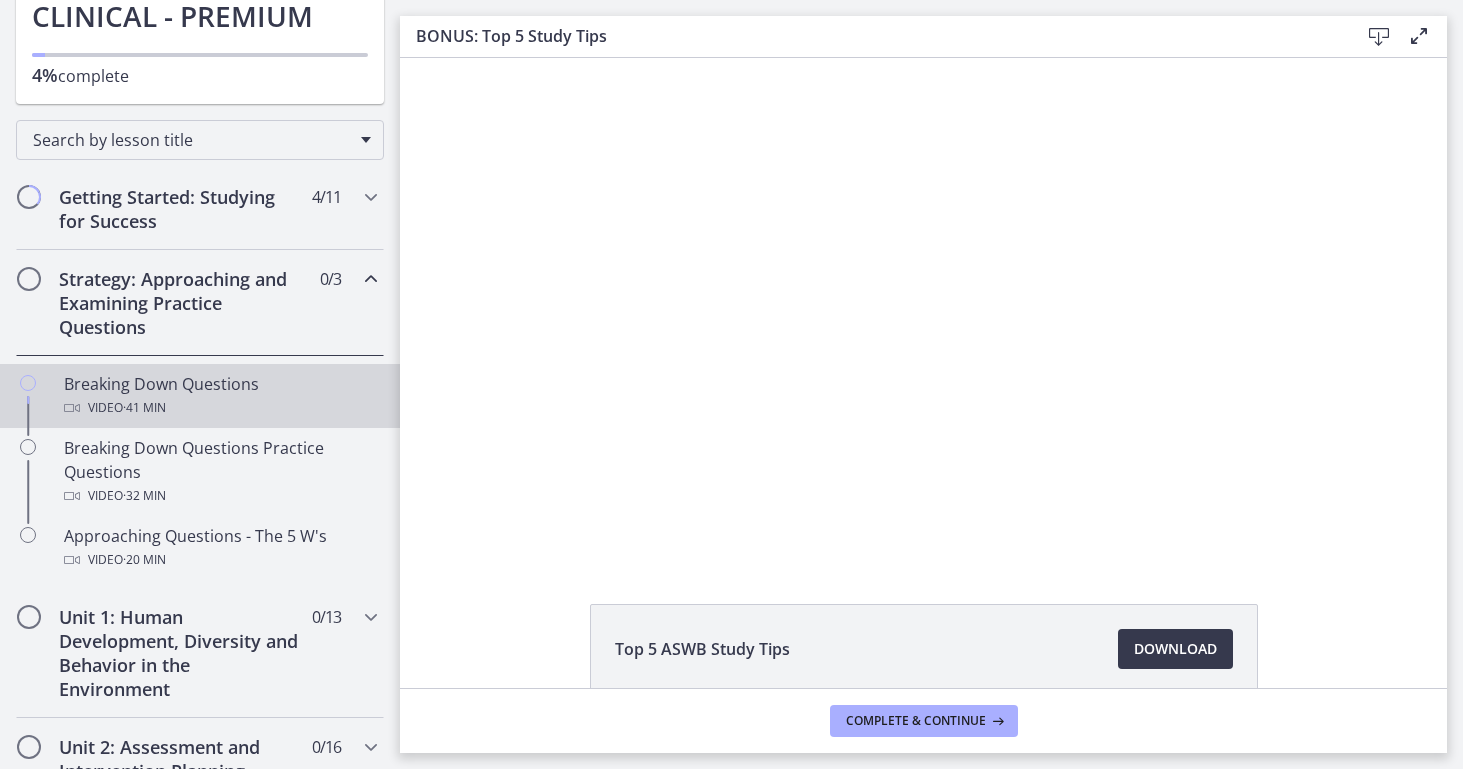 click on "Breaking Down Questions
Video
·  41 min" at bounding box center (220, 396) 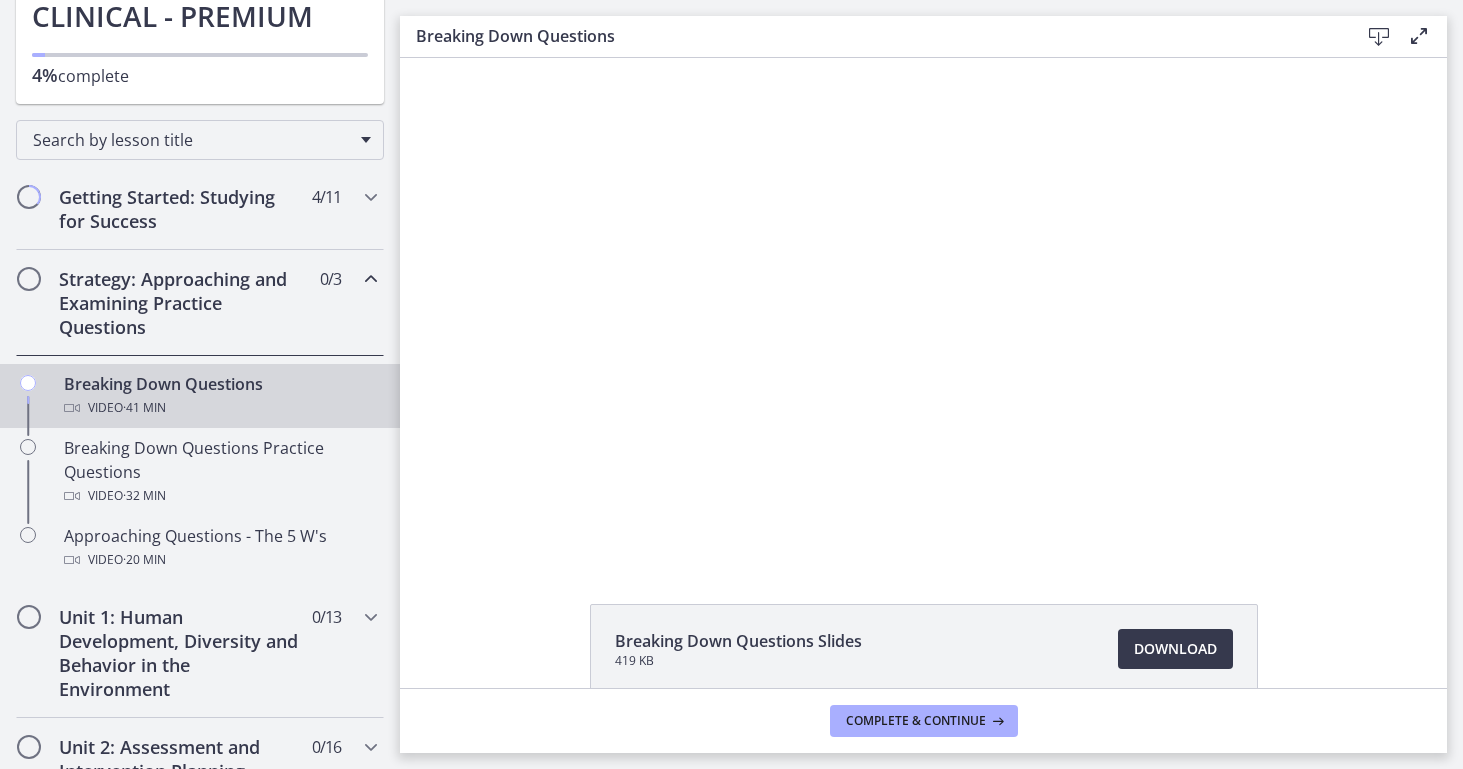 scroll, scrollTop: 0, scrollLeft: 0, axis: both 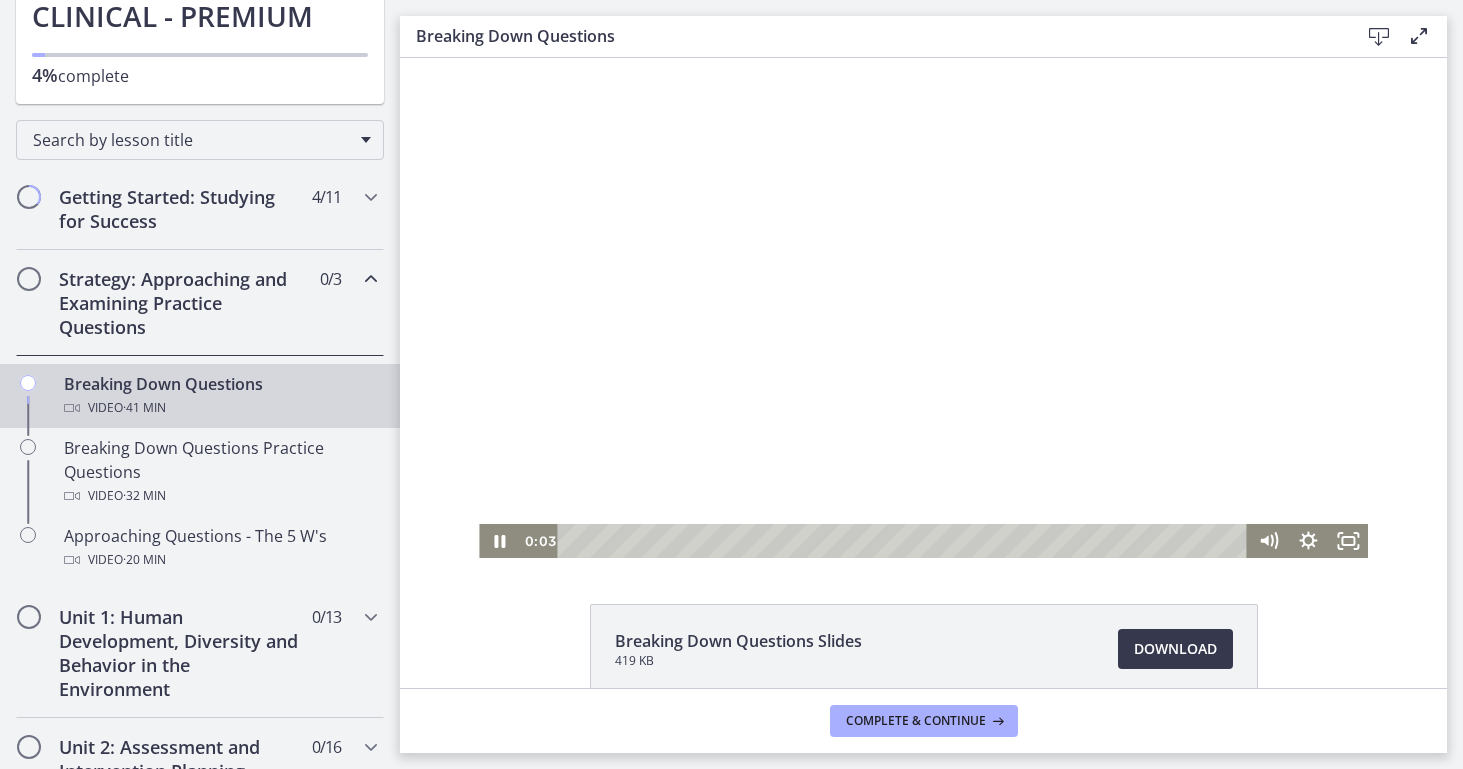click at bounding box center (923, 308) 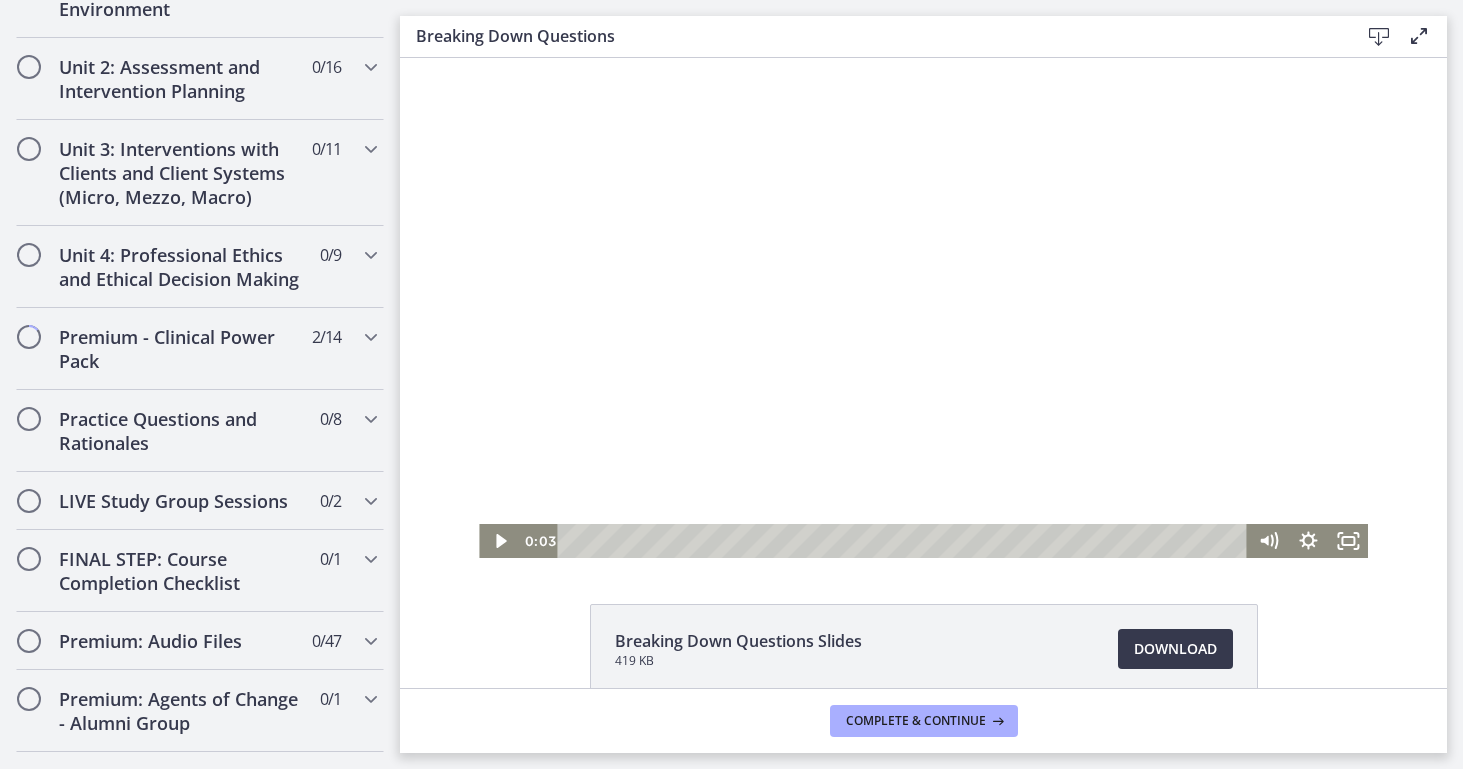scroll, scrollTop: 887, scrollLeft: 0, axis: vertical 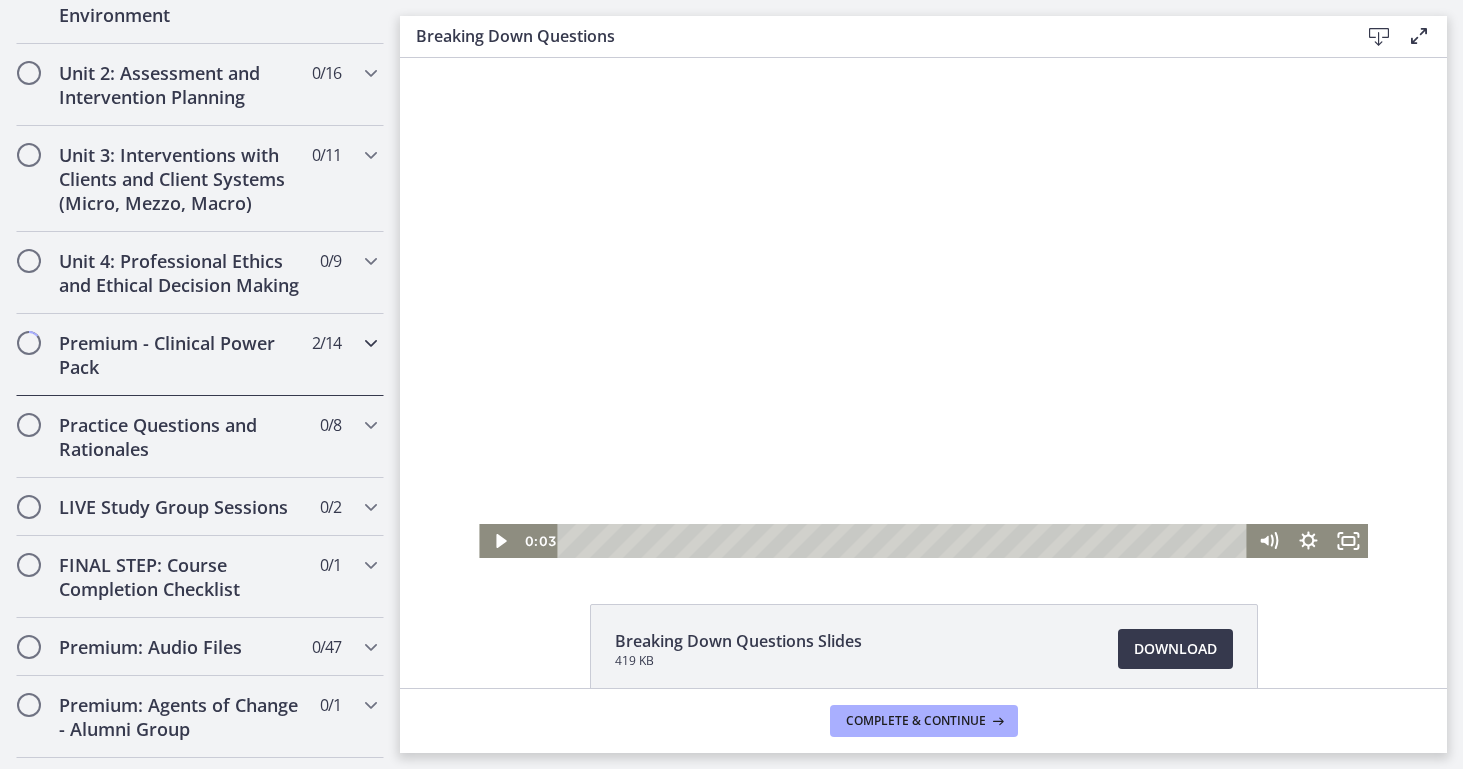 click at bounding box center [371, 343] 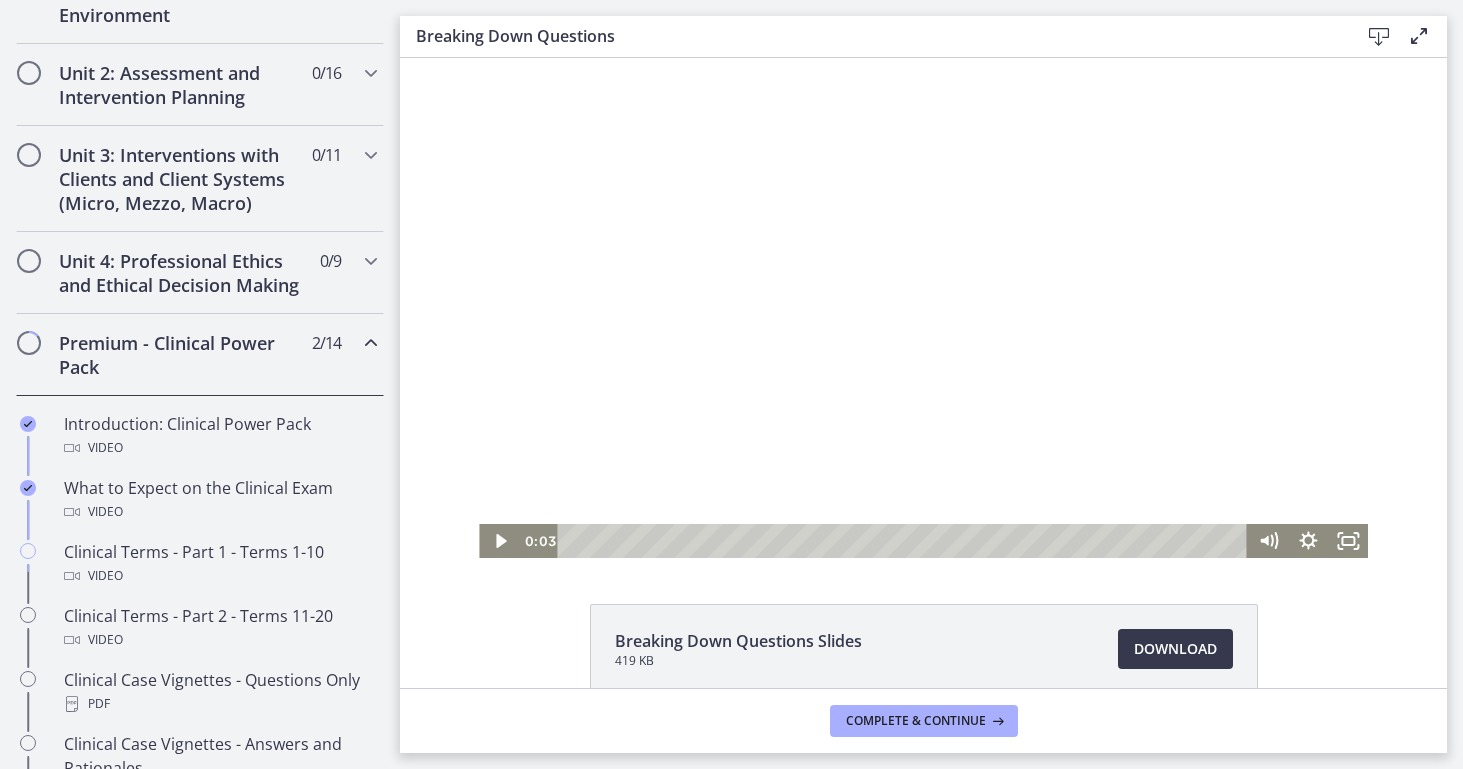 scroll, scrollTop: 655, scrollLeft: 0, axis: vertical 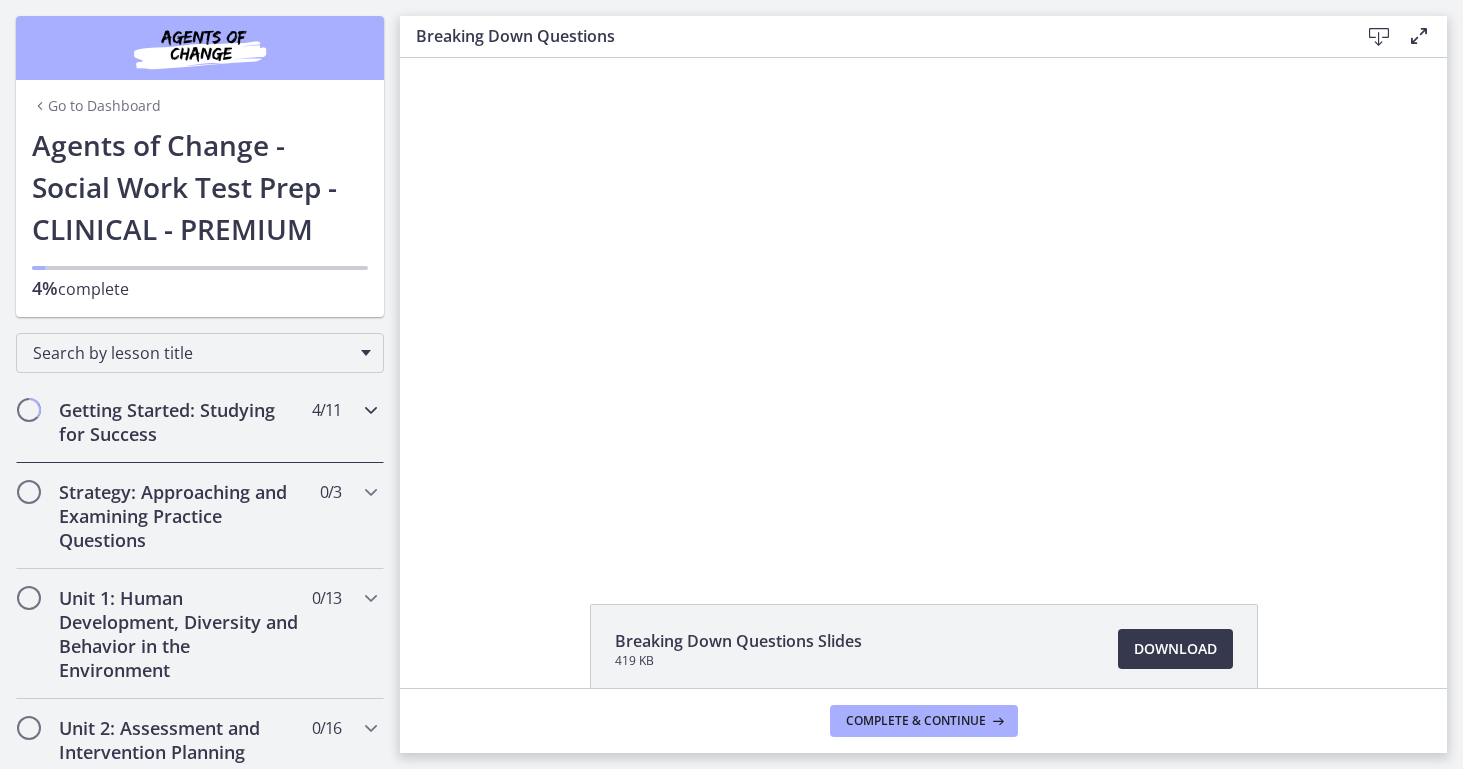 click on "Getting Started: Studying for Success
4  /  11
Completed" at bounding box center [200, 422] 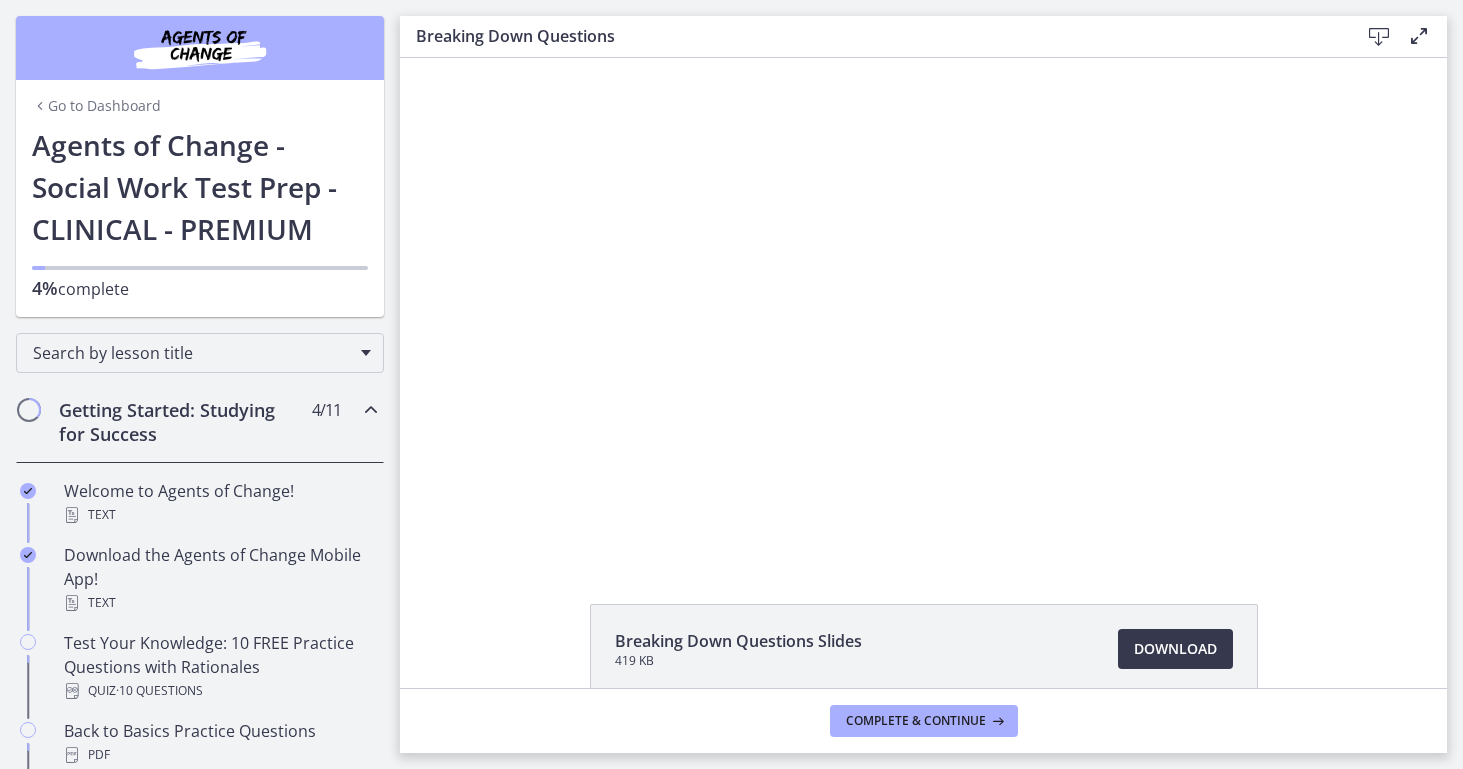 click on "Getting Started: Studying for Success
4  /  11
Completed" at bounding box center [200, 422] 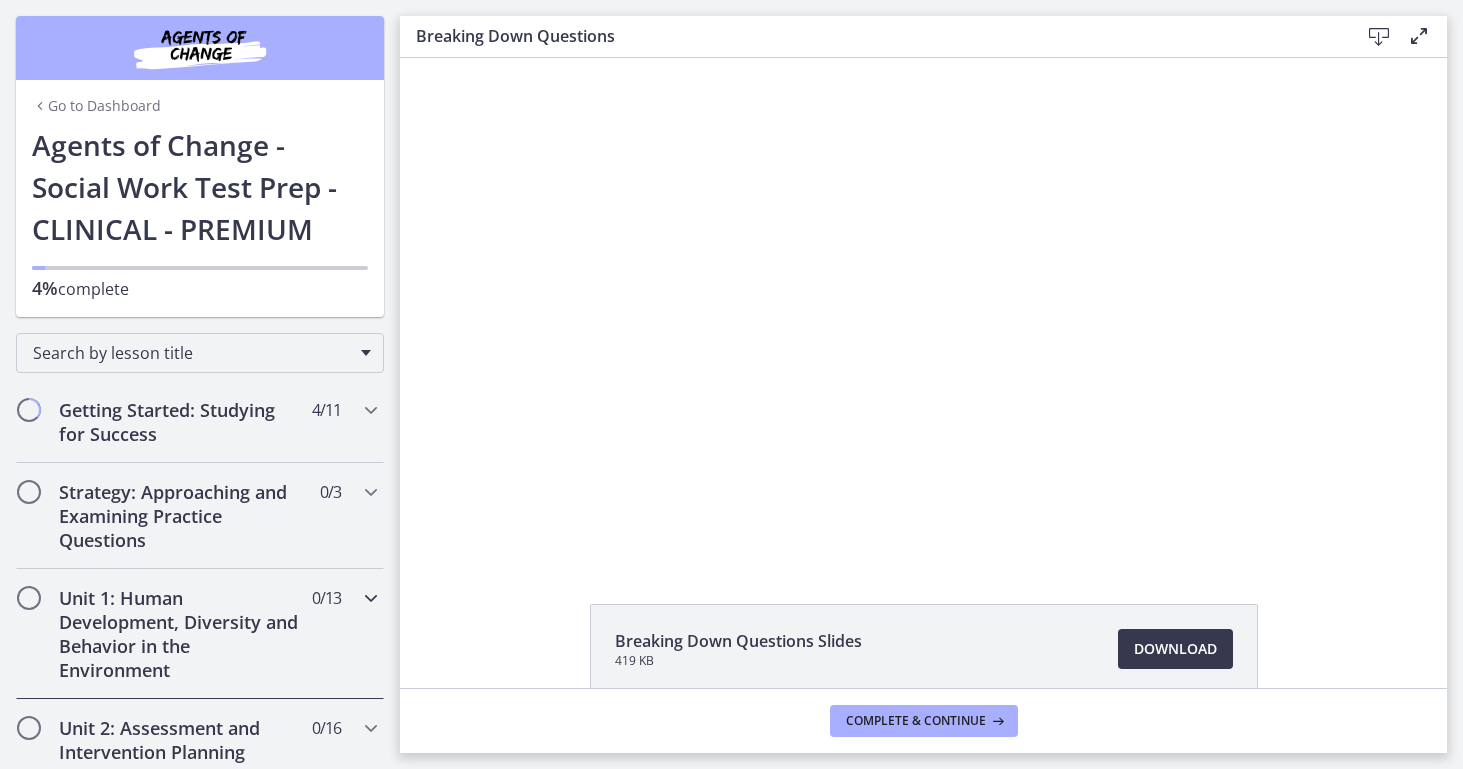 click on "0  /  13
Completed" at bounding box center (326, 598) 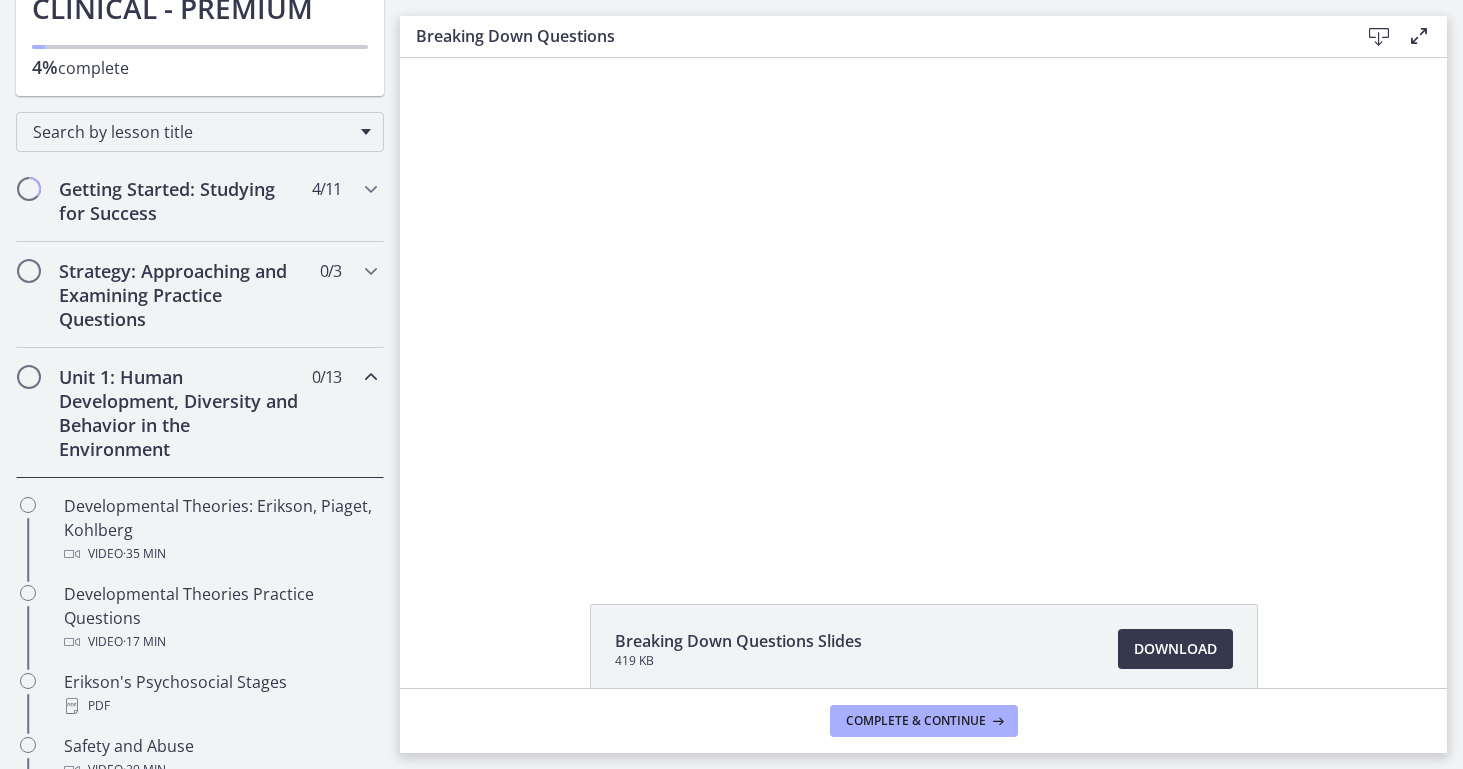 scroll, scrollTop: 184, scrollLeft: 0, axis: vertical 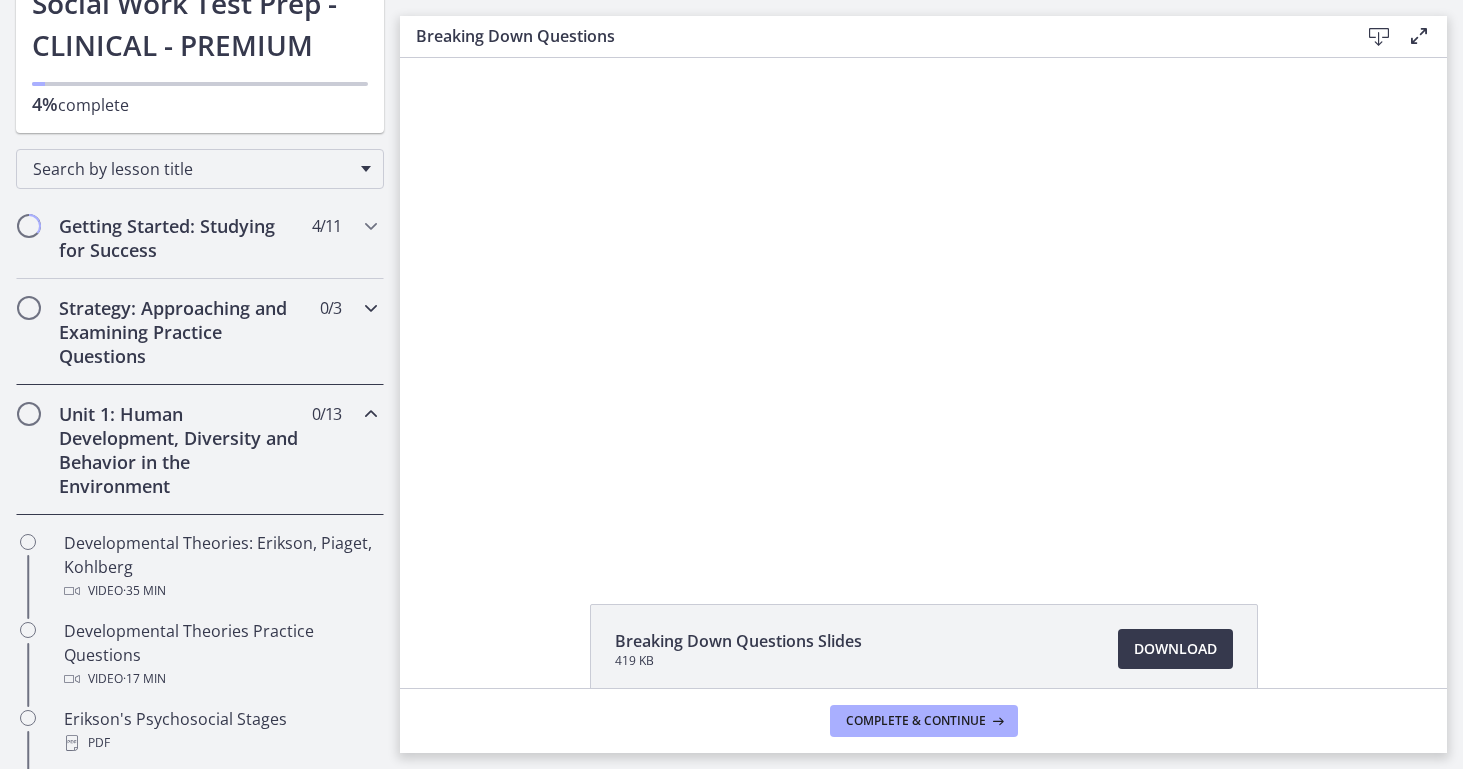 click at bounding box center [371, 308] 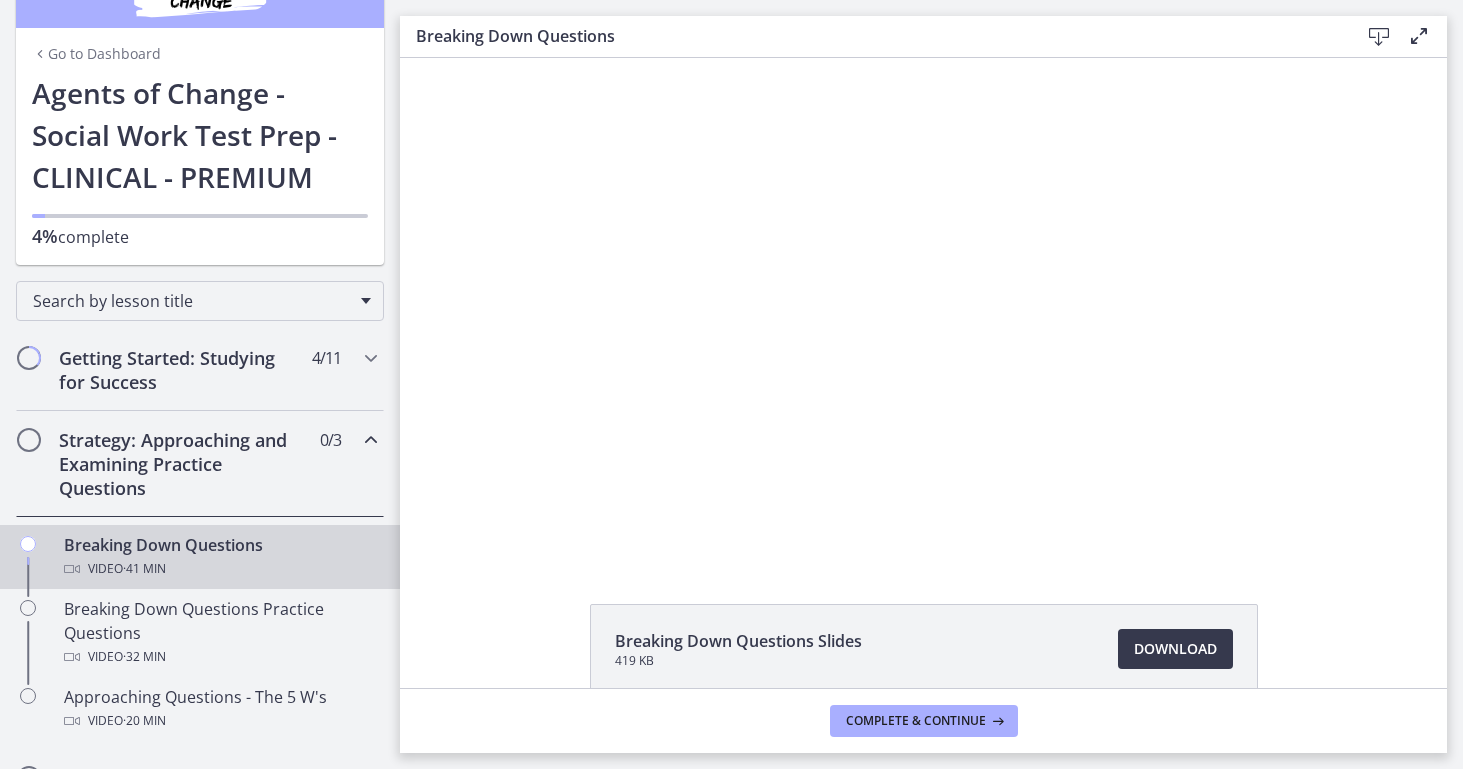 scroll, scrollTop: 0, scrollLeft: 0, axis: both 